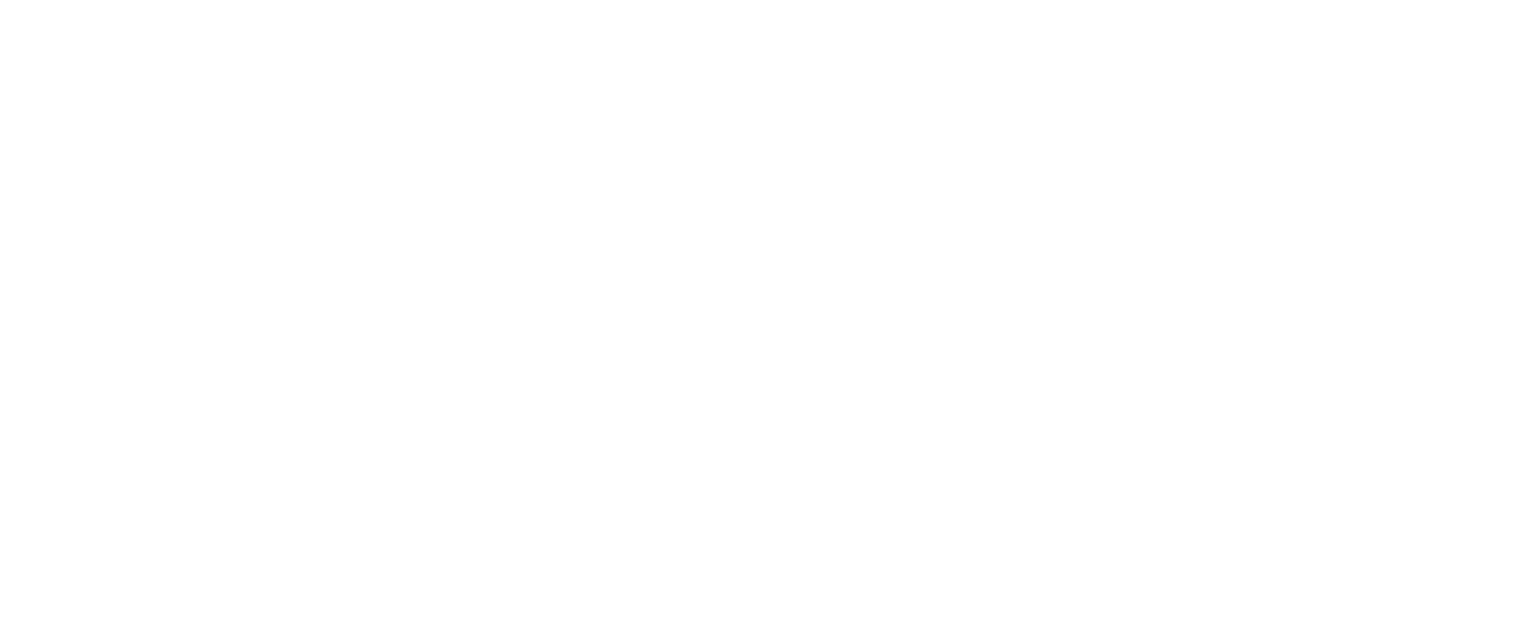 scroll, scrollTop: 0, scrollLeft: 0, axis: both 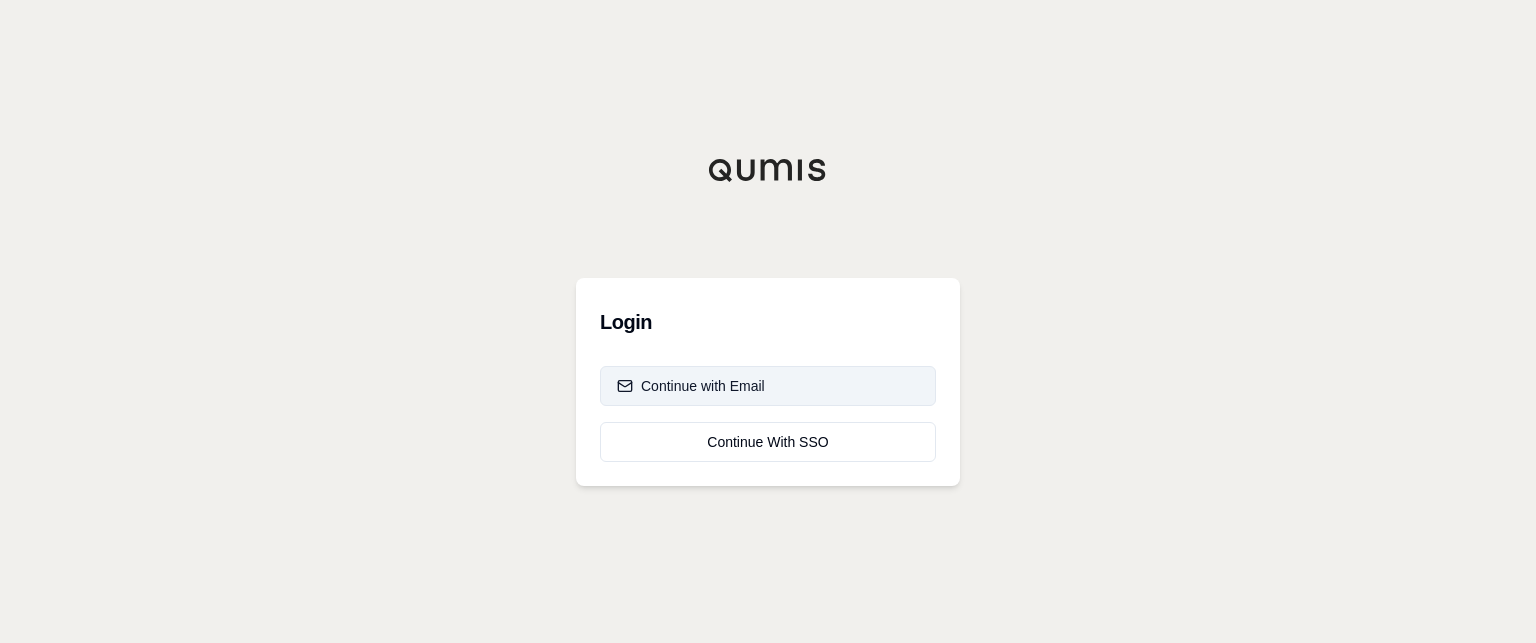click on "Continue with Email" at bounding box center (691, 386) 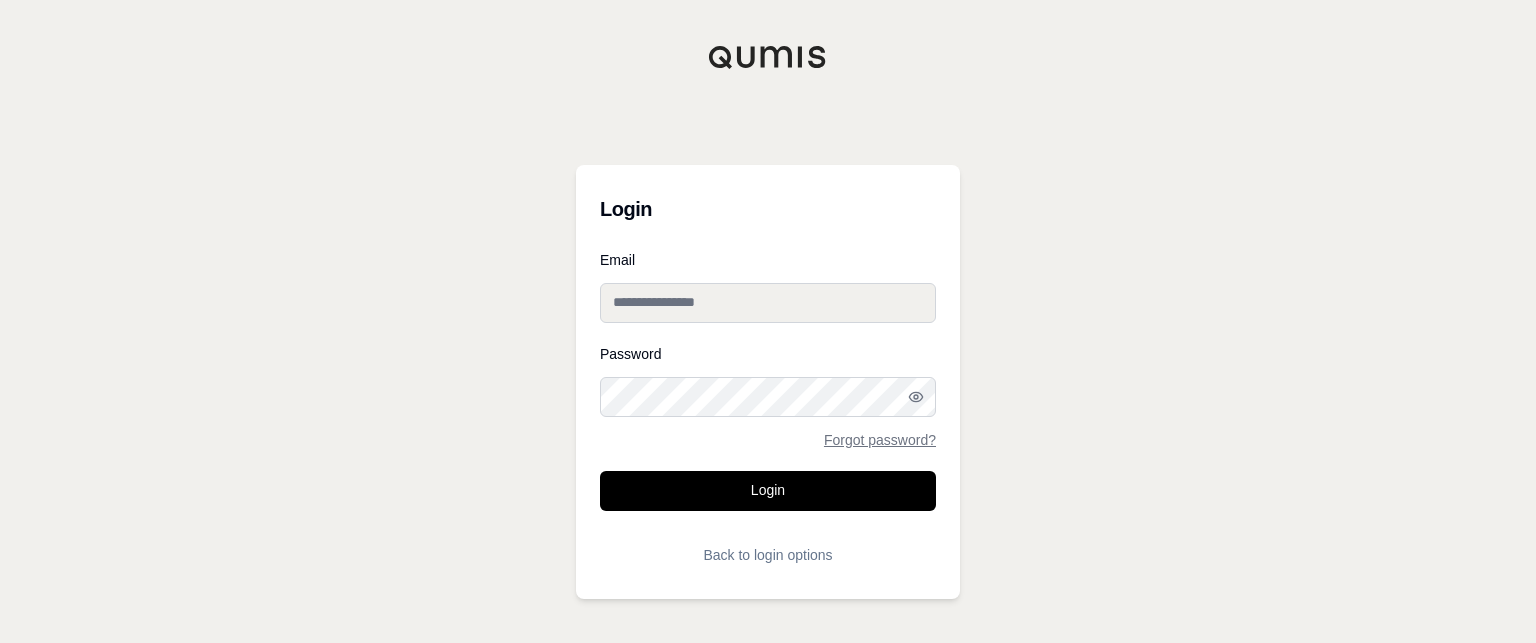 click on "Email" at bounding box center [768, 303] 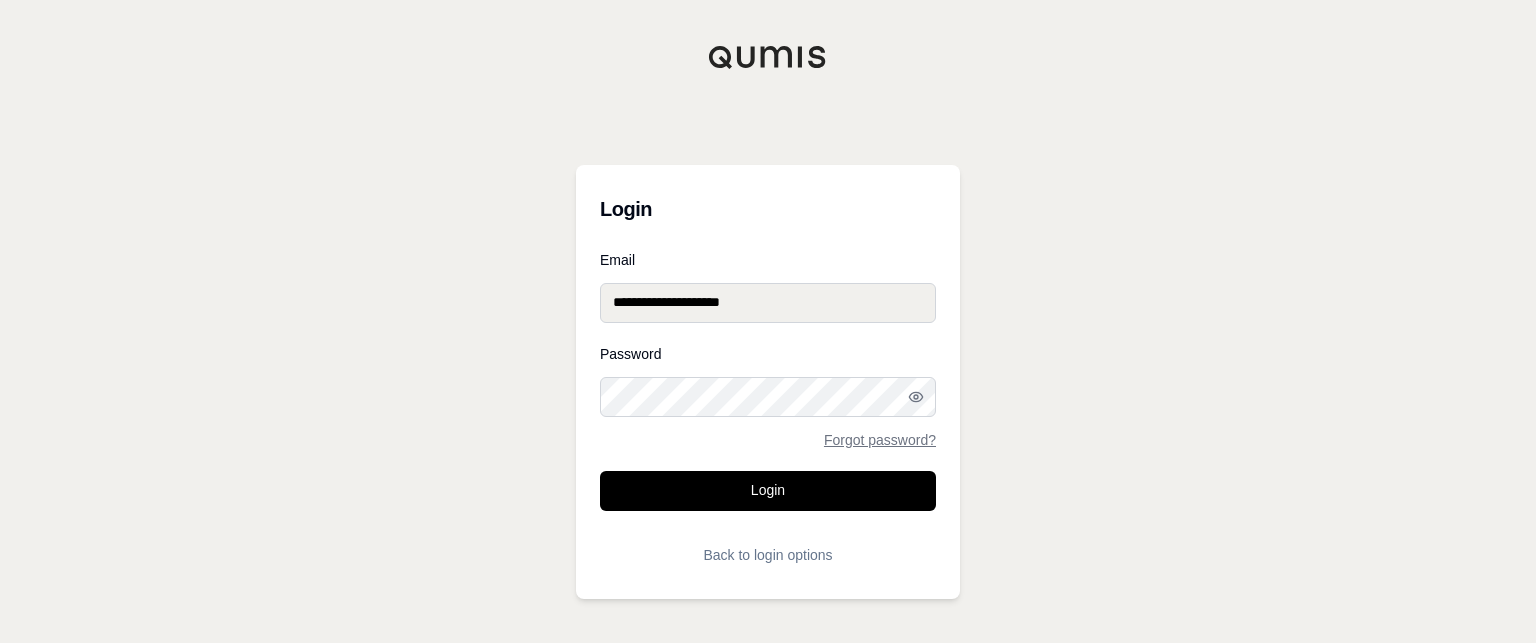click on "Login" at bounding box center (768, 491) 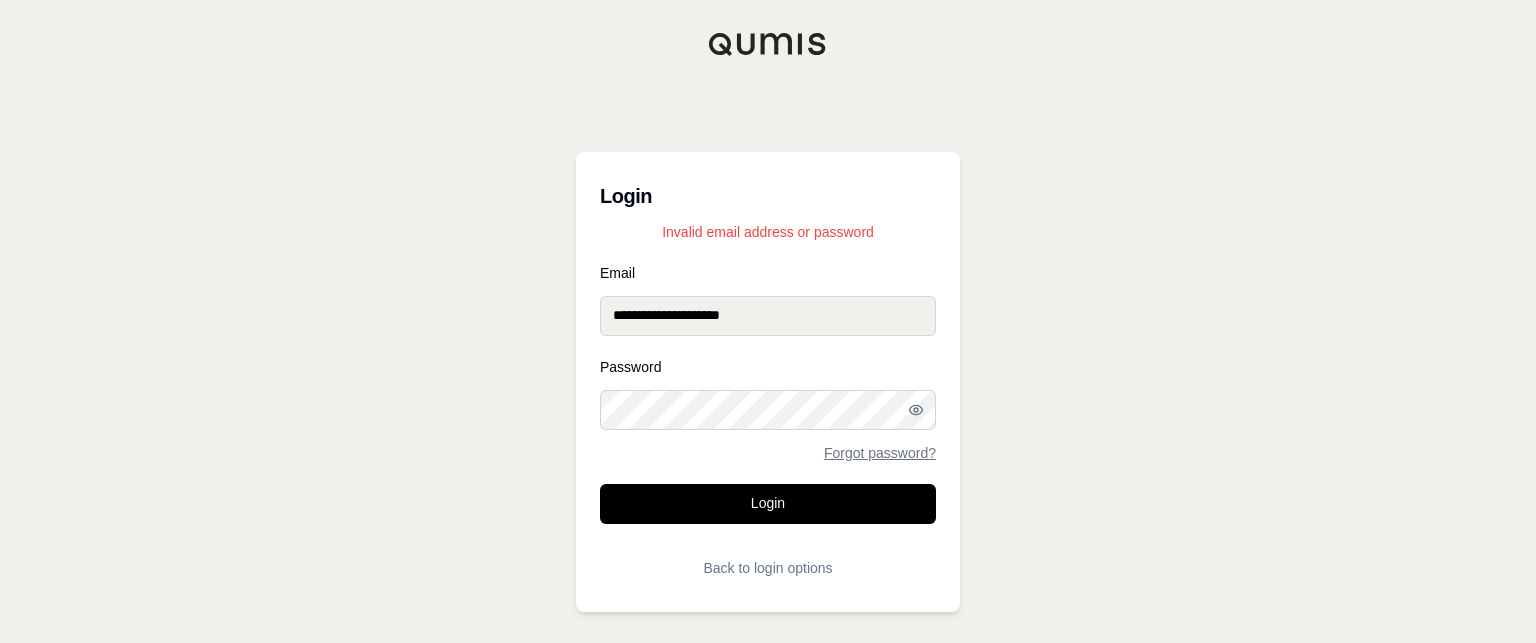 click on "**********" at bounding box center [768, 316] 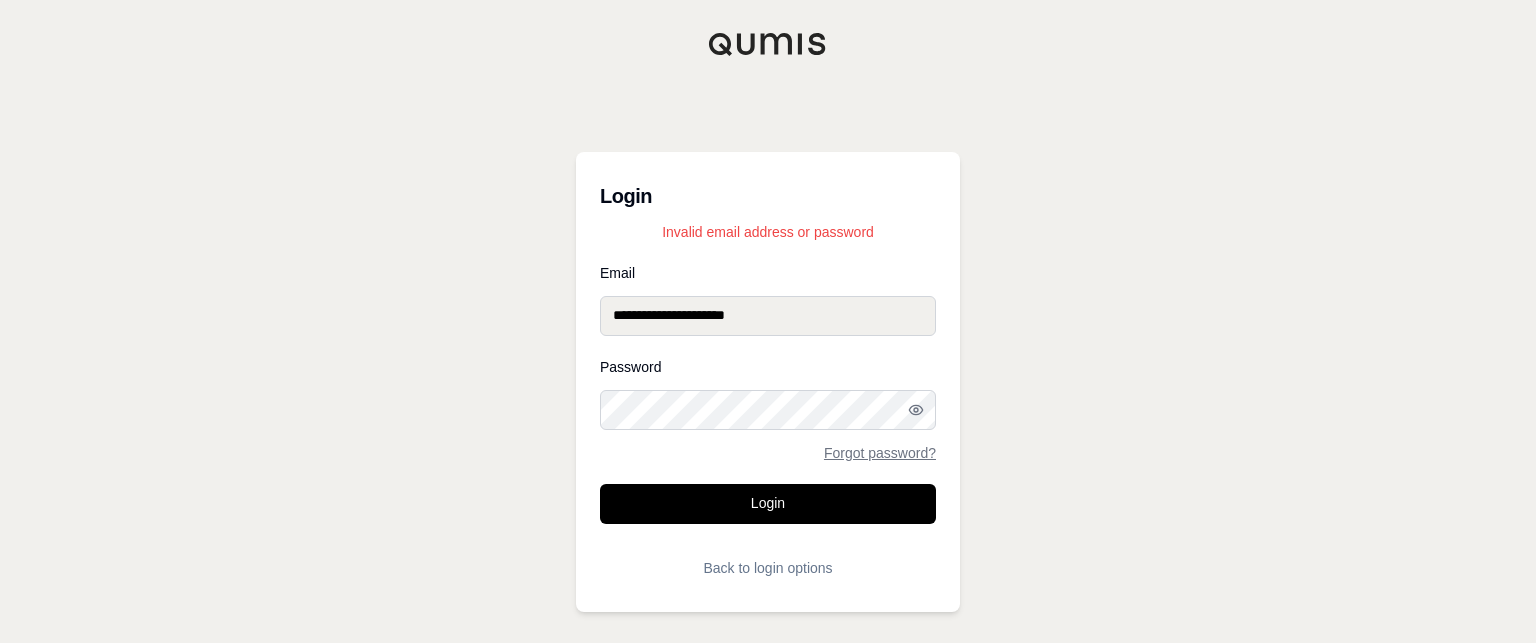 type on "**********" 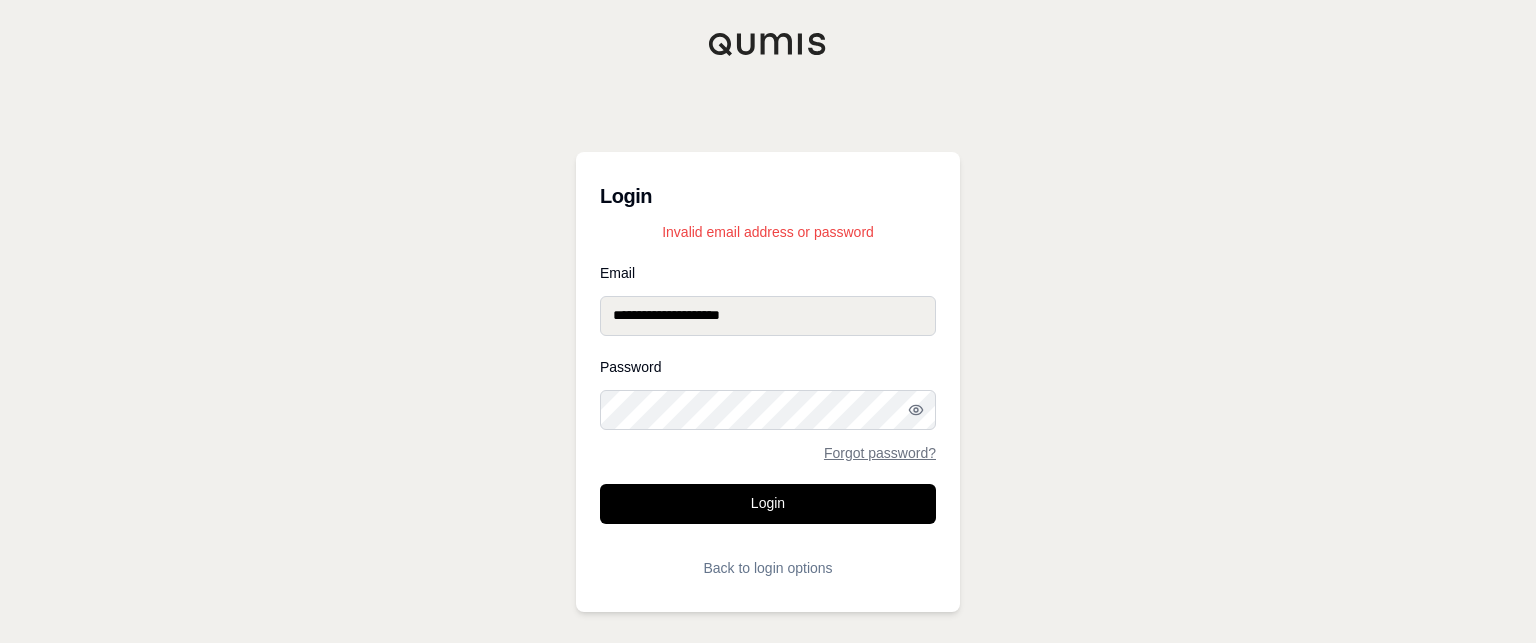 click on "Login" at bounding box center [768, 504] 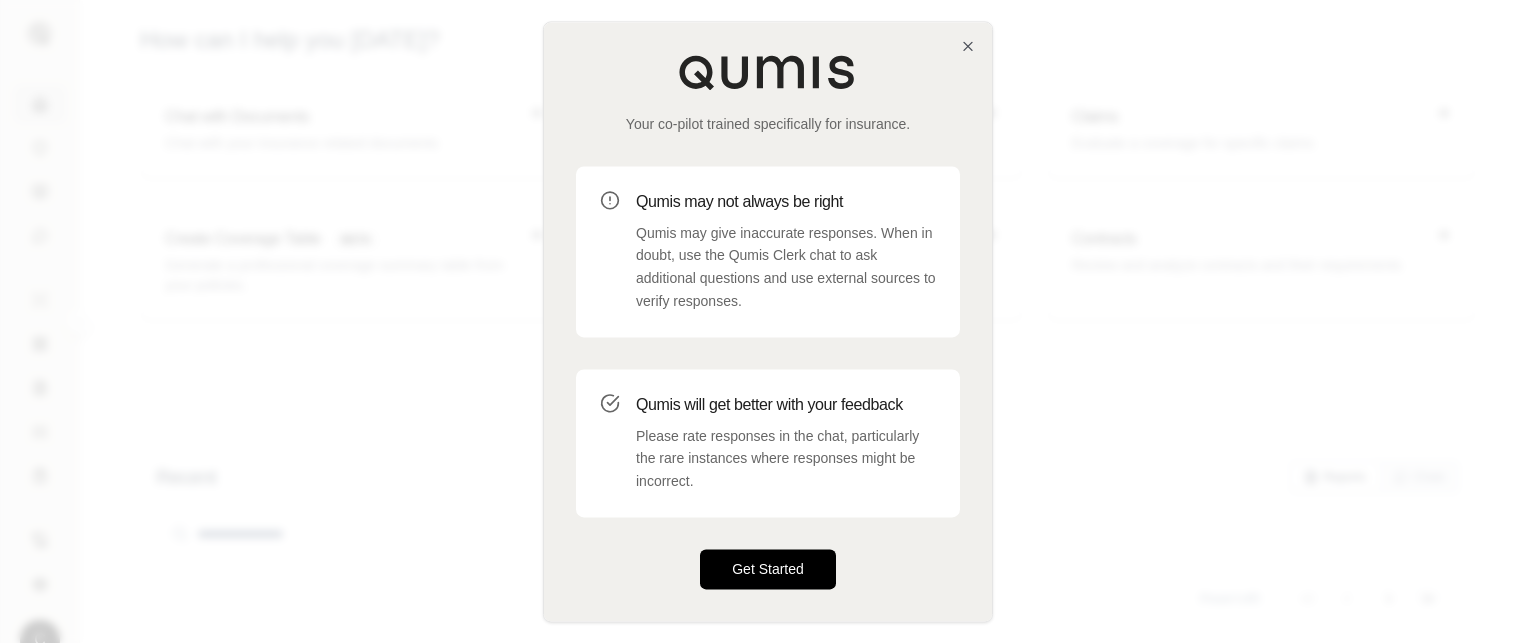 click on "Get Started" at bounding box center [768, 569] 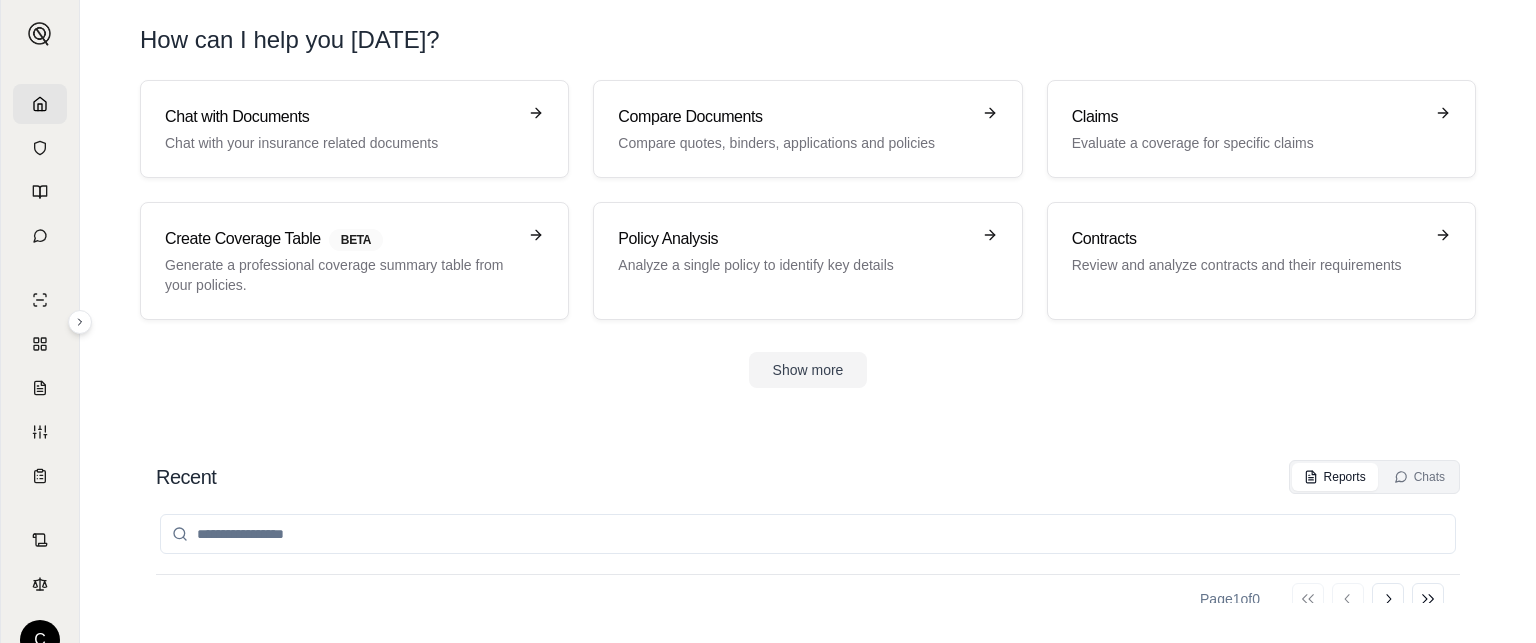 drag, startPoint x: 84, startPoint y: 325, endPoint x: 124, endPoint y: 324, distance: 40.012497 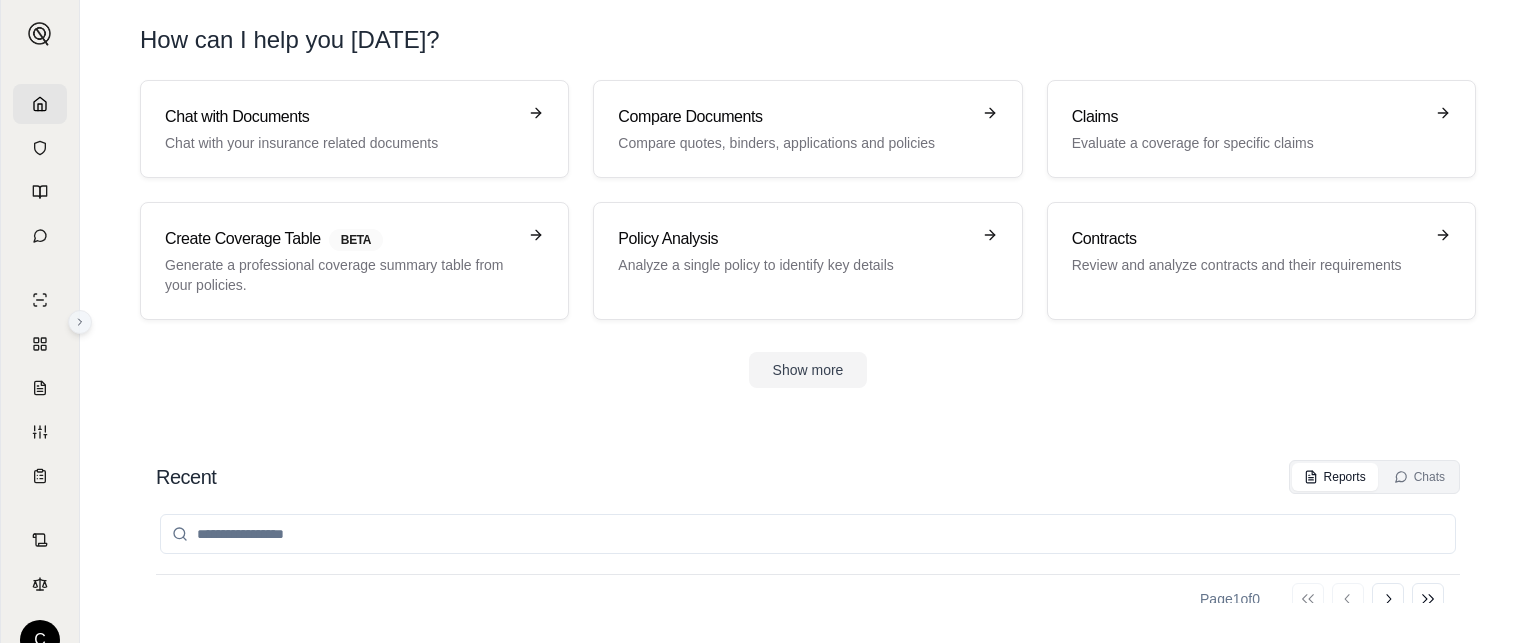 click 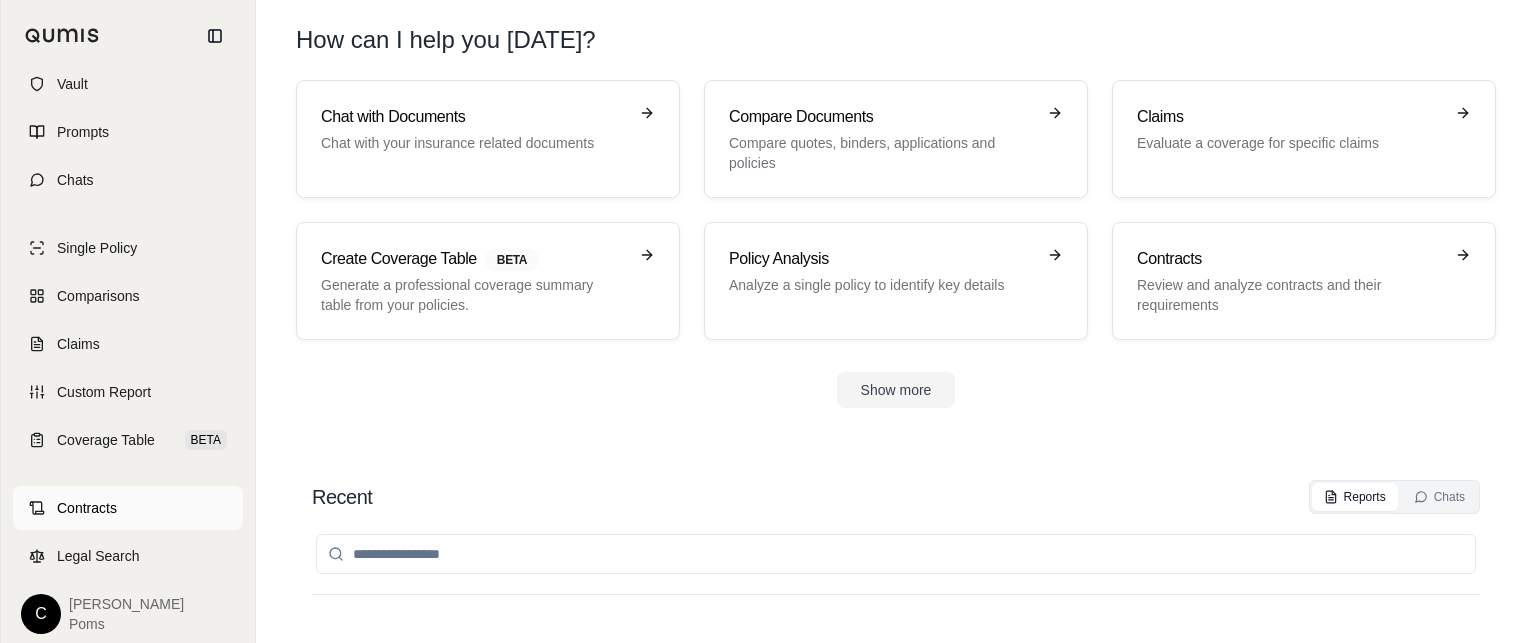 scroll, scrollTop: 80, scrollLeft: 0, axis: vertical 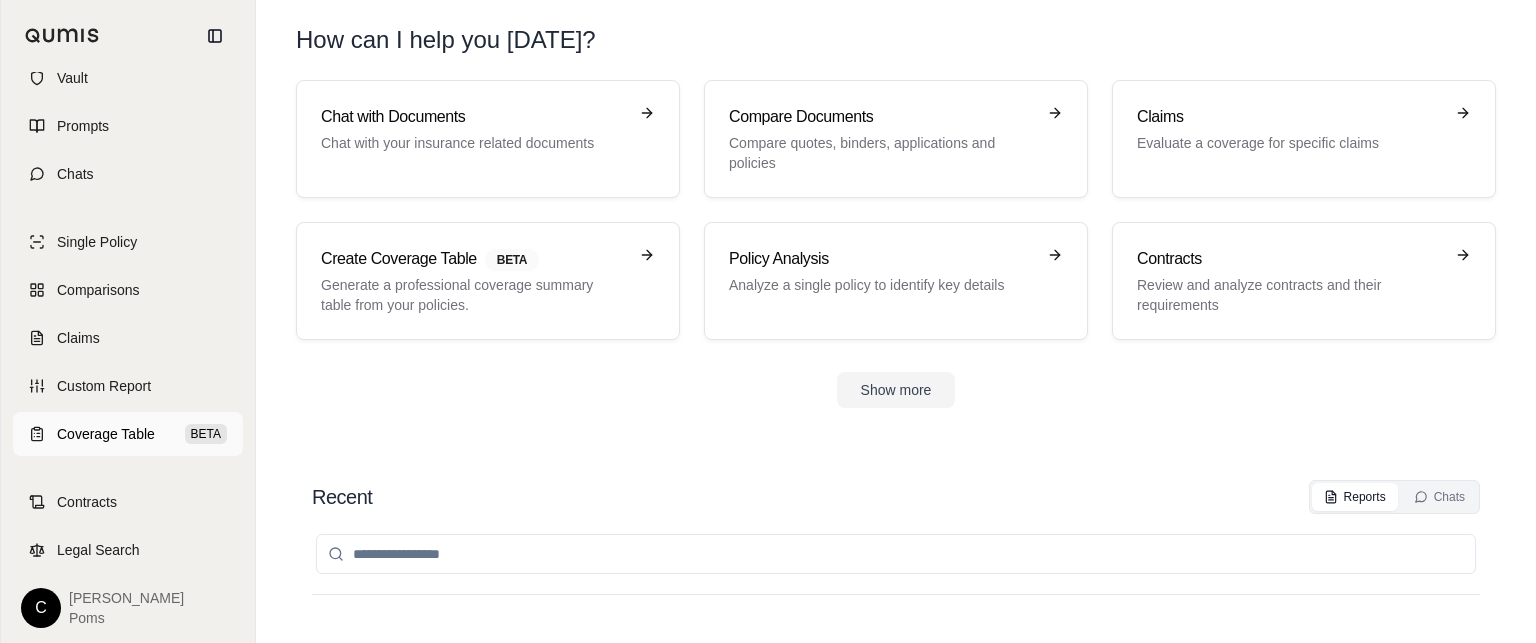 click on "Coverage Table" at bounding box center (106, 434) 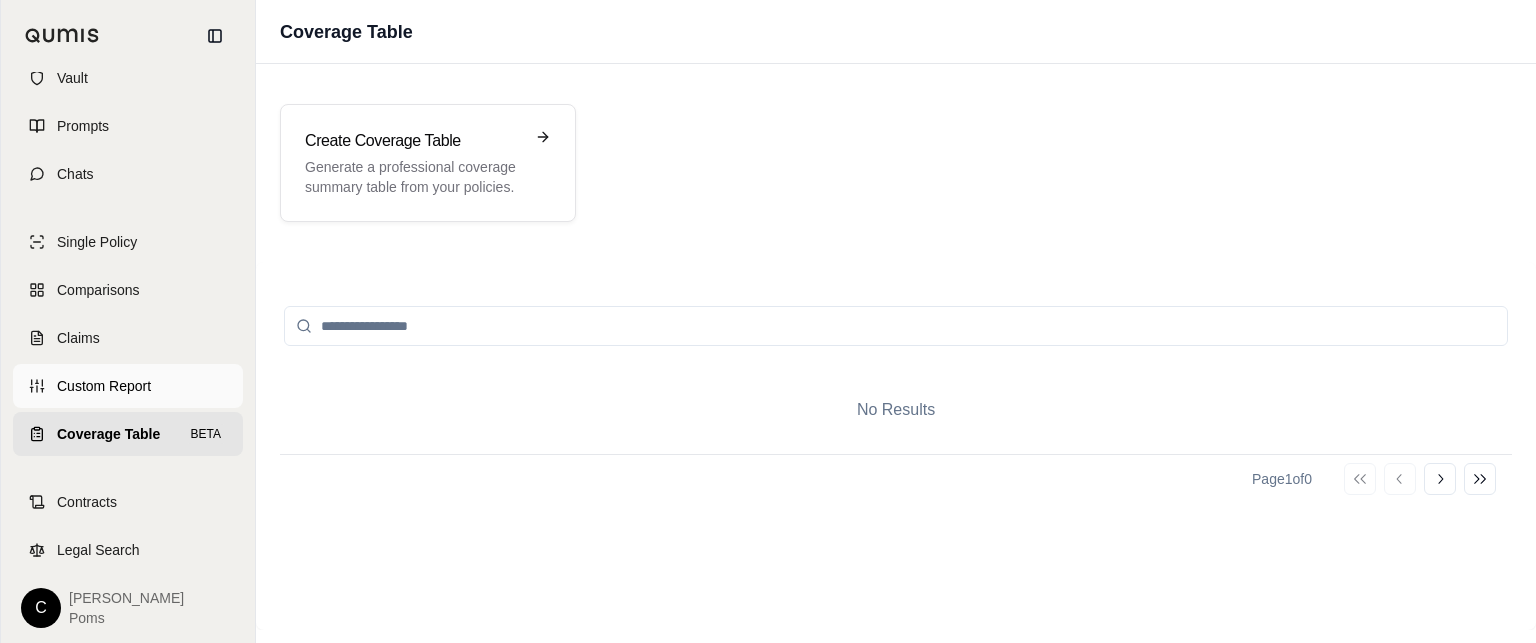 click on "Custom Report" at bounding box center [104, 386] 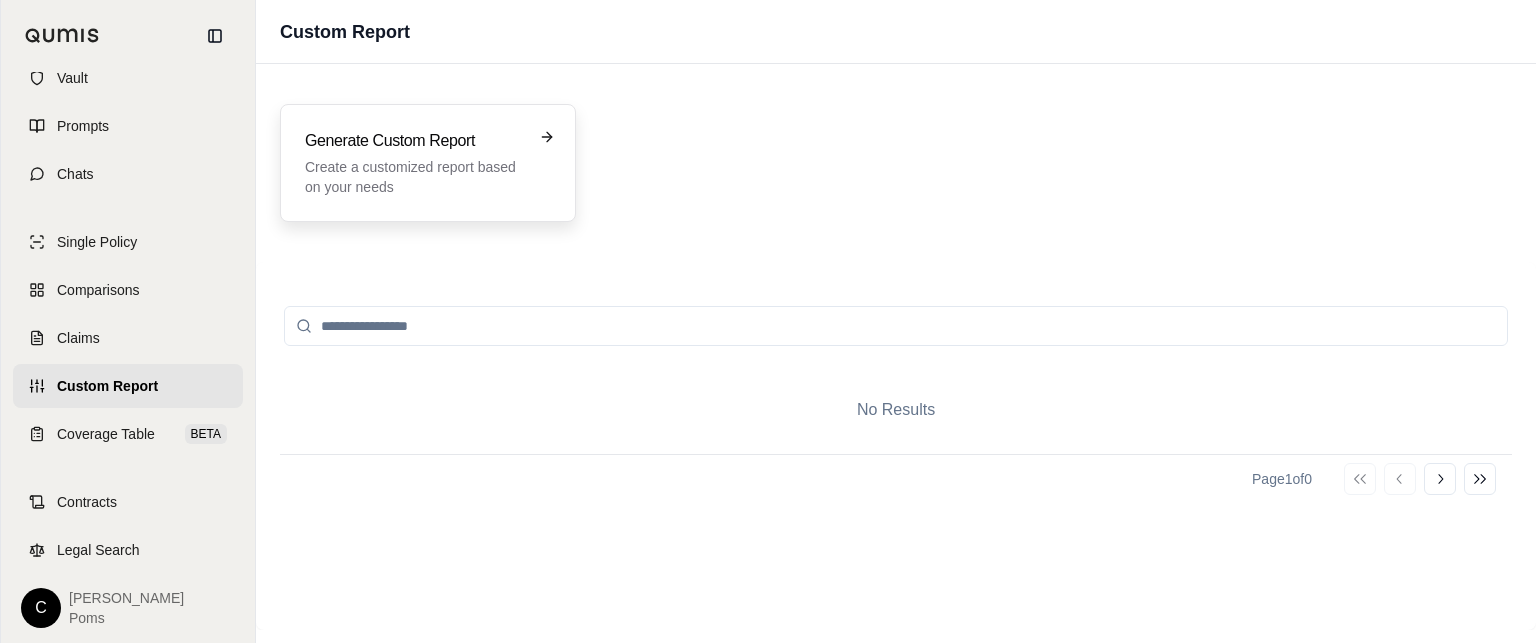 click on "Generate Custom Report" at bounding box center (414, 141) 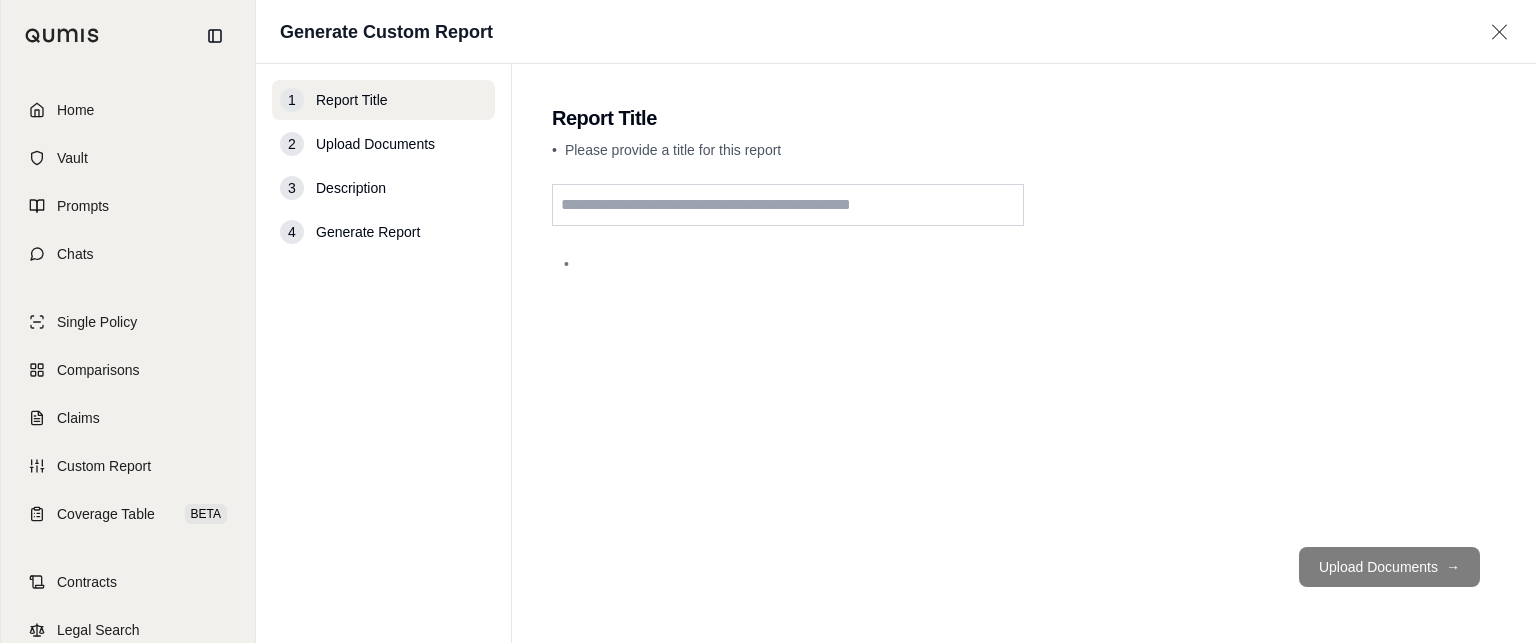 click at bounding box center (788, 205) 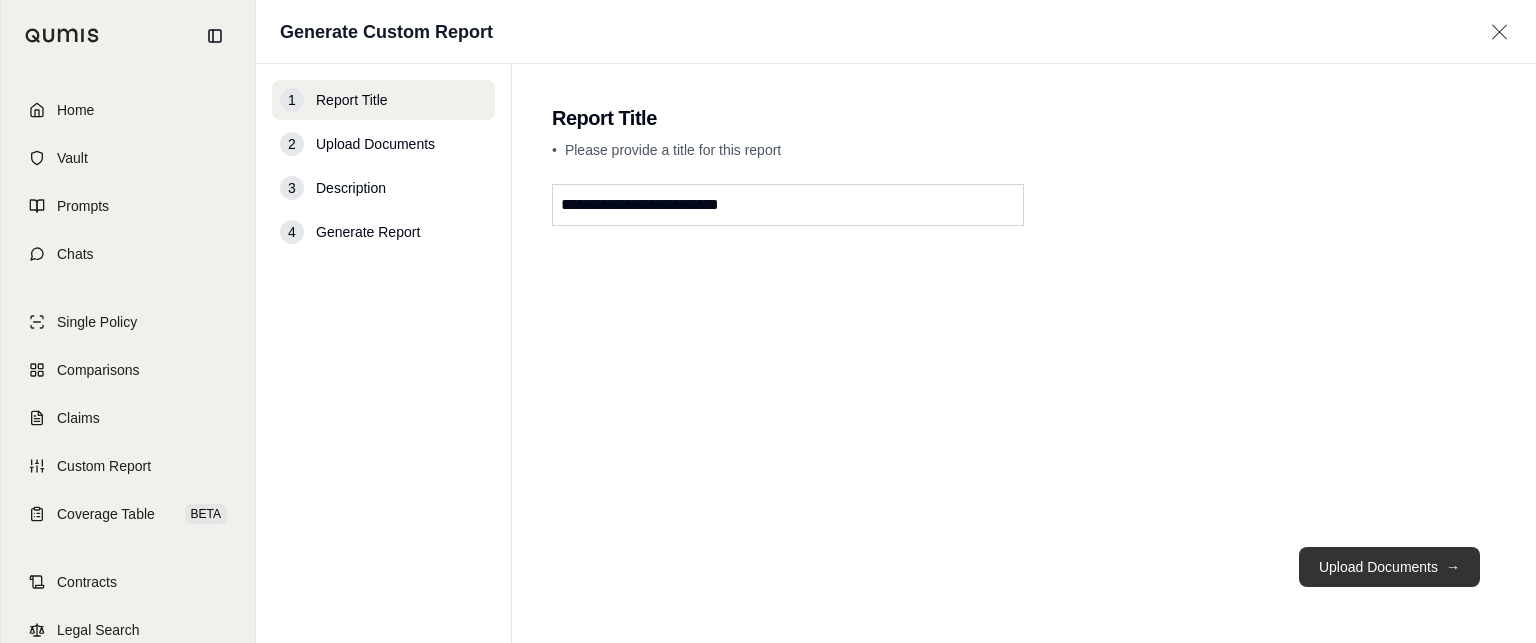 type on "**********" 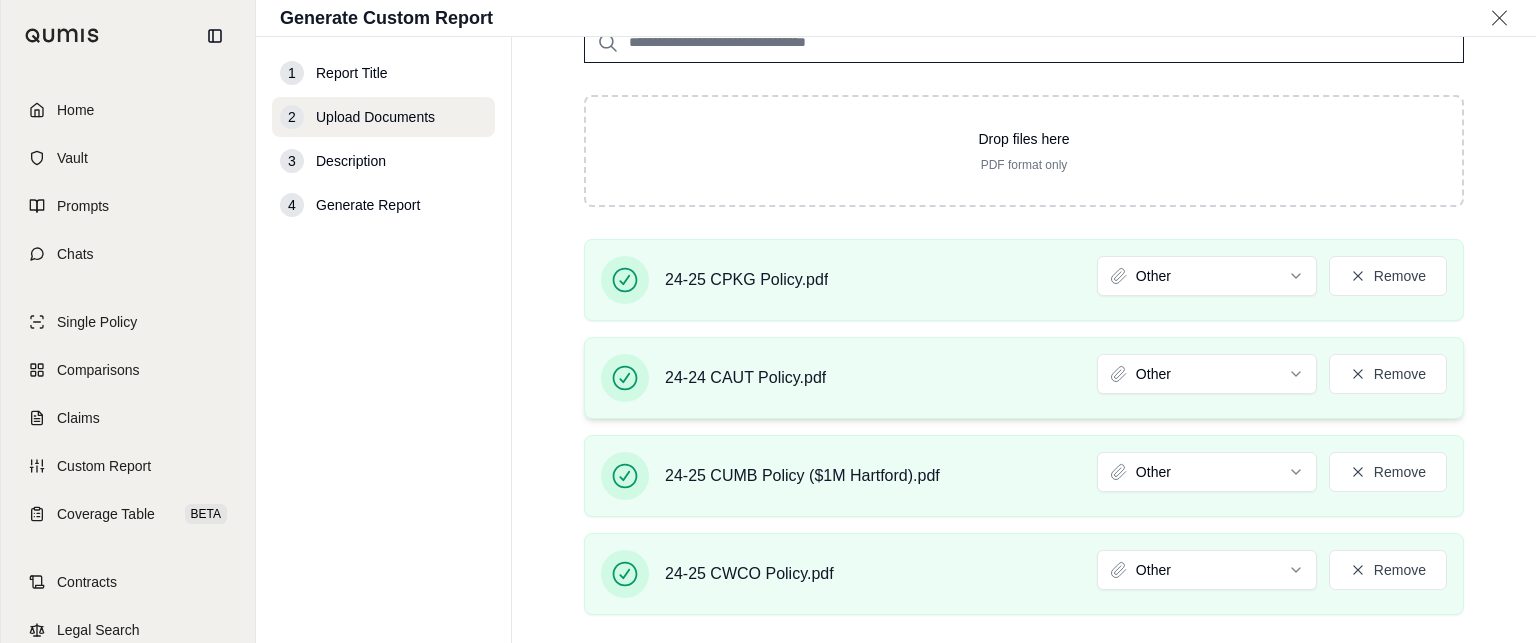 scroll, scrollTop: 464, scrollLeft: 0, axis: vertical 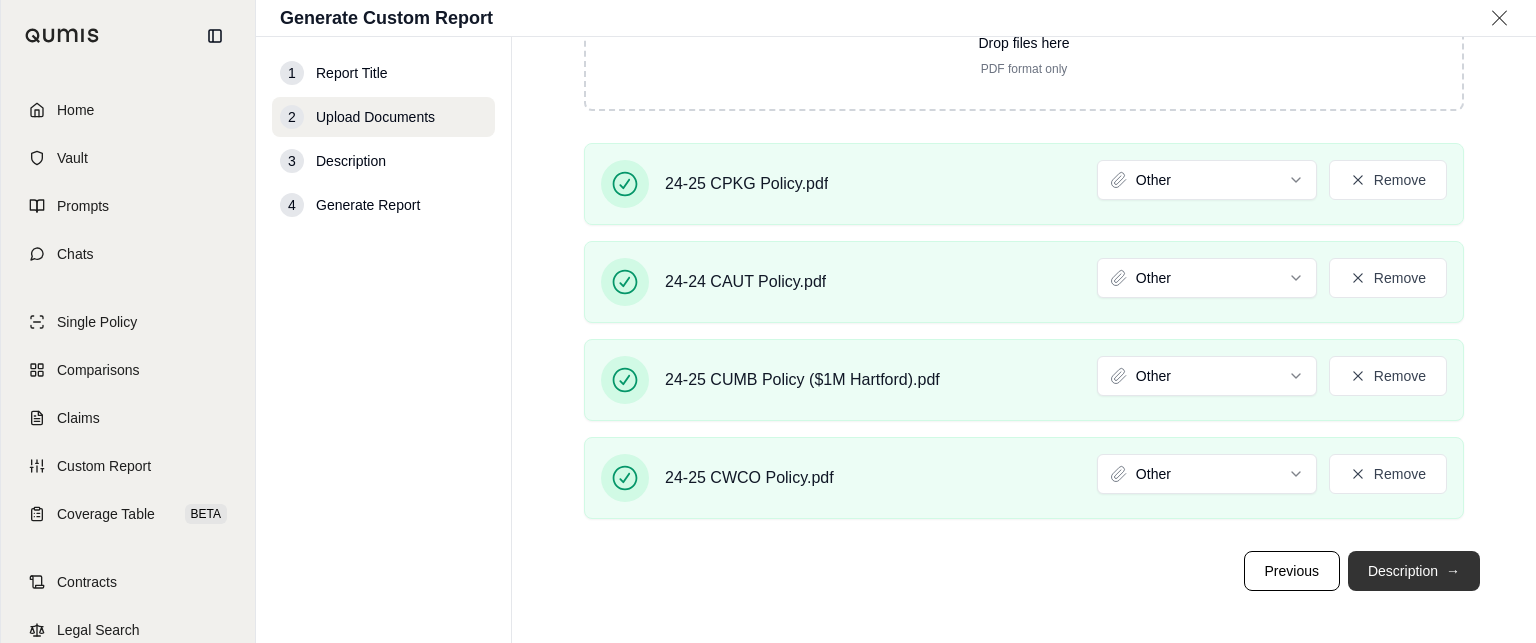 click on "Description →" at bounding box center [1414, 571] 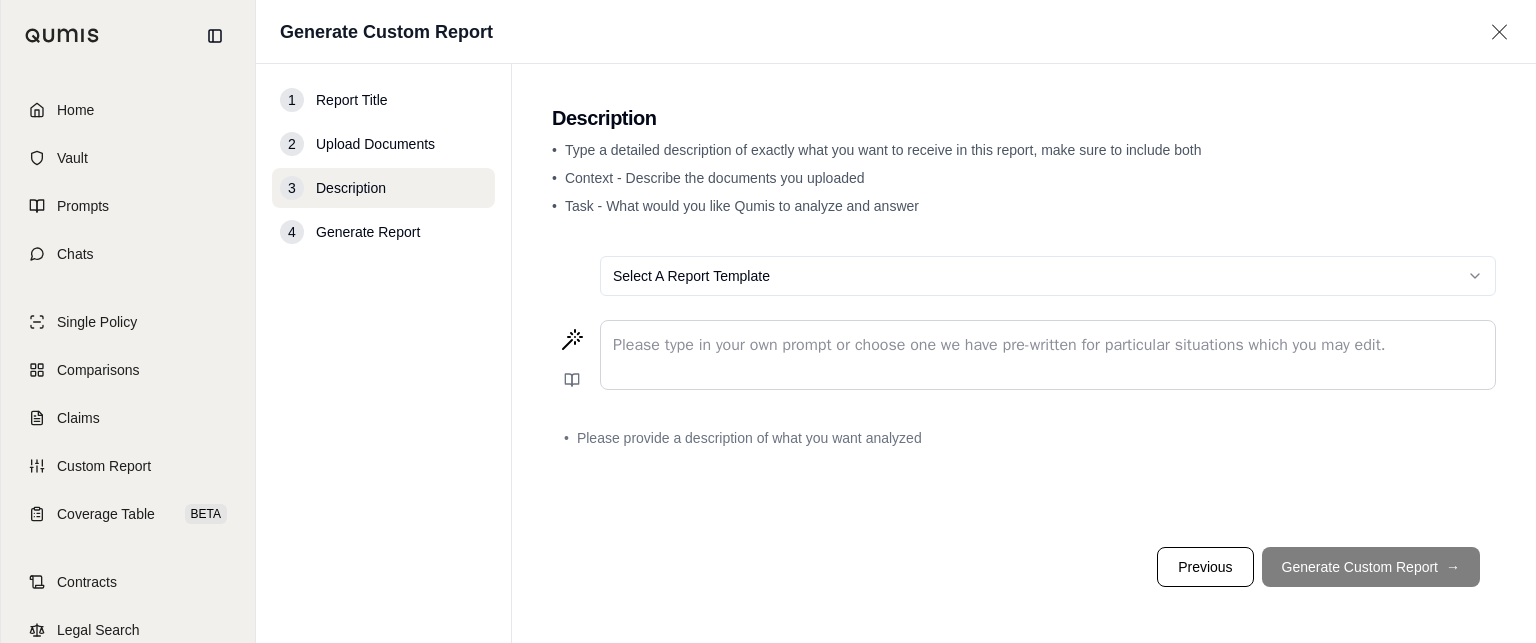 scroll, scrollTop: 0, scrollLeft: 0, axis: both 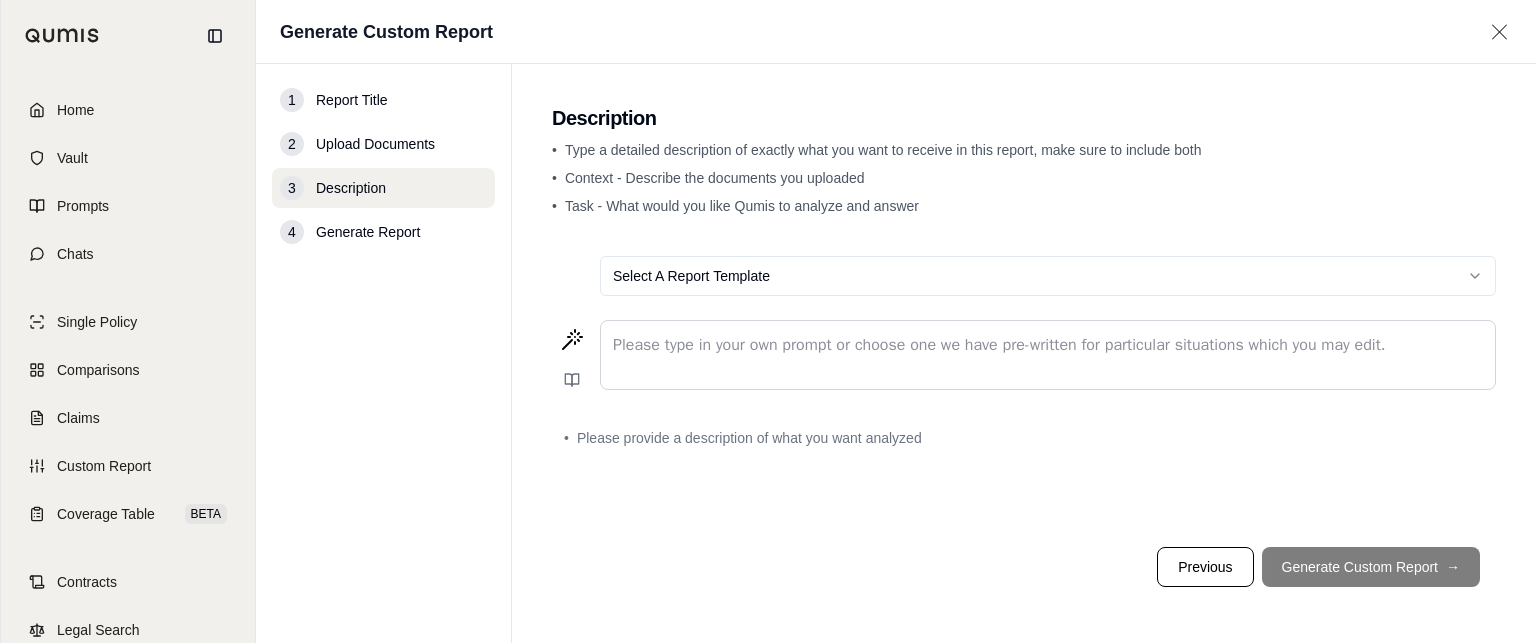 click at bounding box center (1048, 345) 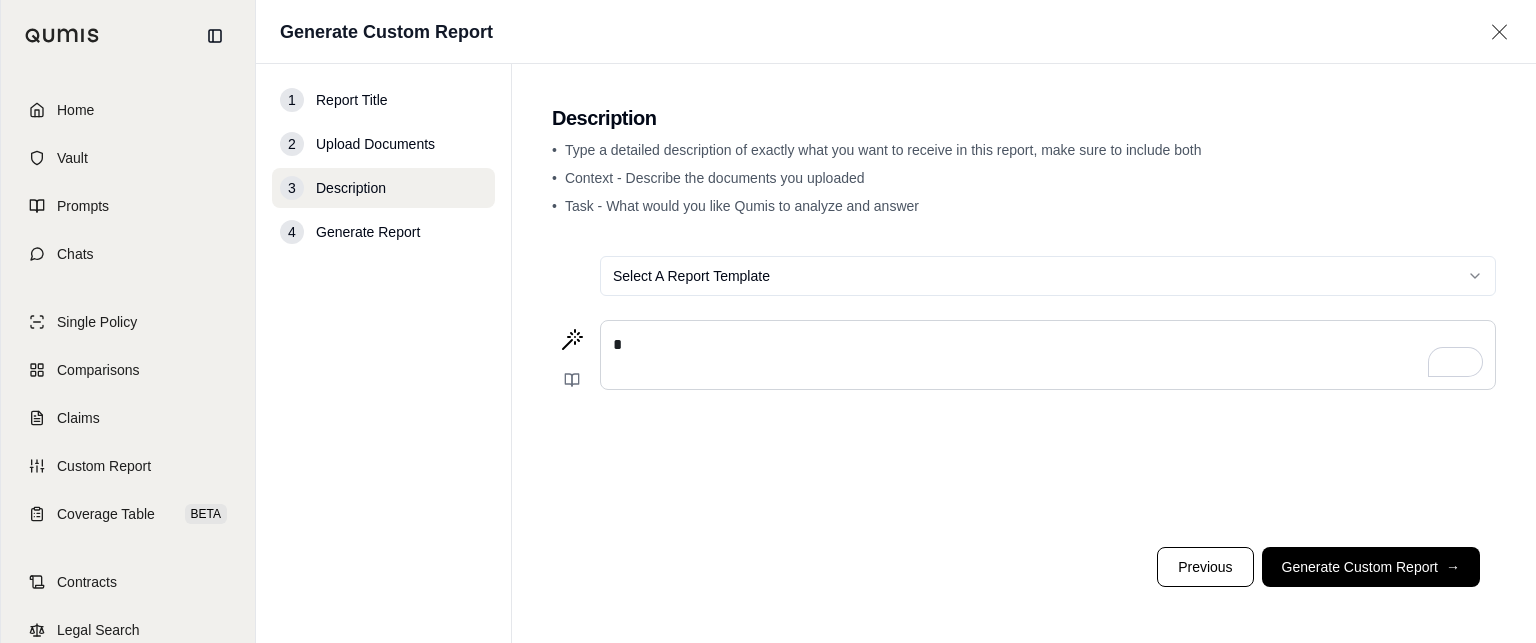 type 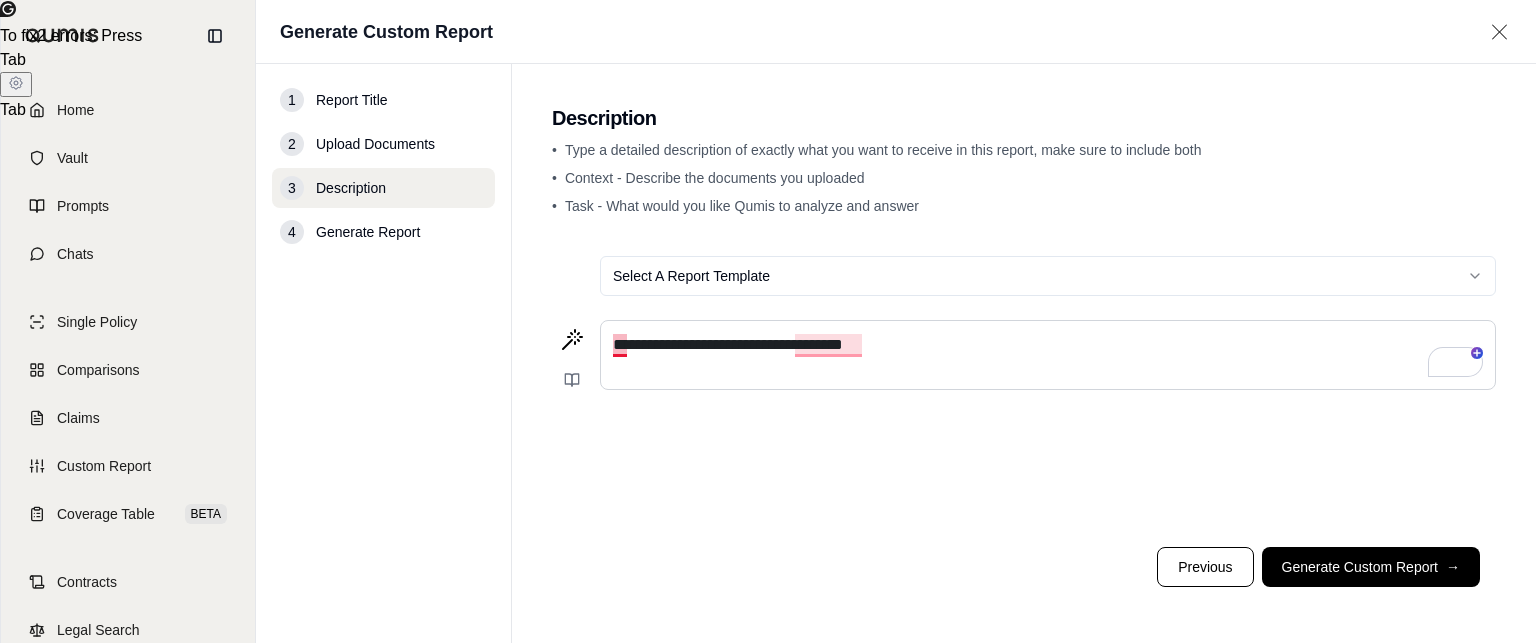 click on "**********" at bounding box center (1048, 355) 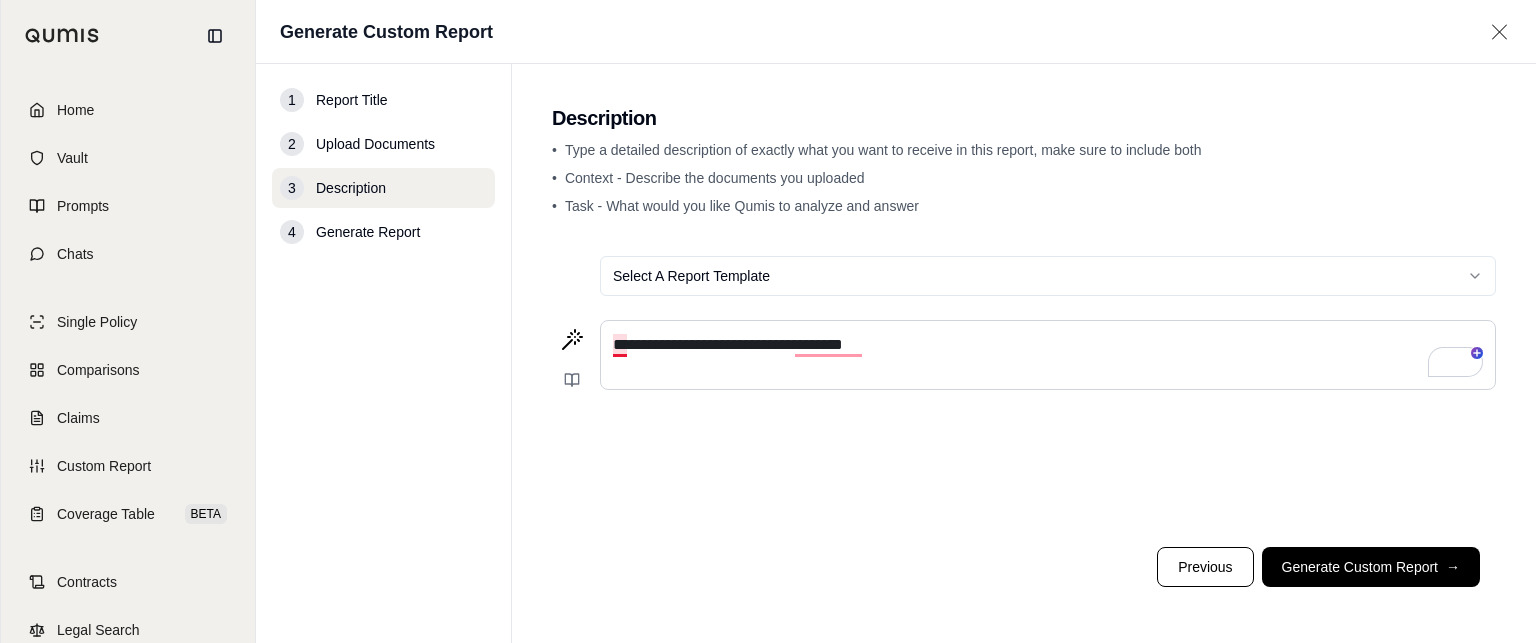 click on "**********" at bounding box center (728, 344) 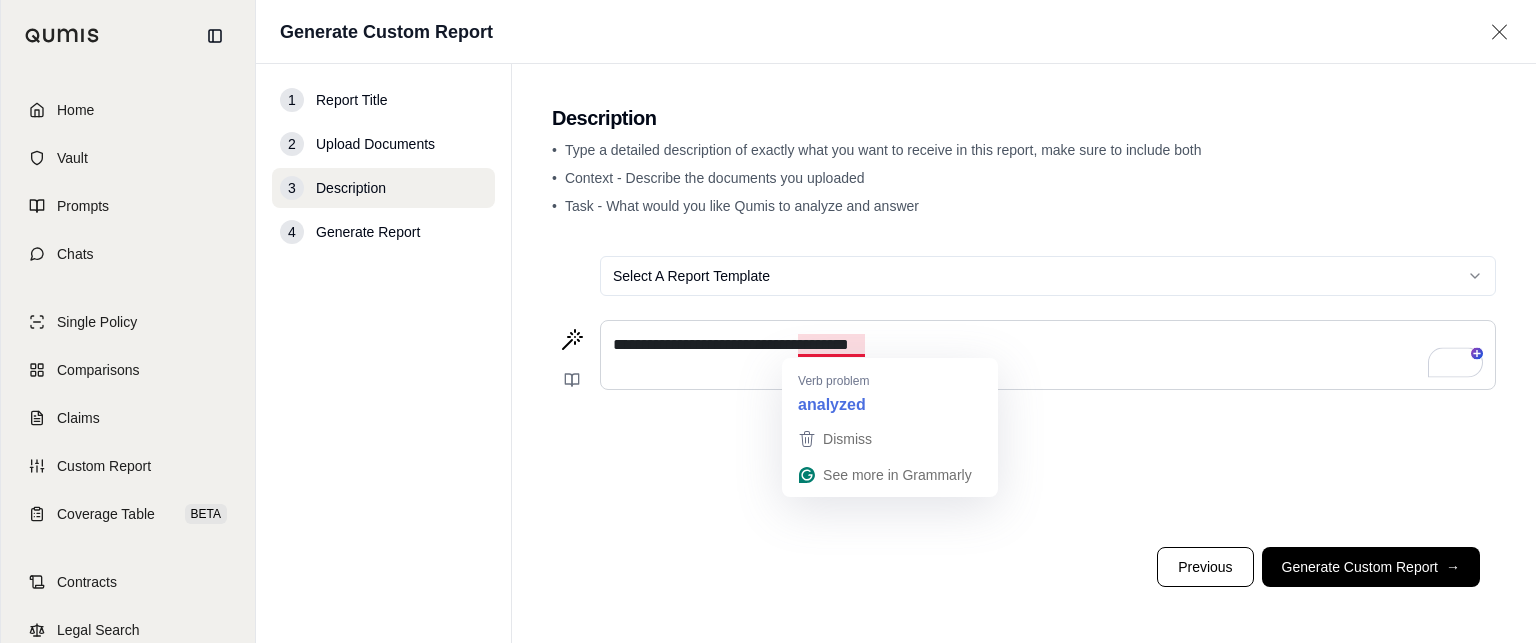 click on "**********" at bounding box center (731, 344) 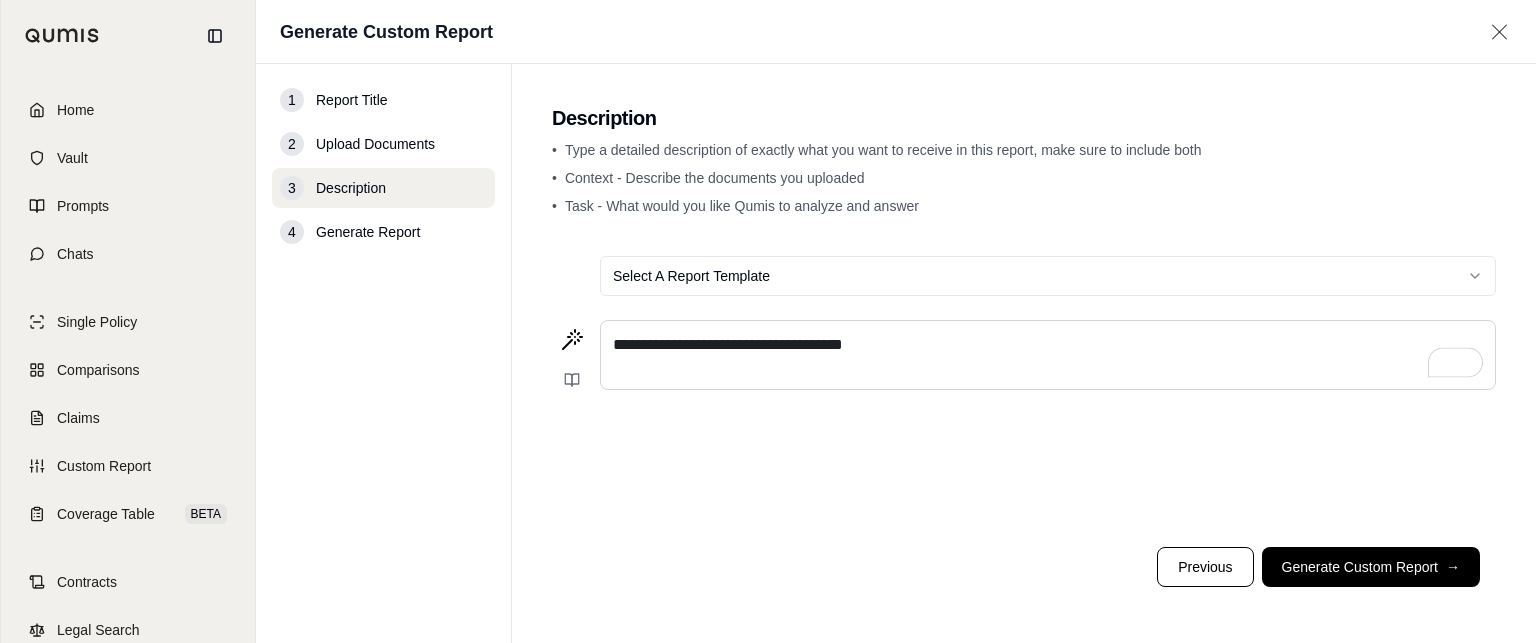 click on "**********" at bounding box center [1048, 345] 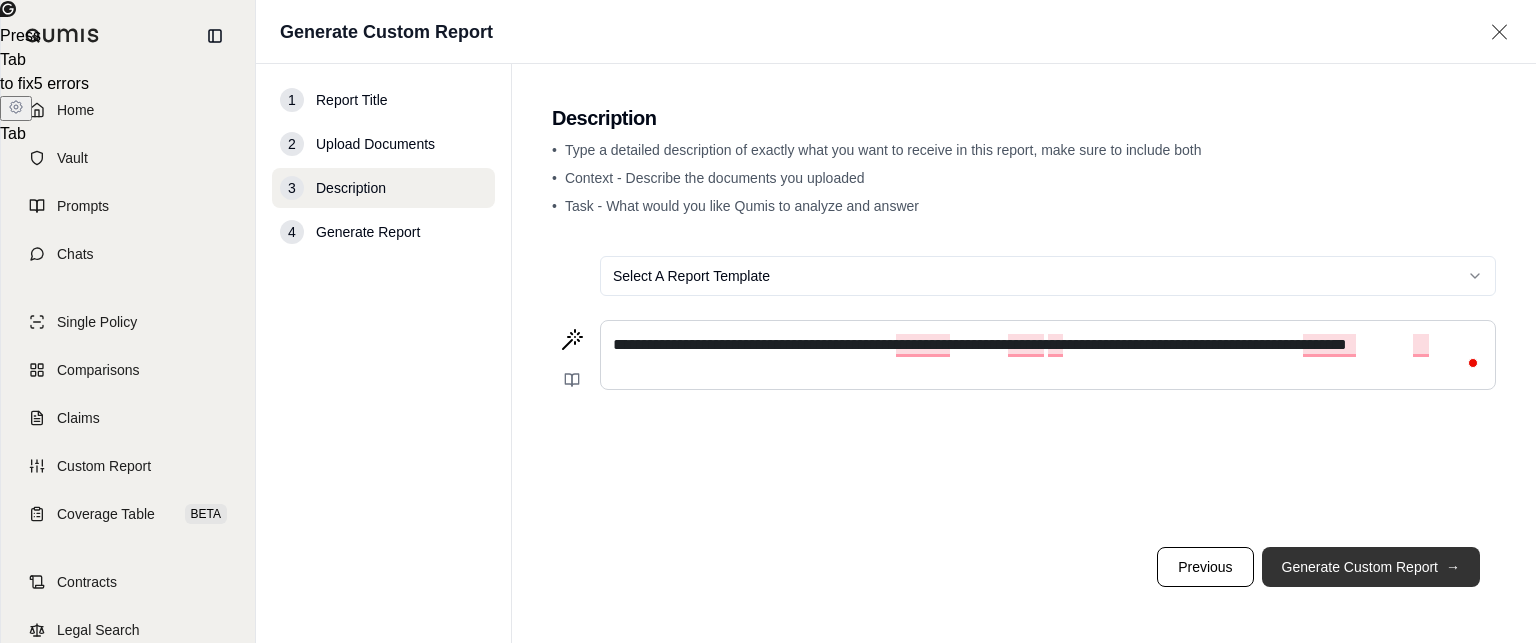 click on "Generate Custom Report →" at bounding box center (1371, 567) 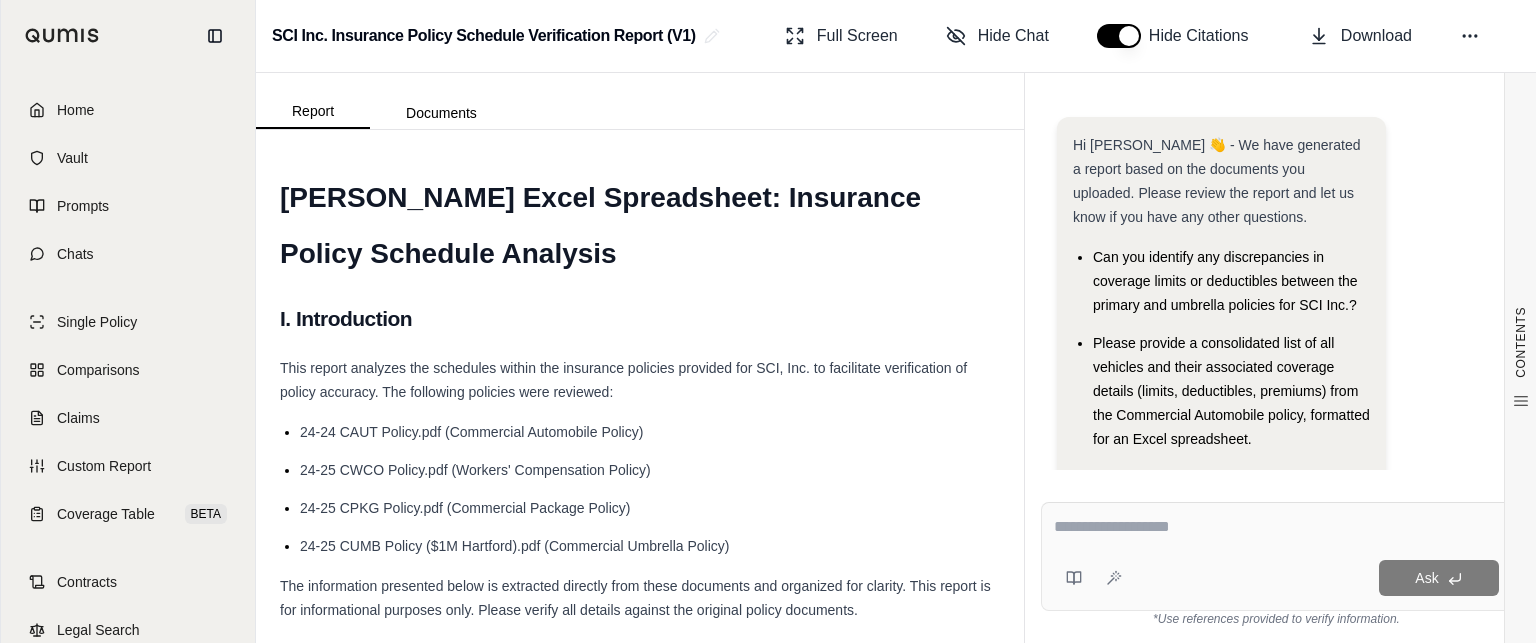 scroll, scrollTop: 0, scrollLeft: 0, axis: both 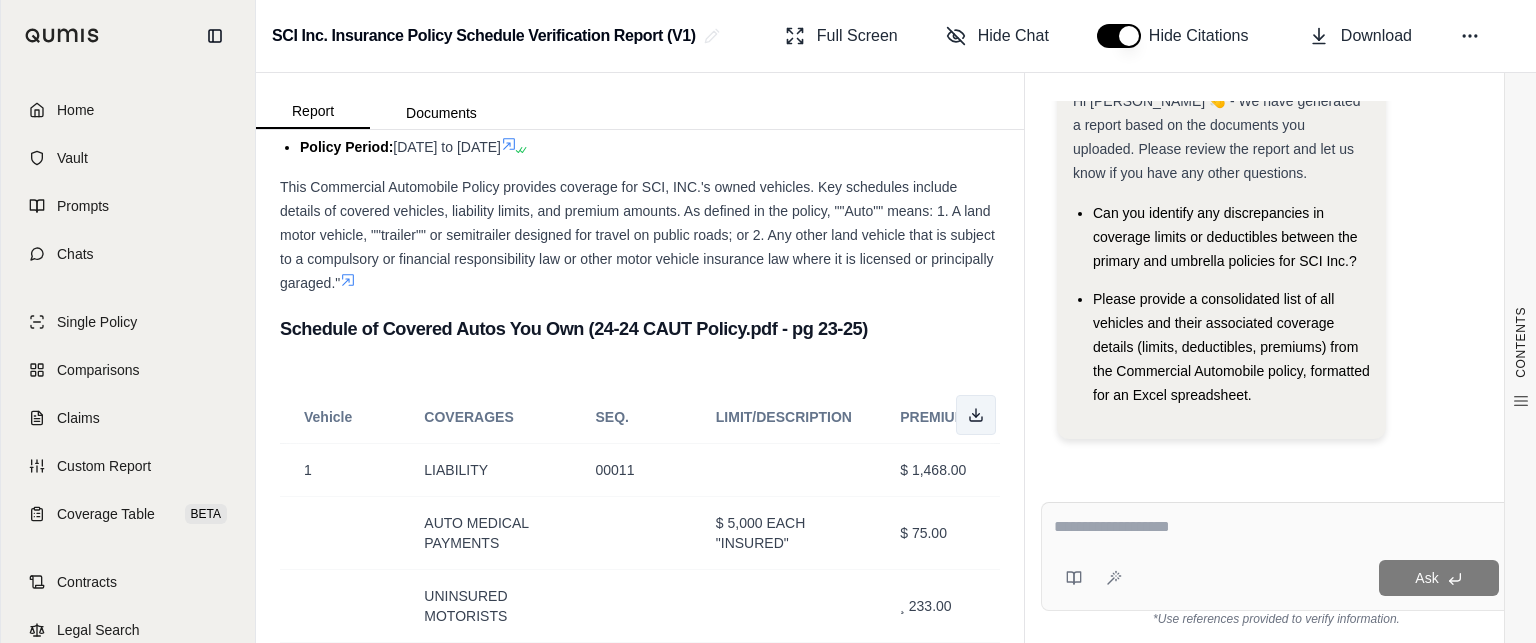 click 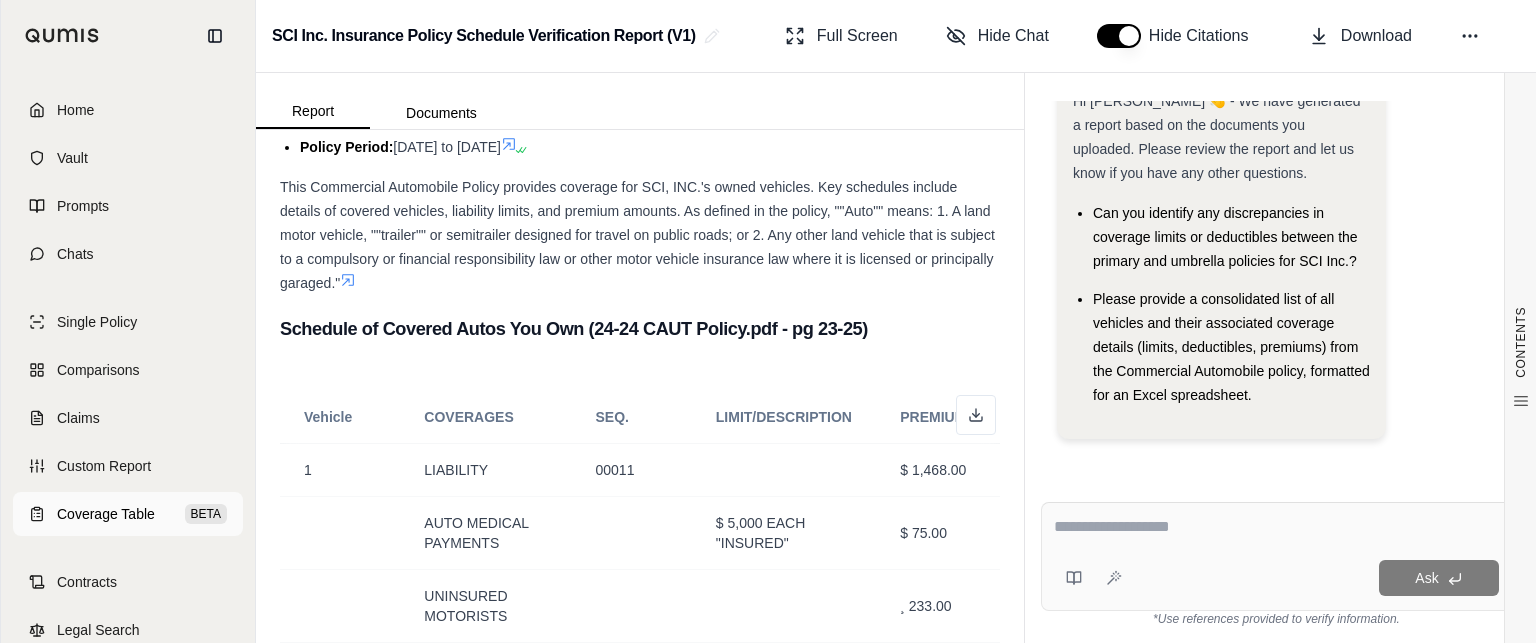 click on "Coverage Table" at bounding box center [106, 514] 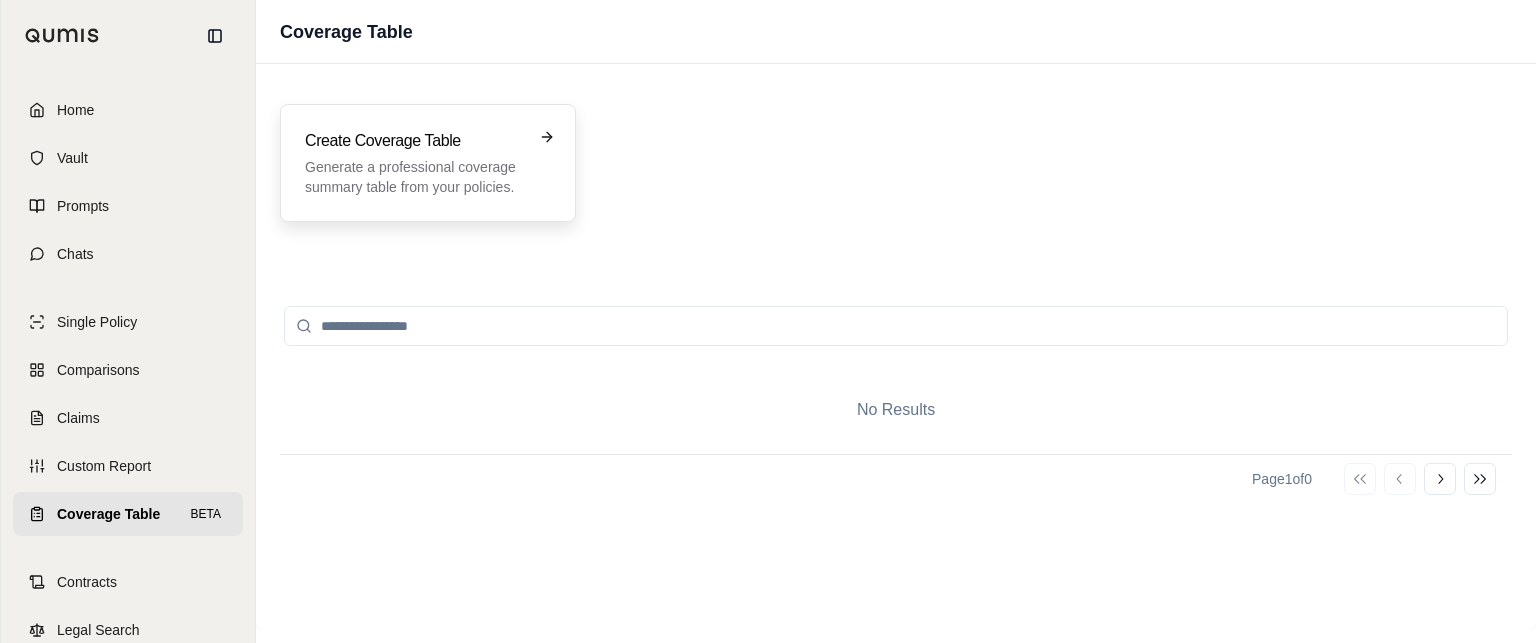 click on "Generate a professional coverage summary table from your policies." at bounding box center [414, 177] 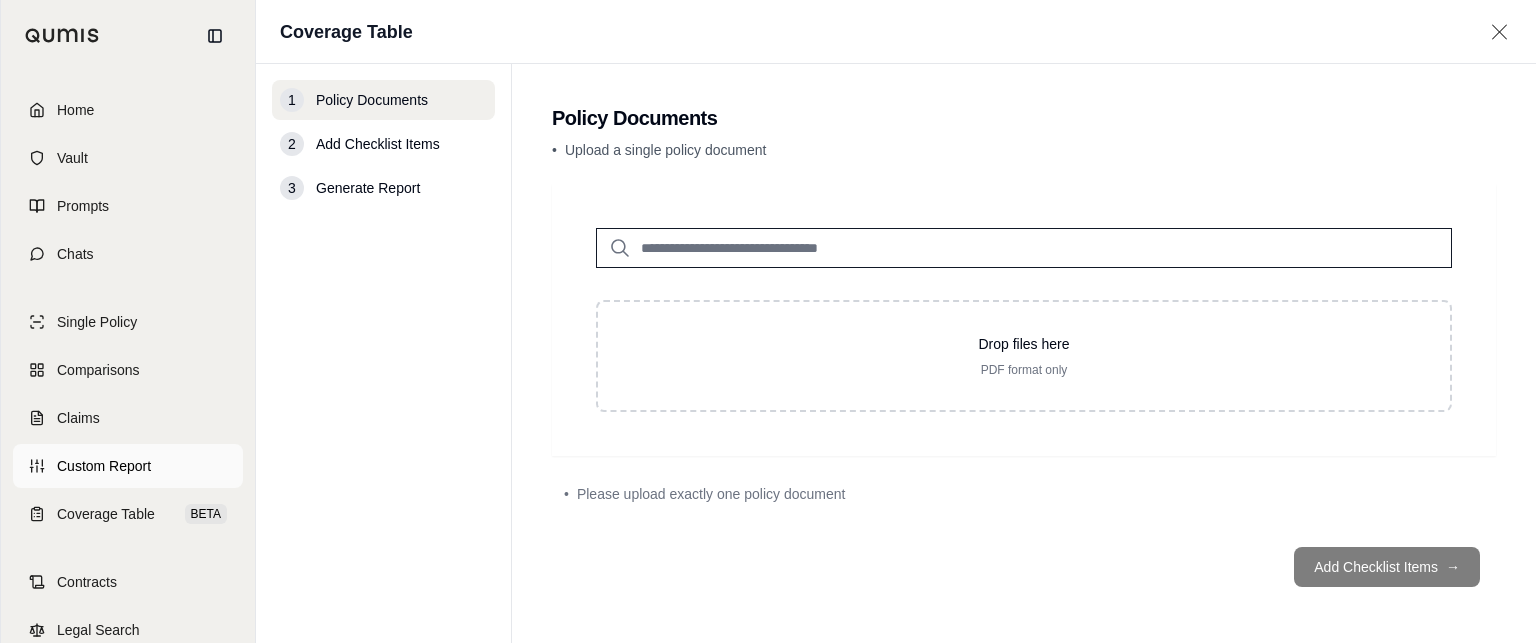 click on "Custom Report" at bounding box center [104, 466] 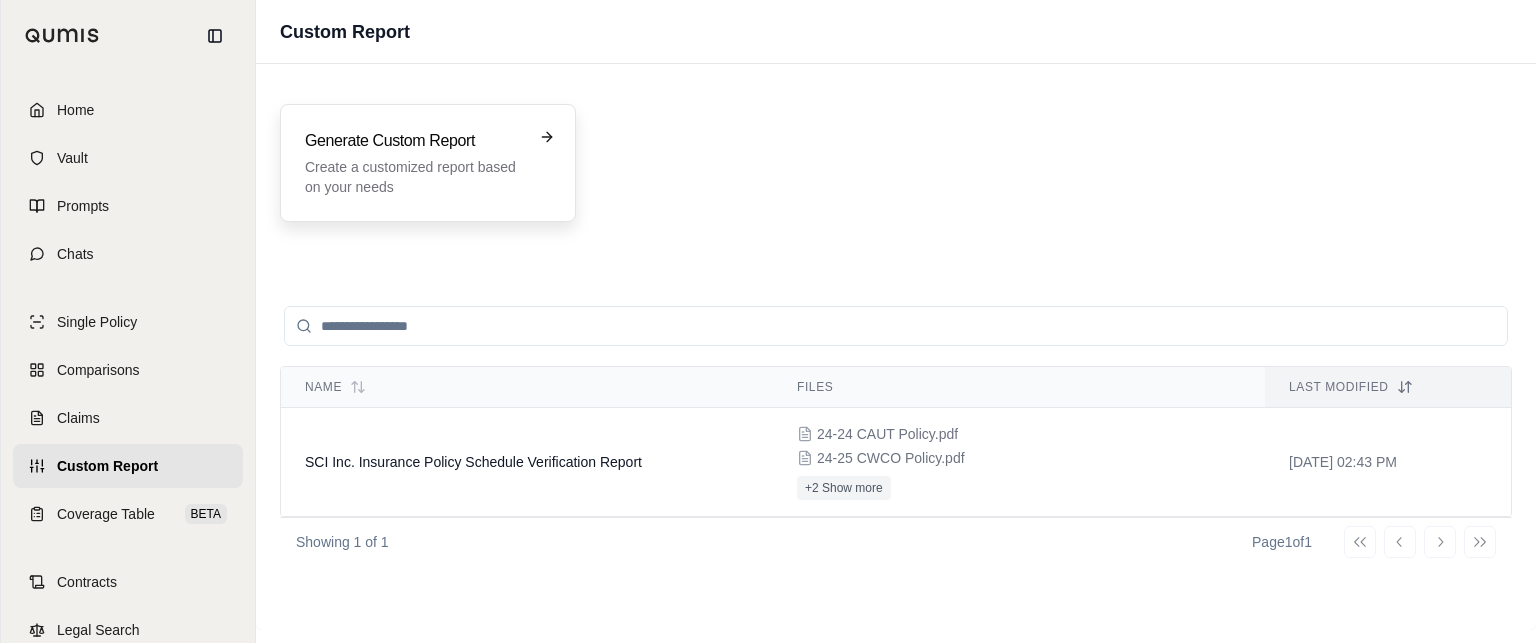 click on "Create a customized report based on your needs" at bounding box center [414, 177] 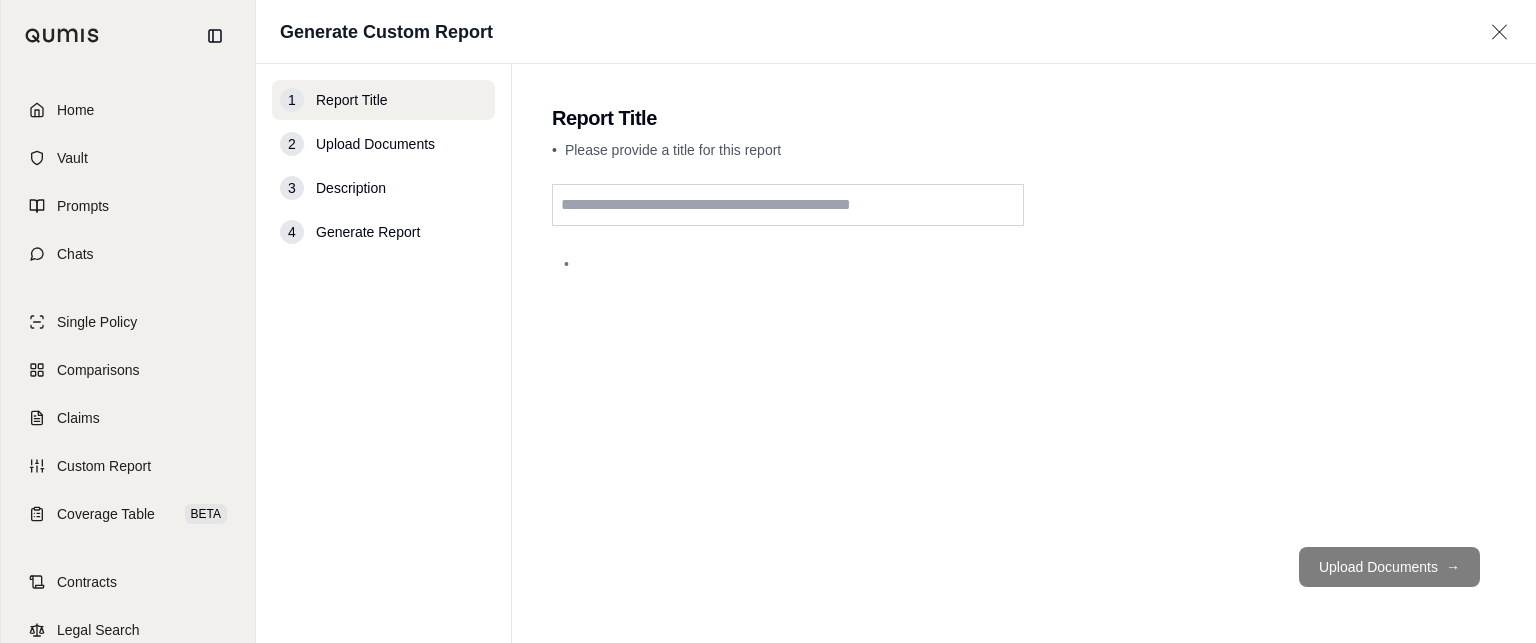 click at bounding box center [788, 205] 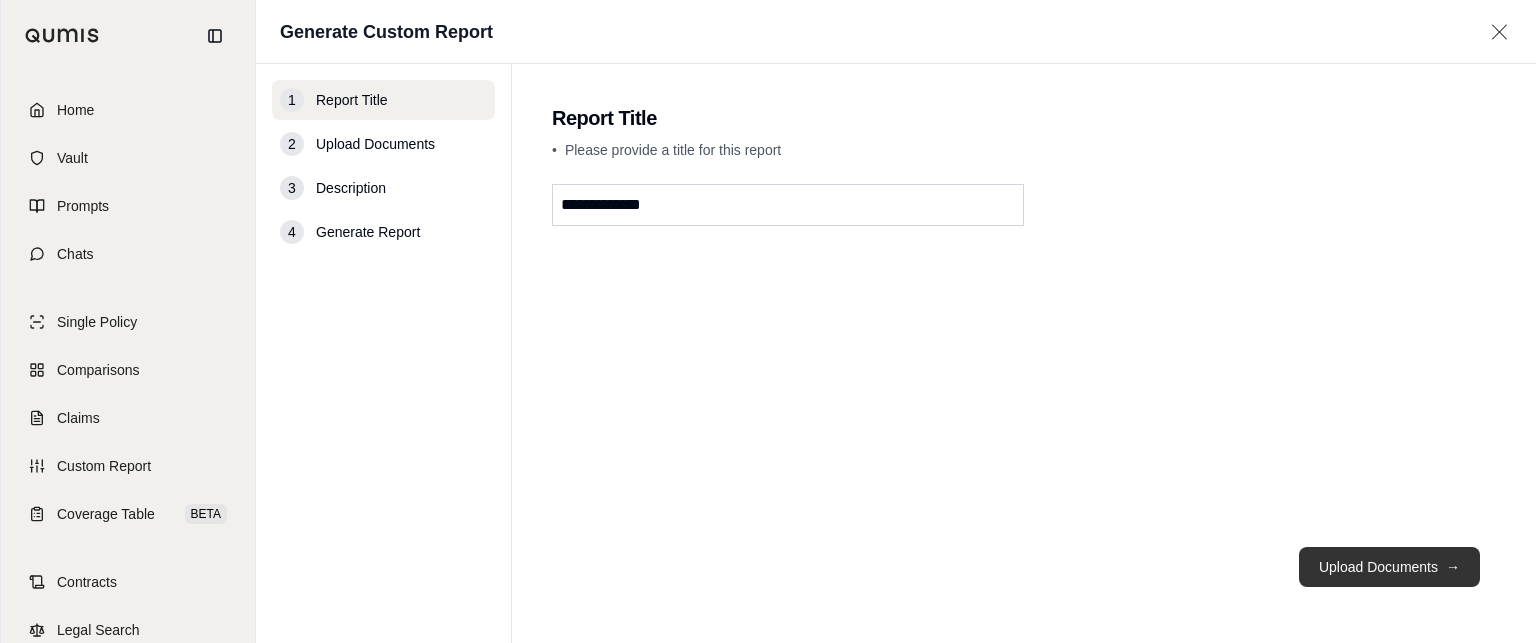 type on "**********" 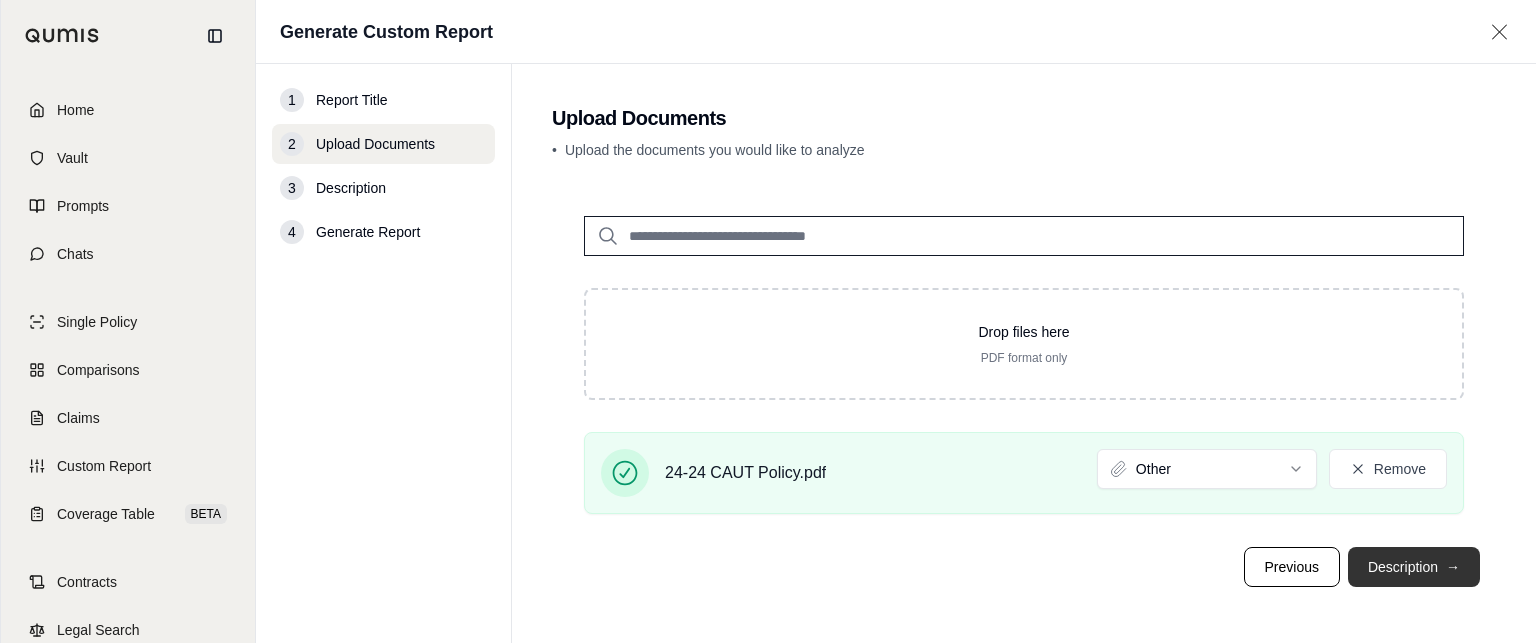 click on "Description →" at bounding box center [1414, 567] 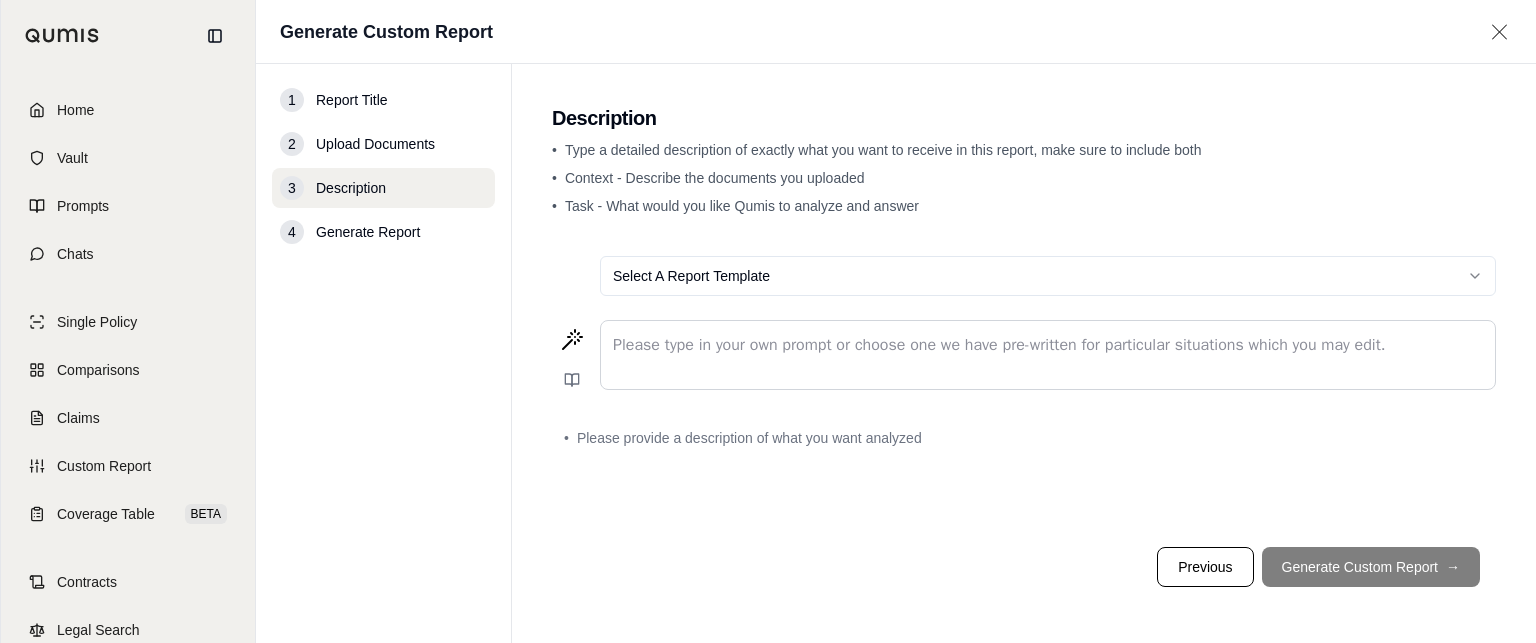 click at bounding box center (1048, 345) 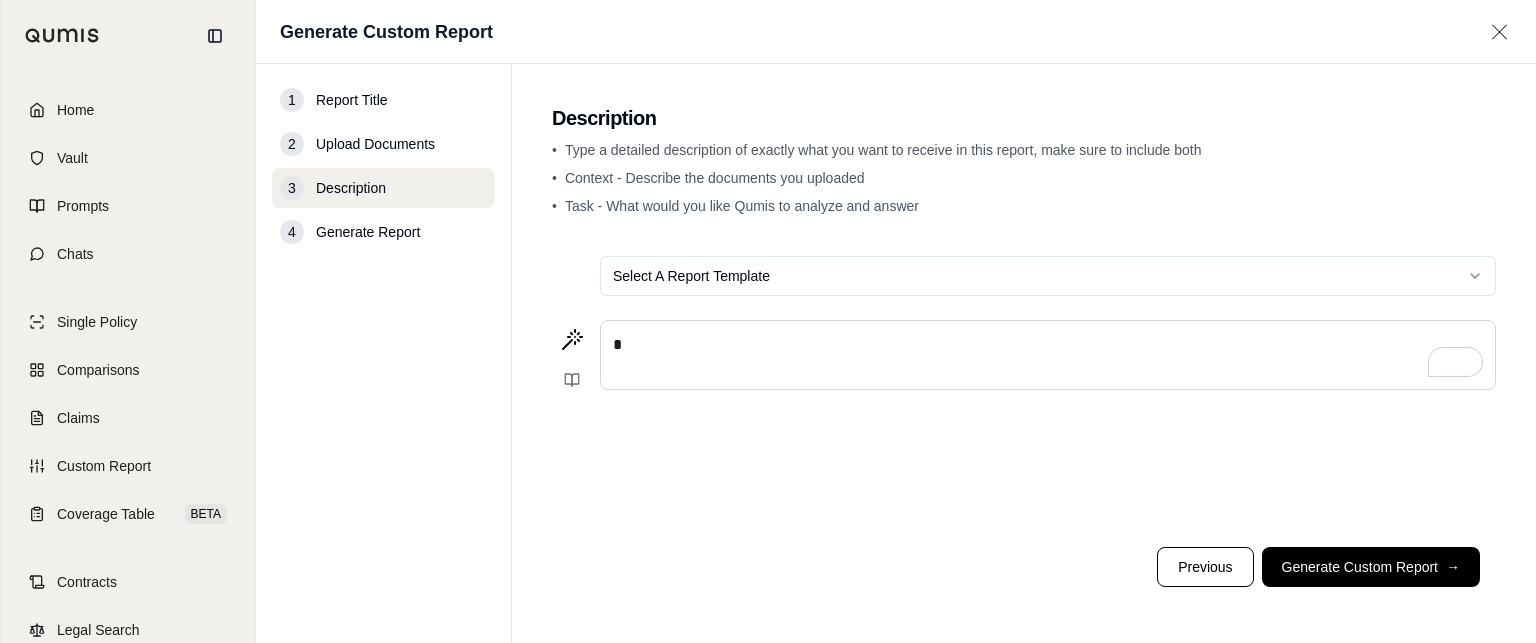 type 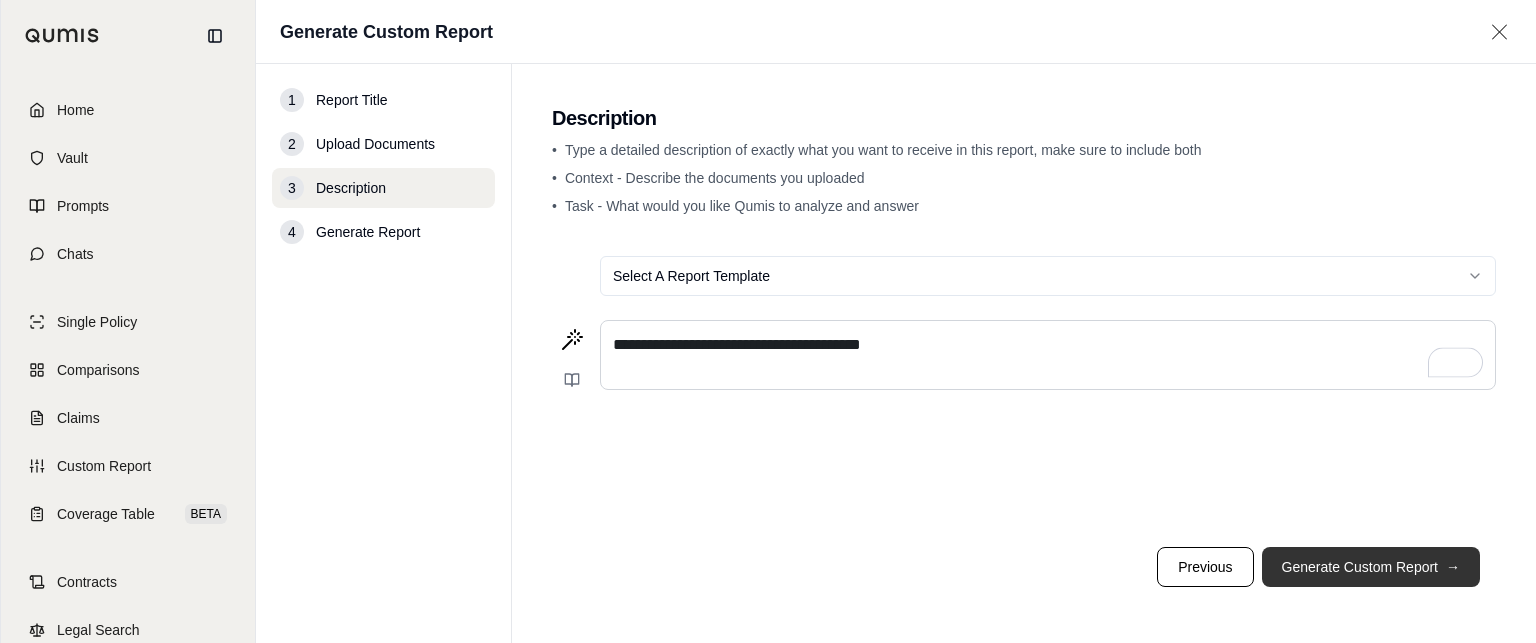 click on "Generate Custom Report →" at bounding box center (1371, 567) 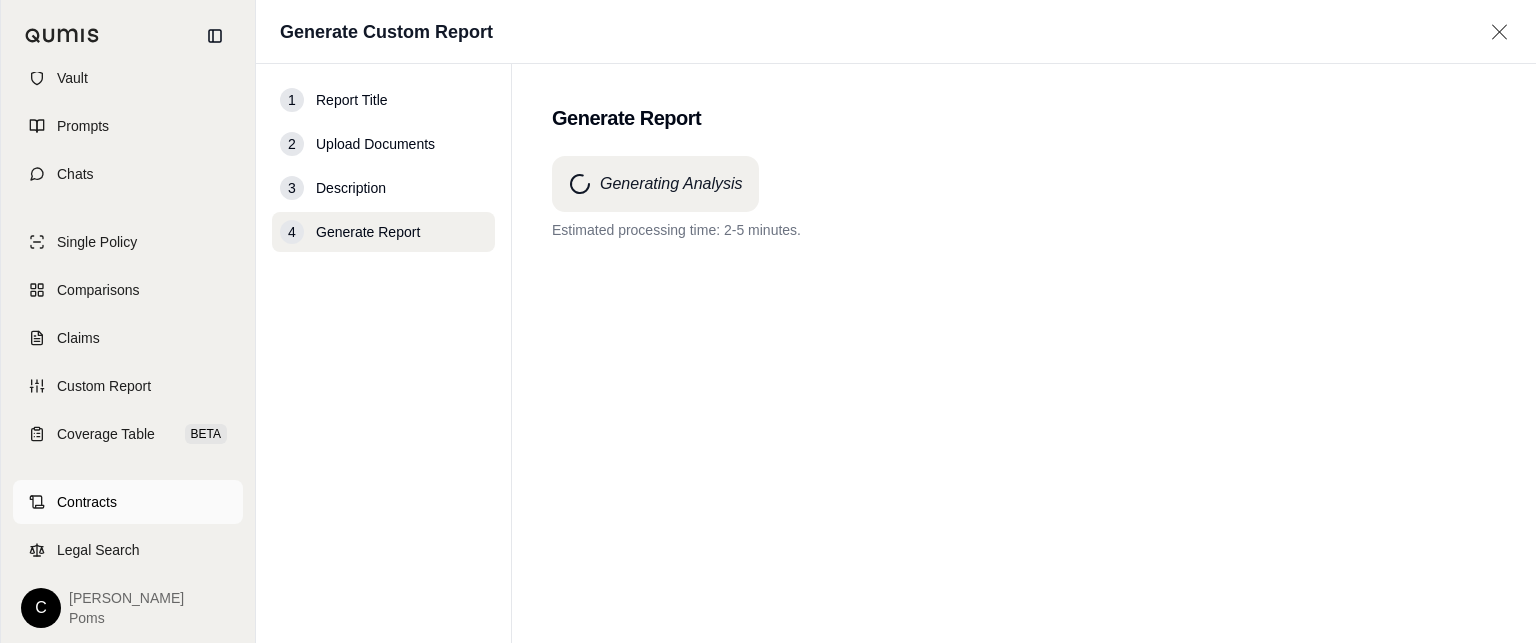 scroll, scrollTop: 0, scrollLeft: 0, axis: both 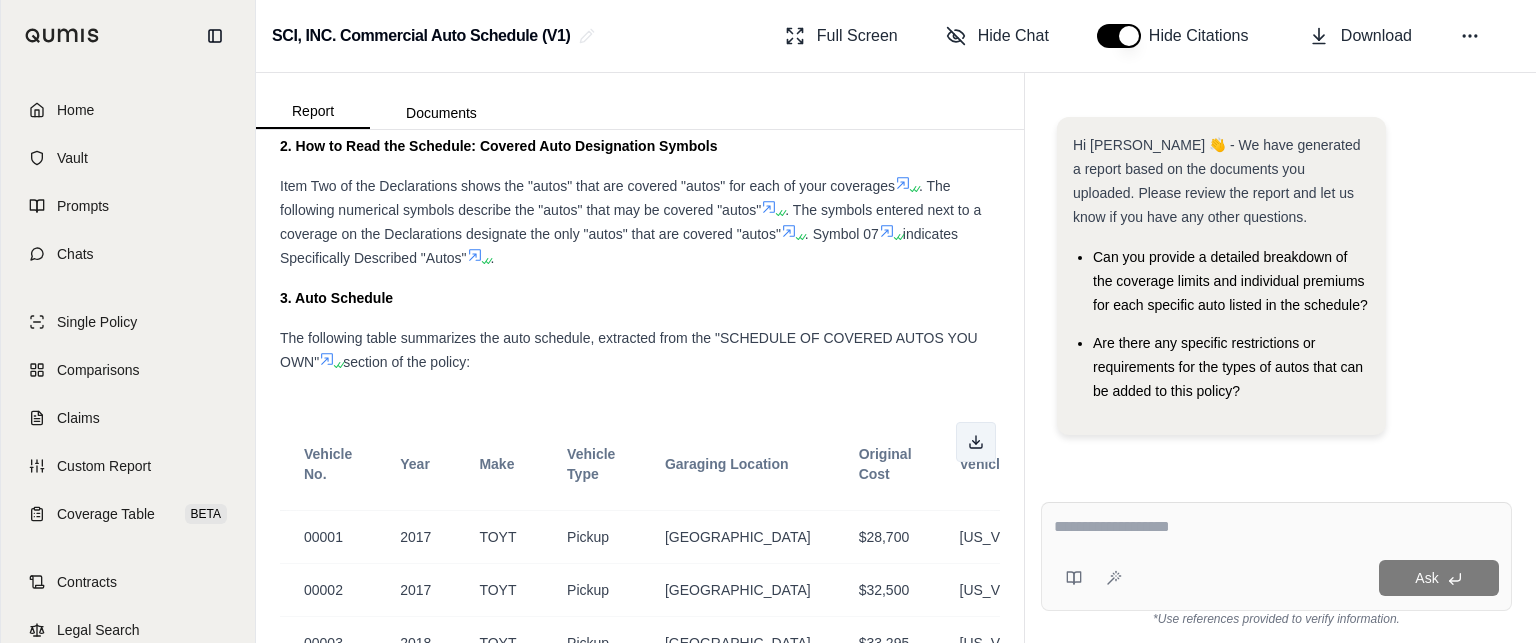 click 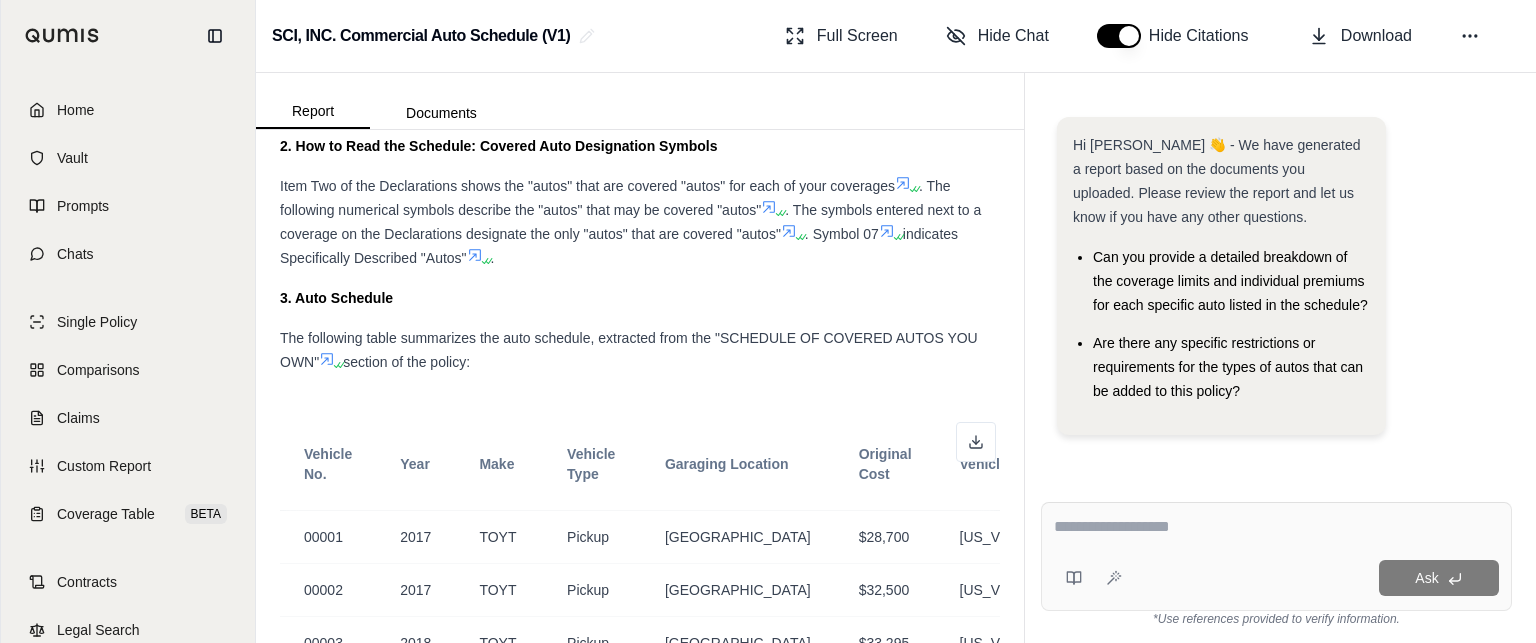 click at bounding box center [1276, 527] 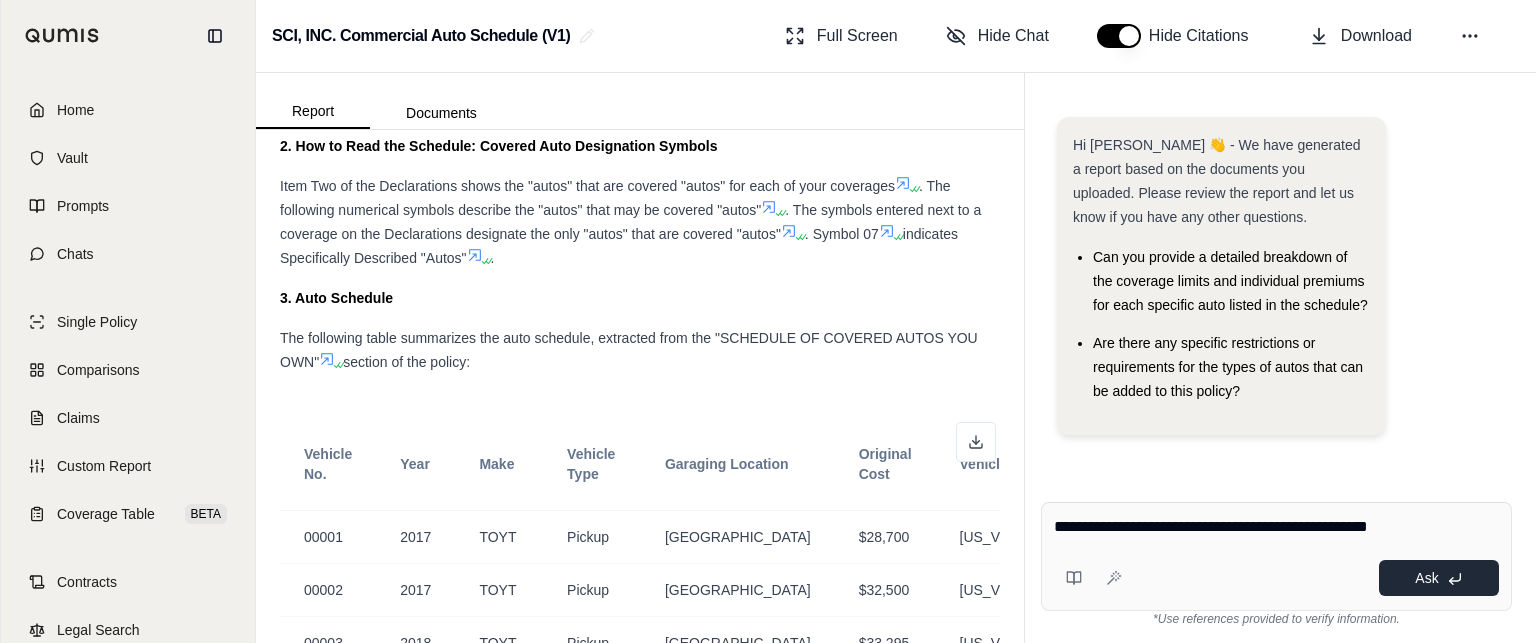 type on "**********" 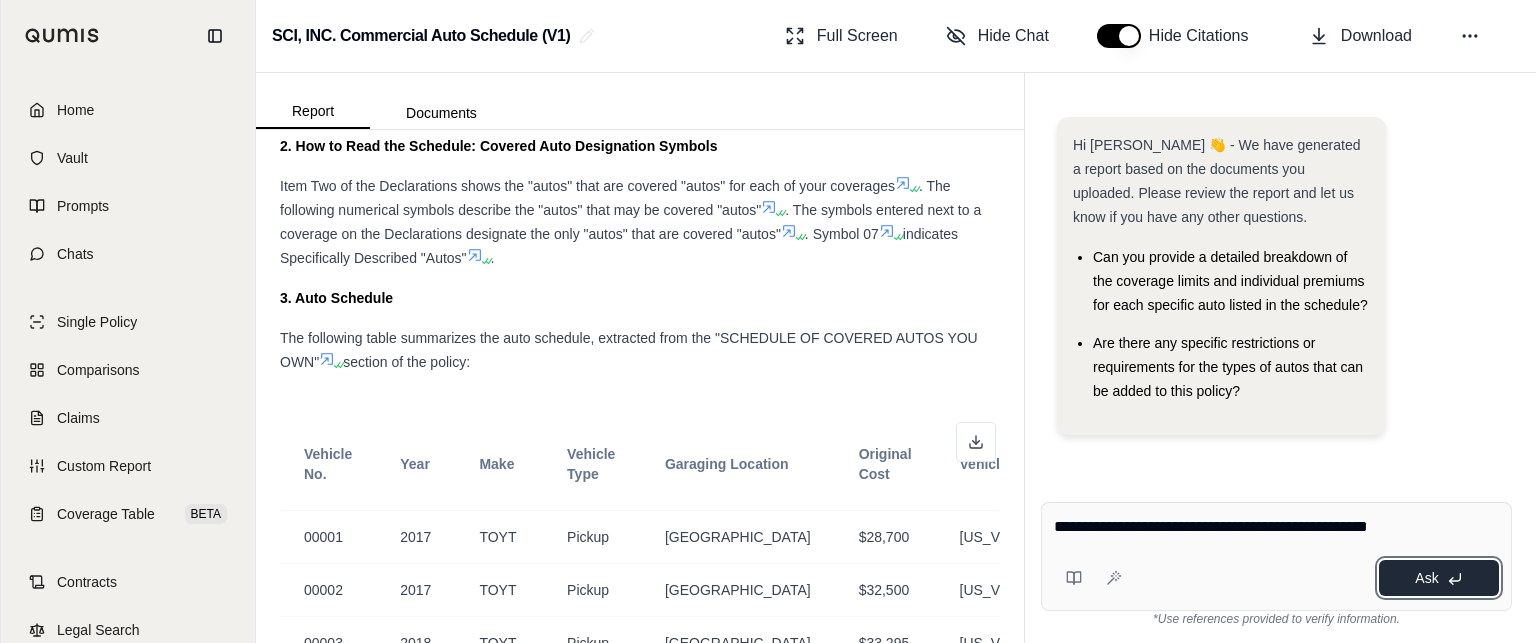 click on "Ask" at bounding box center [1426, 578] 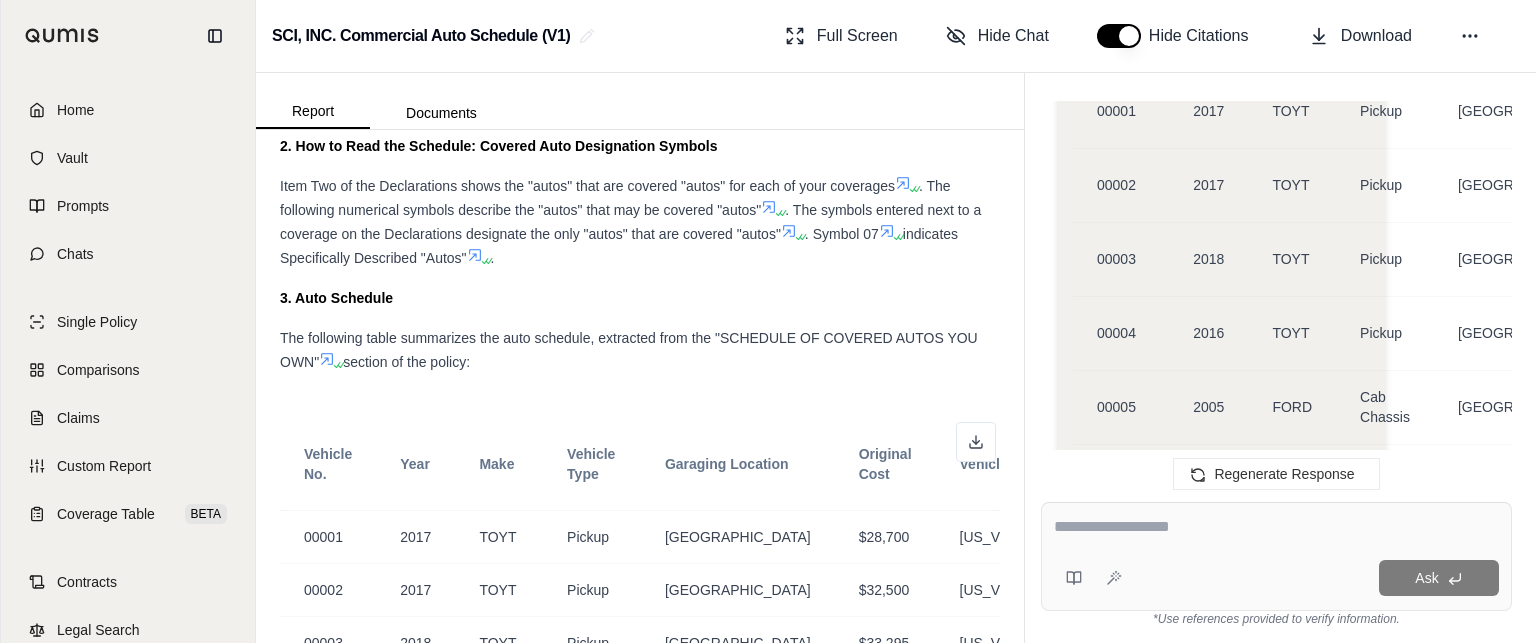 scroll, scrollTop: 0, scrollLeft: 0, axis: both 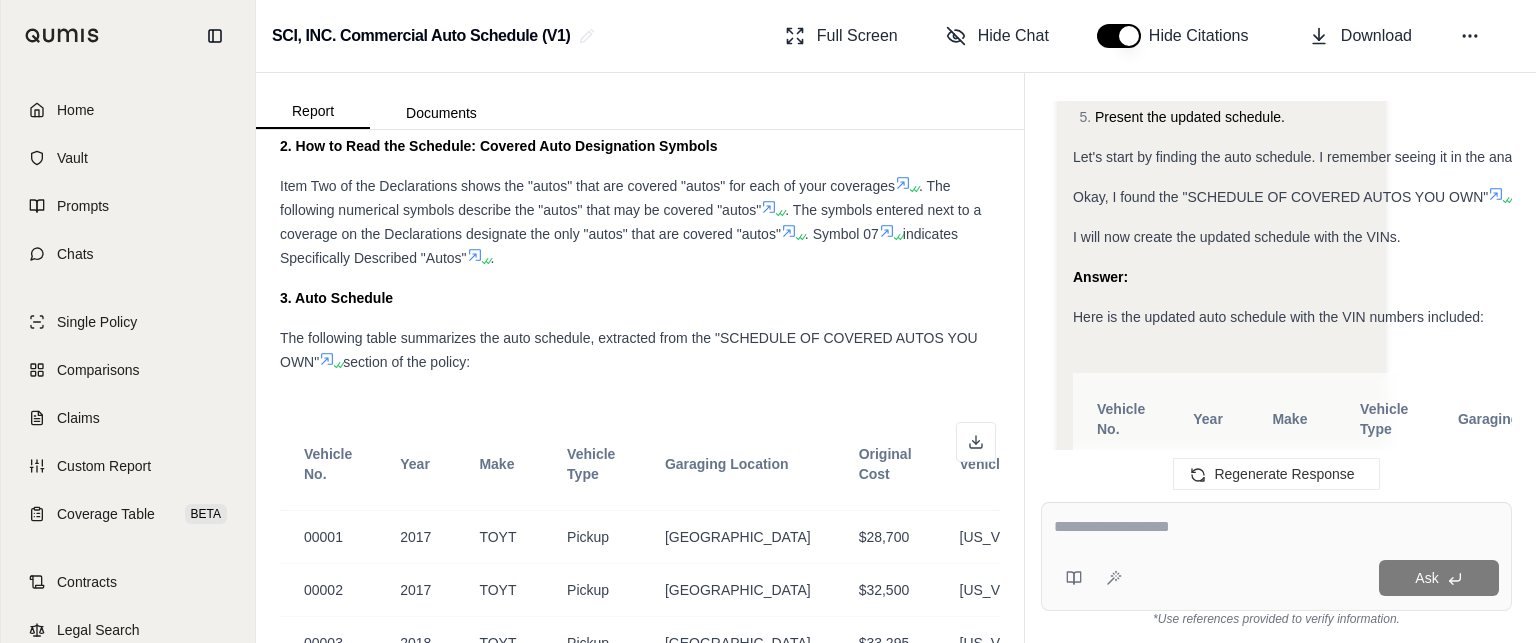 drag, startPoint x: 1448, startPoint y: 351, endPoint x: 1196, endPoint y: 351, distance: 252 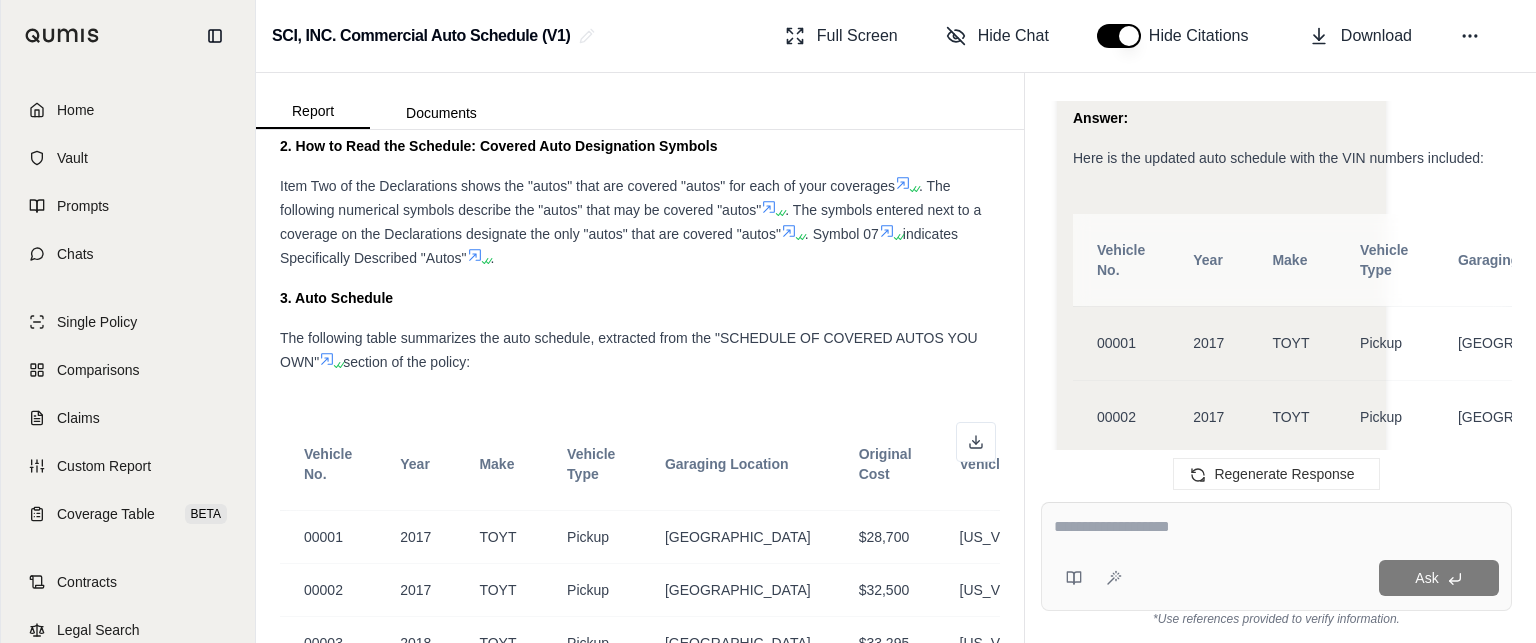 scroll, scrollTop: 938, scrollLeft: 0, axis: vertical 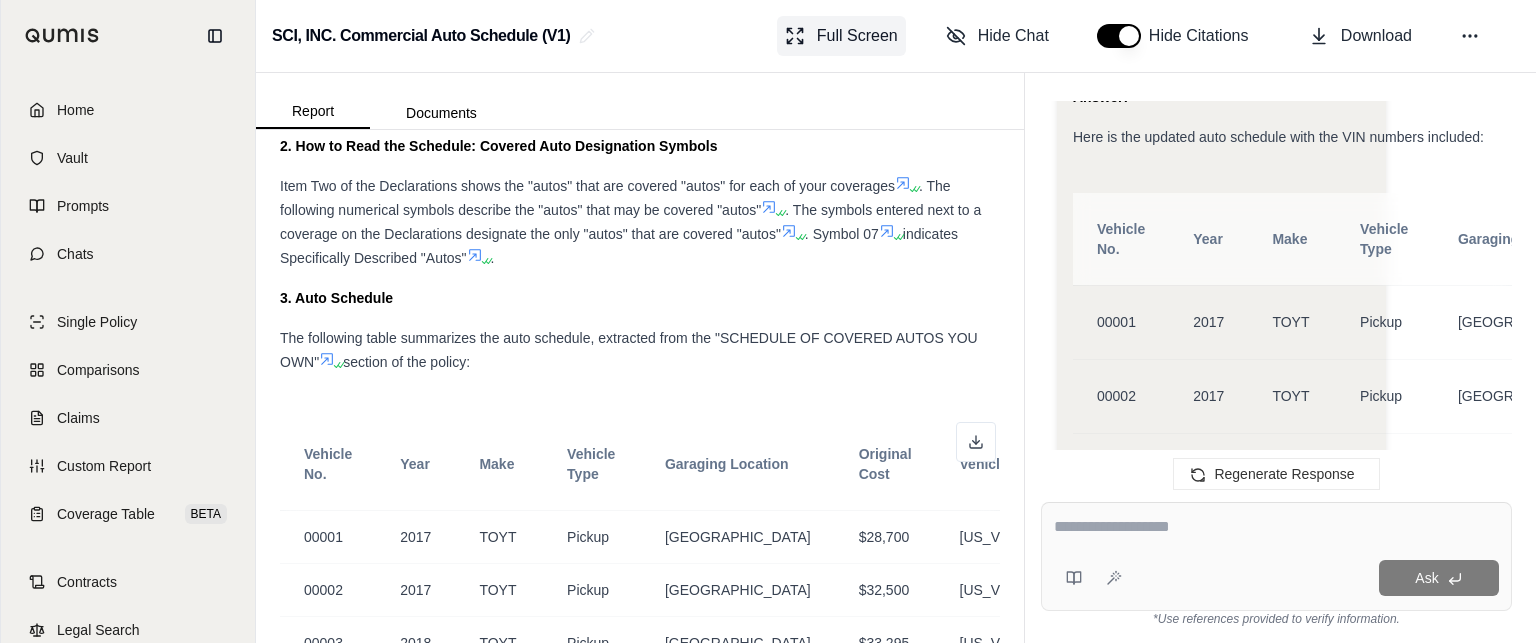click on "Full Screen" at bounding box center (857, 36) 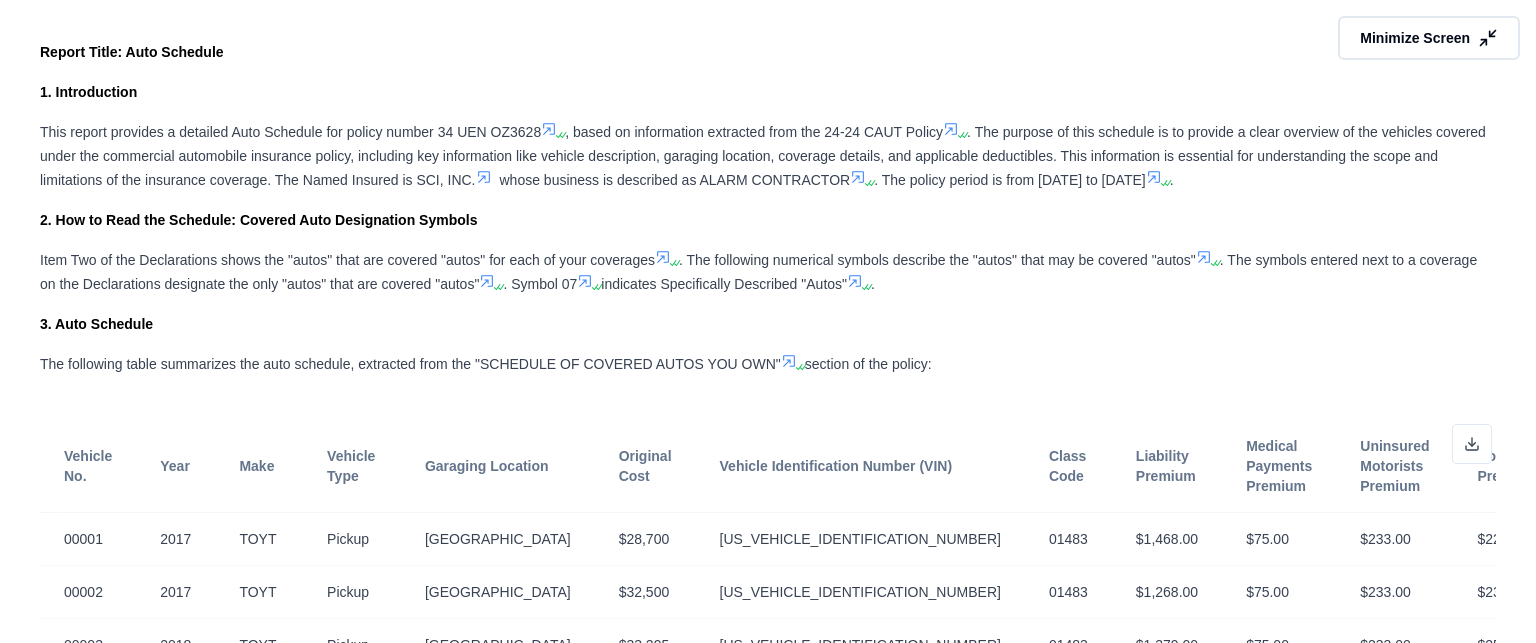 scroll, scrollTop: 1390, scrollLeft: 0, axis: vertical 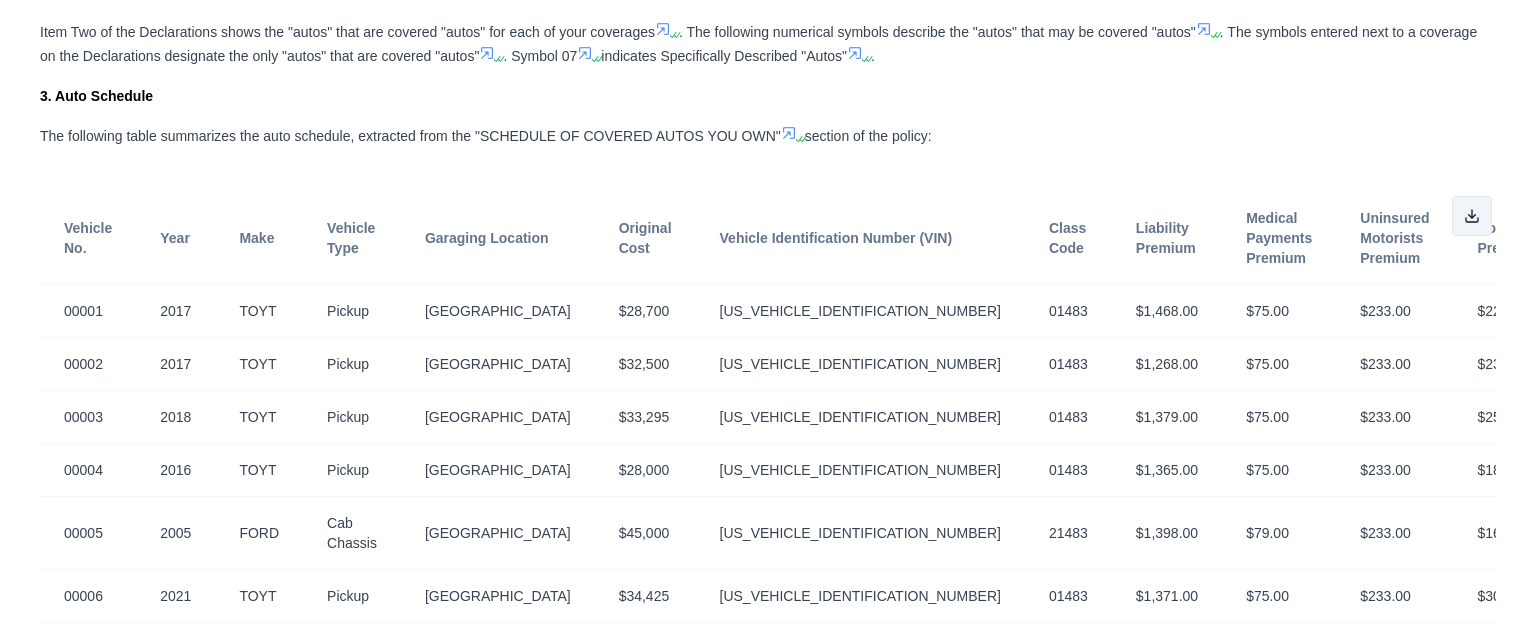 click 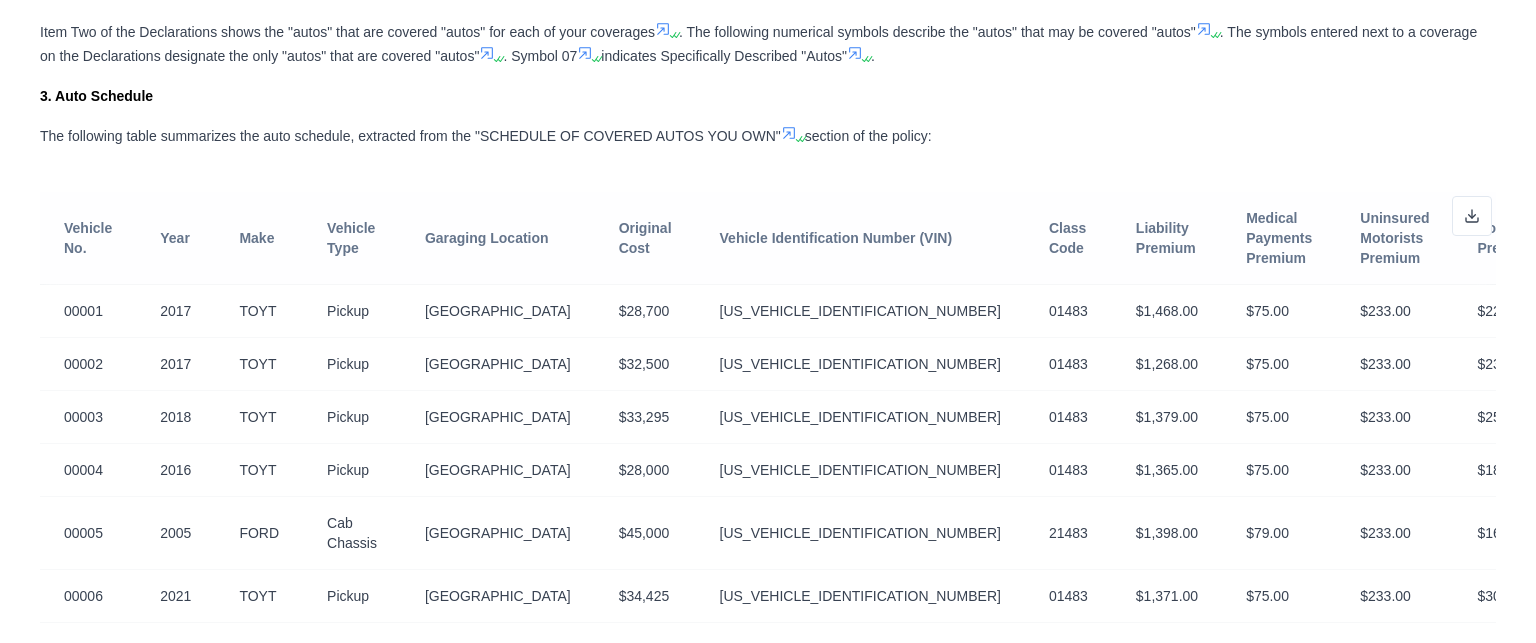 click on "Vehicle Identification Number (VIN)" at bounding box center [836, 238] 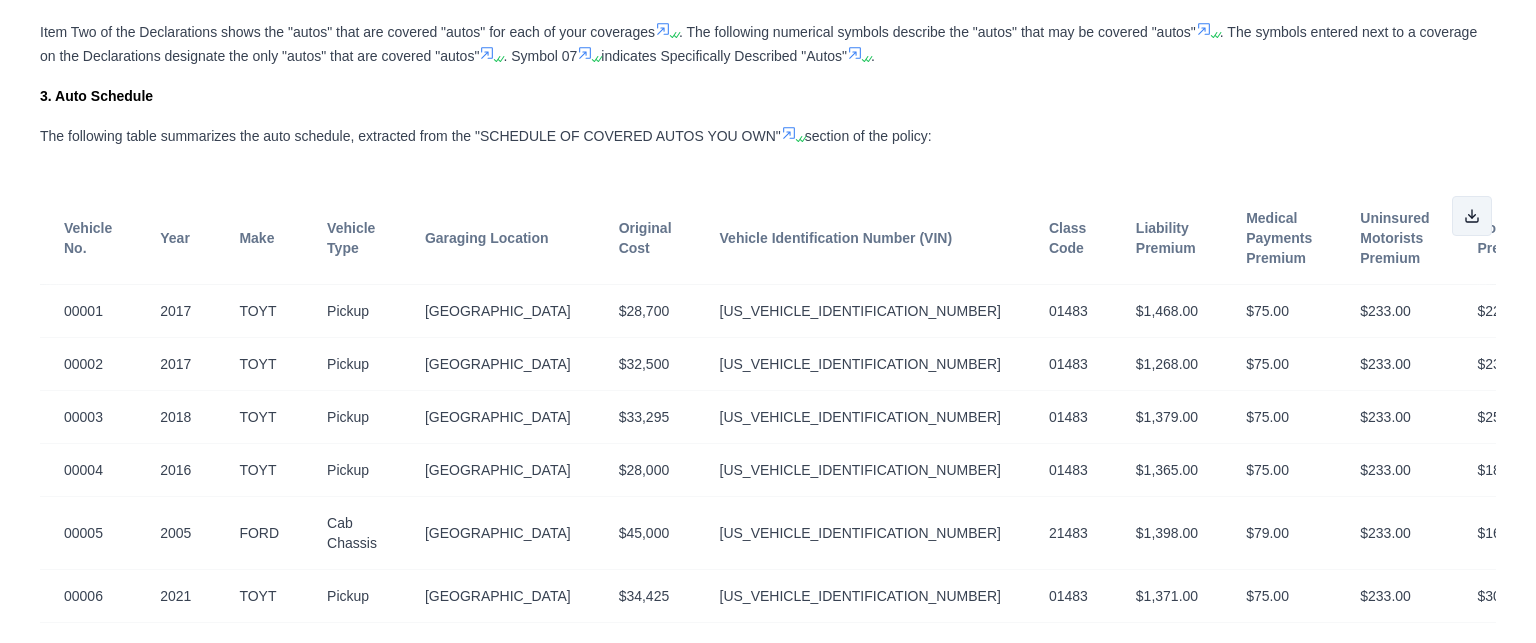 click 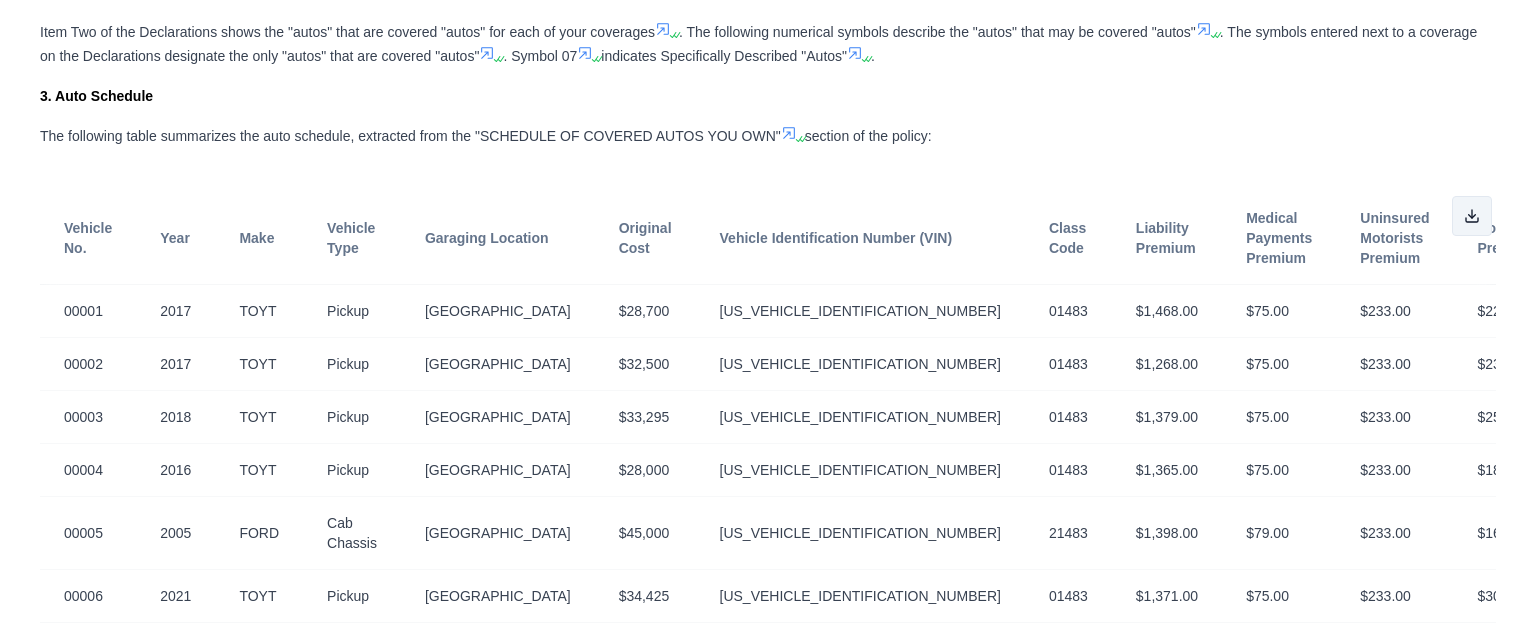click at bounding box center (1472, 216) 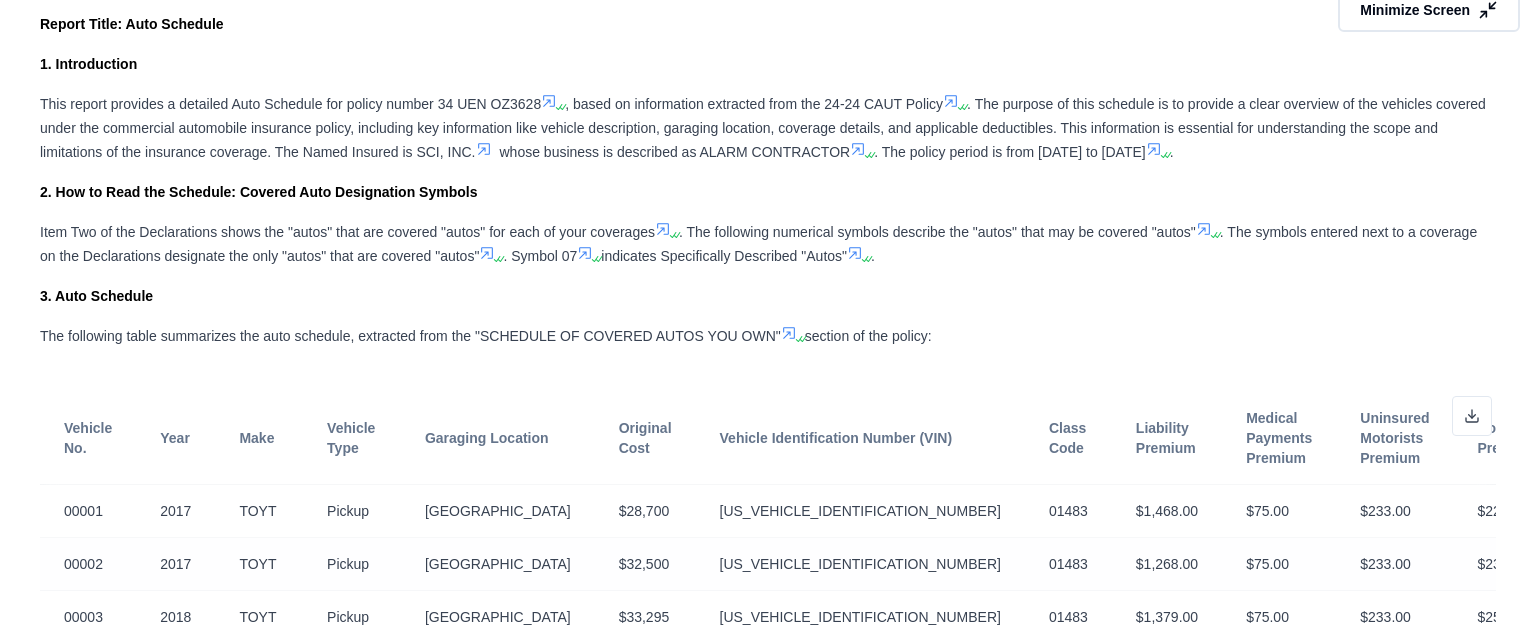 scroll, scrollTop: 0, scrollLeft: 0, axis: both 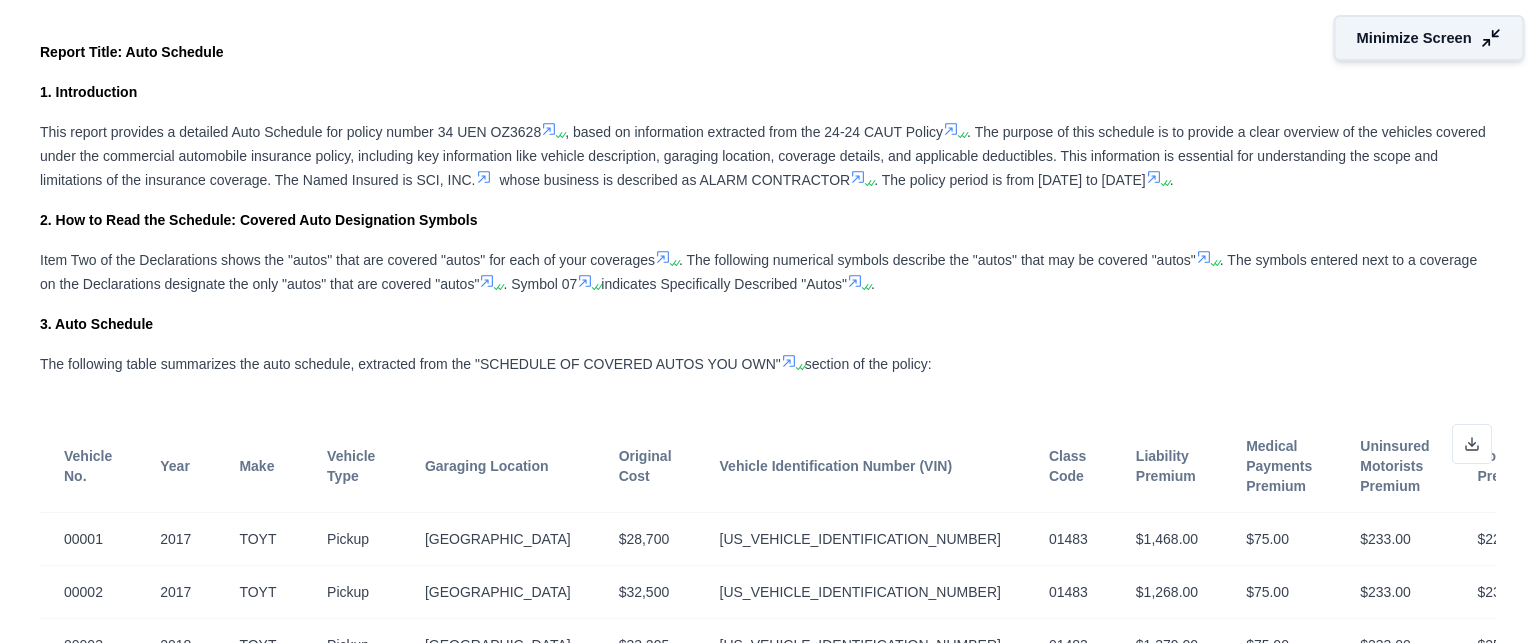 click 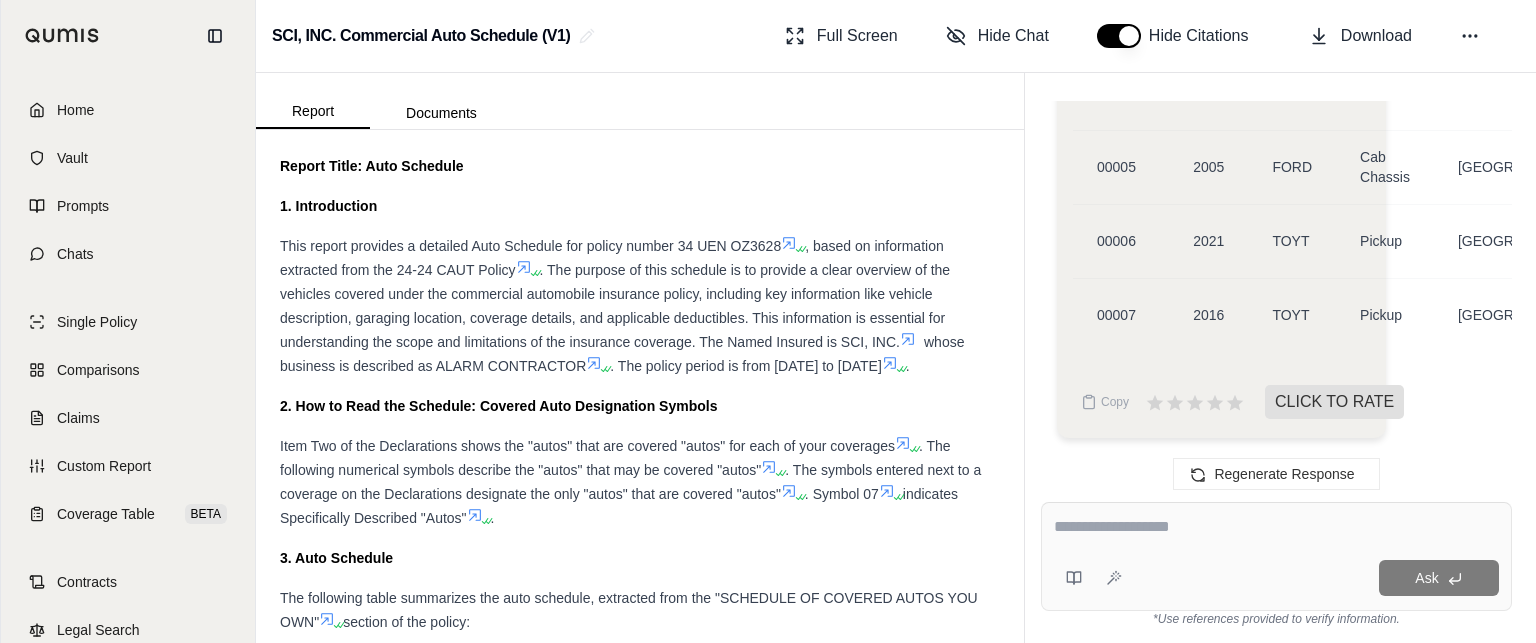 click at bounding box center [1276, 527] 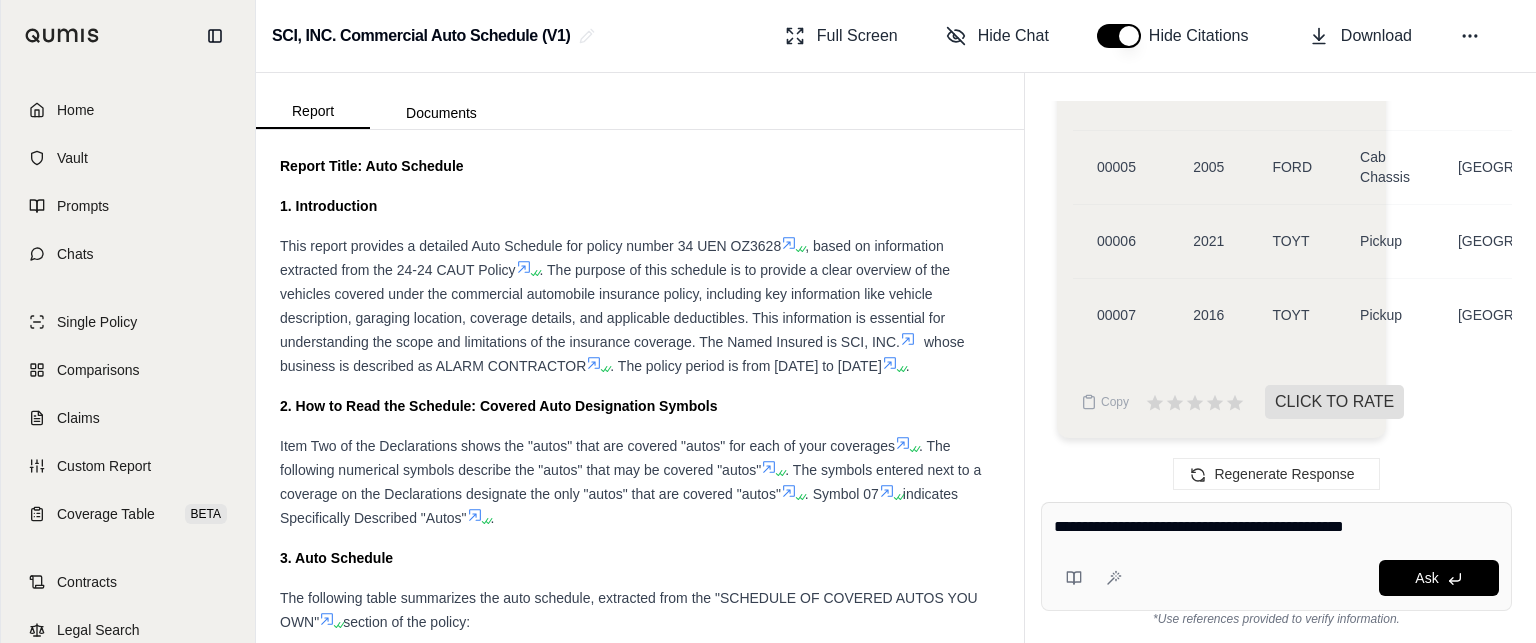 type on "**********" 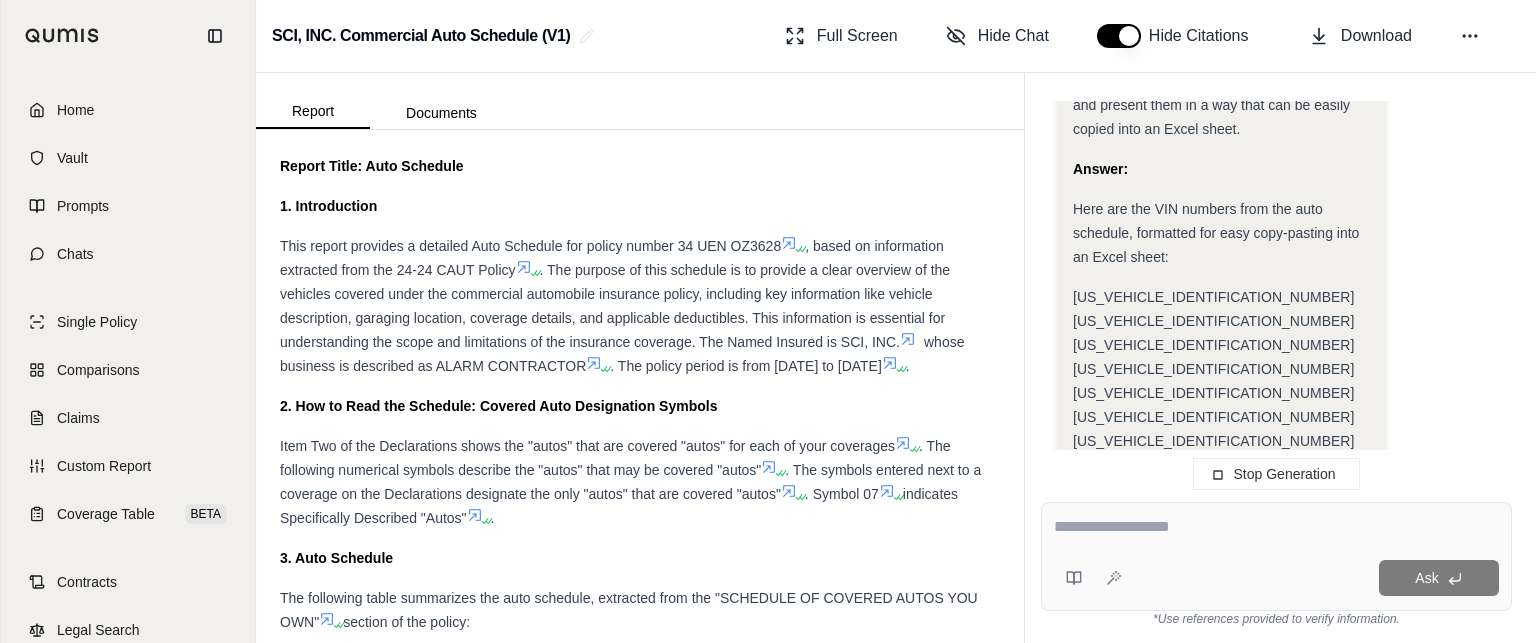 scroll, scrollTop: 1970, scrollLeft: 0, axis: vertical 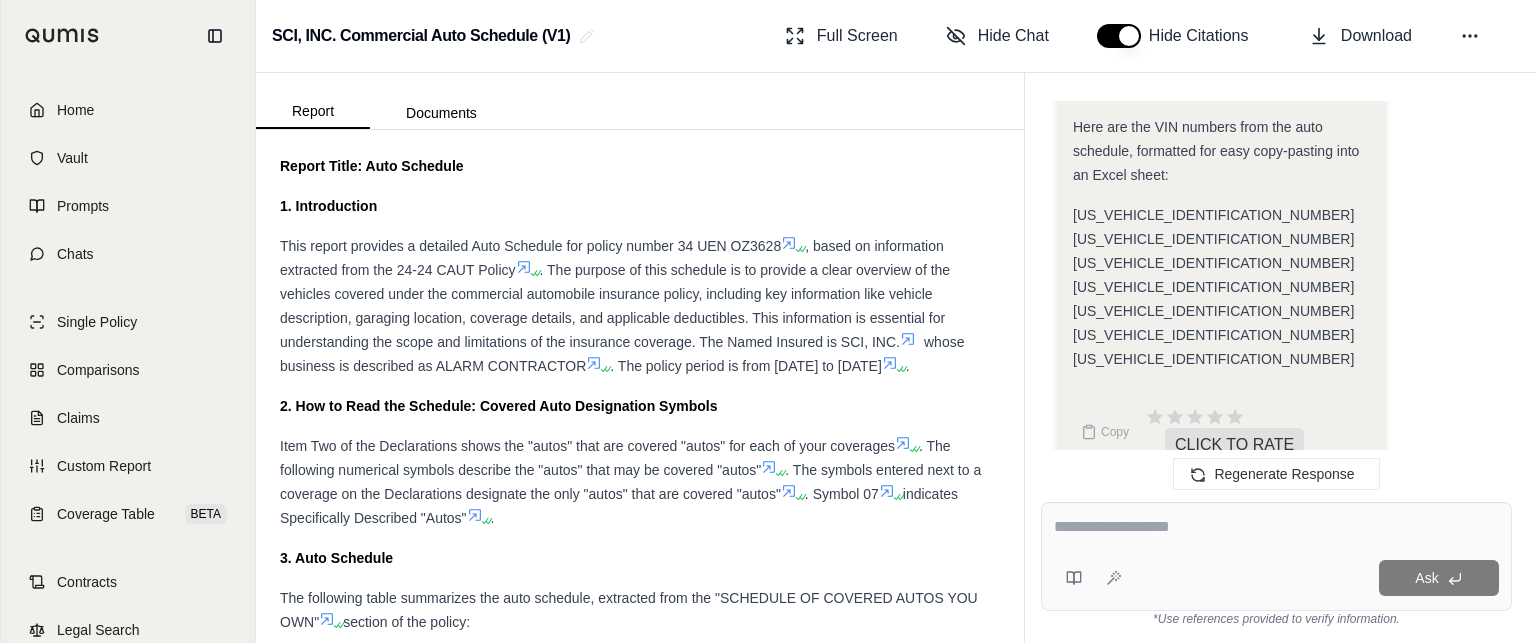 click at bounding box center [1276, 527] 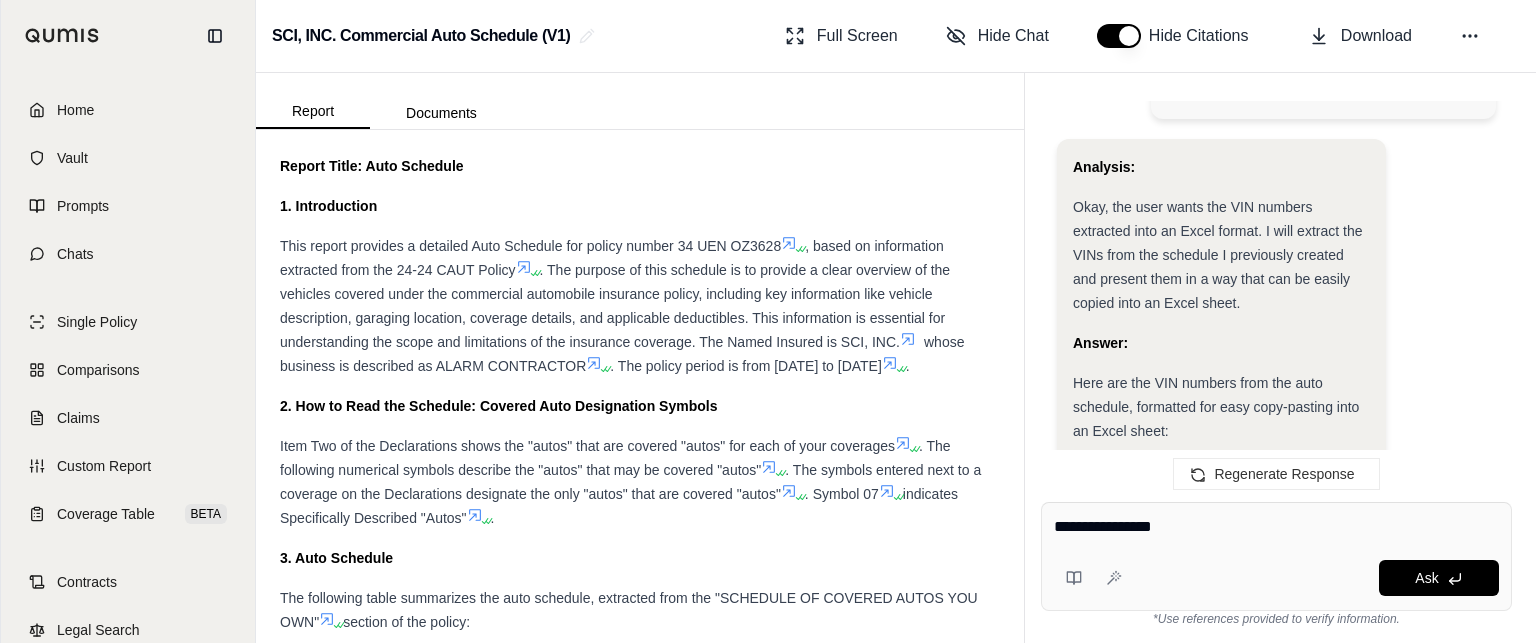 scroll, scrollTop: 1821, scrollLeft: 0, axis: vertical 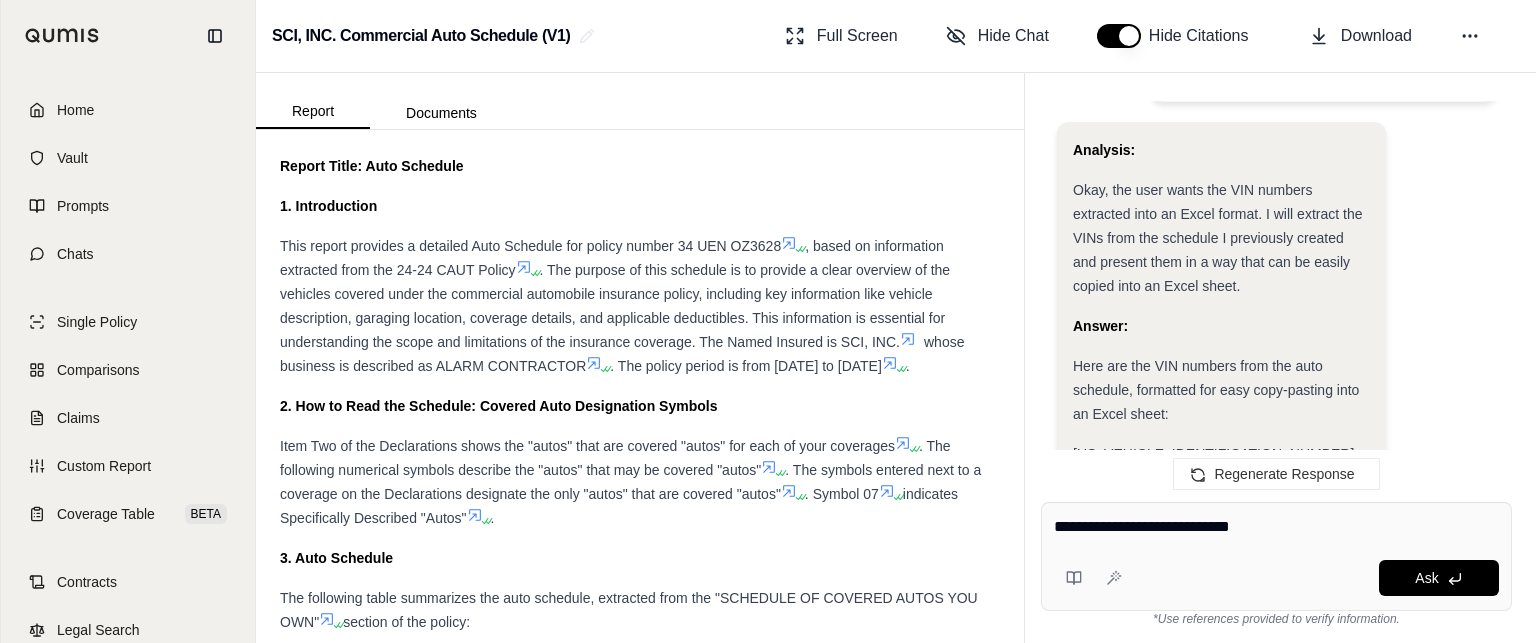 type on "**********" 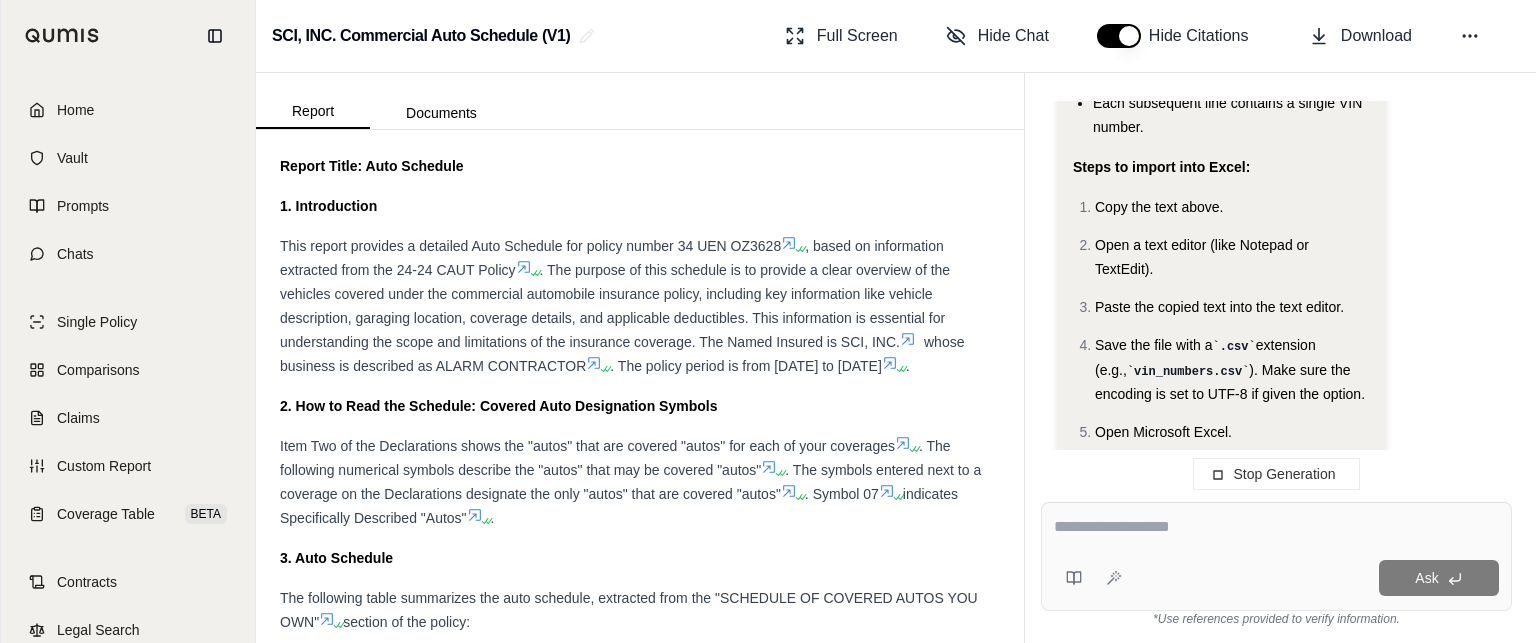 scroll, scrollTop: 3368, scrollLeft: 0, axis: vertical 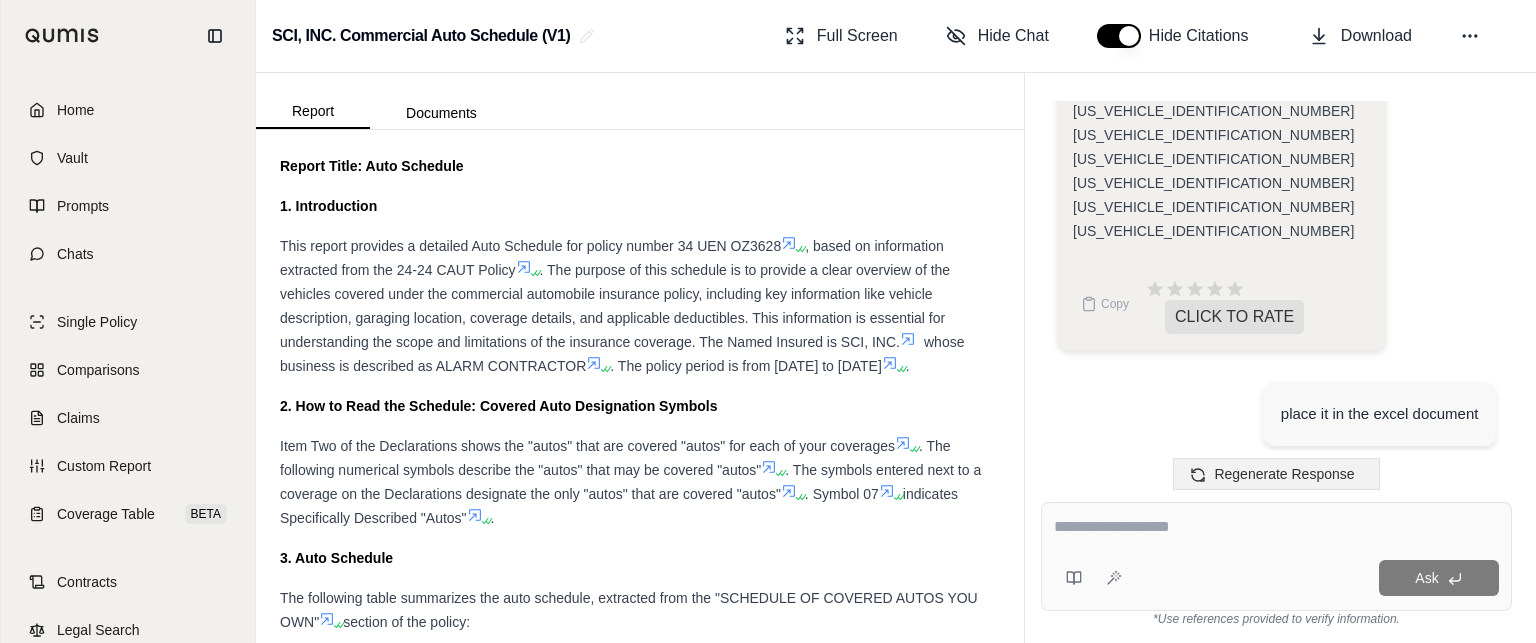 click on "Regenerate Response" at bounding box center [1284, 474] 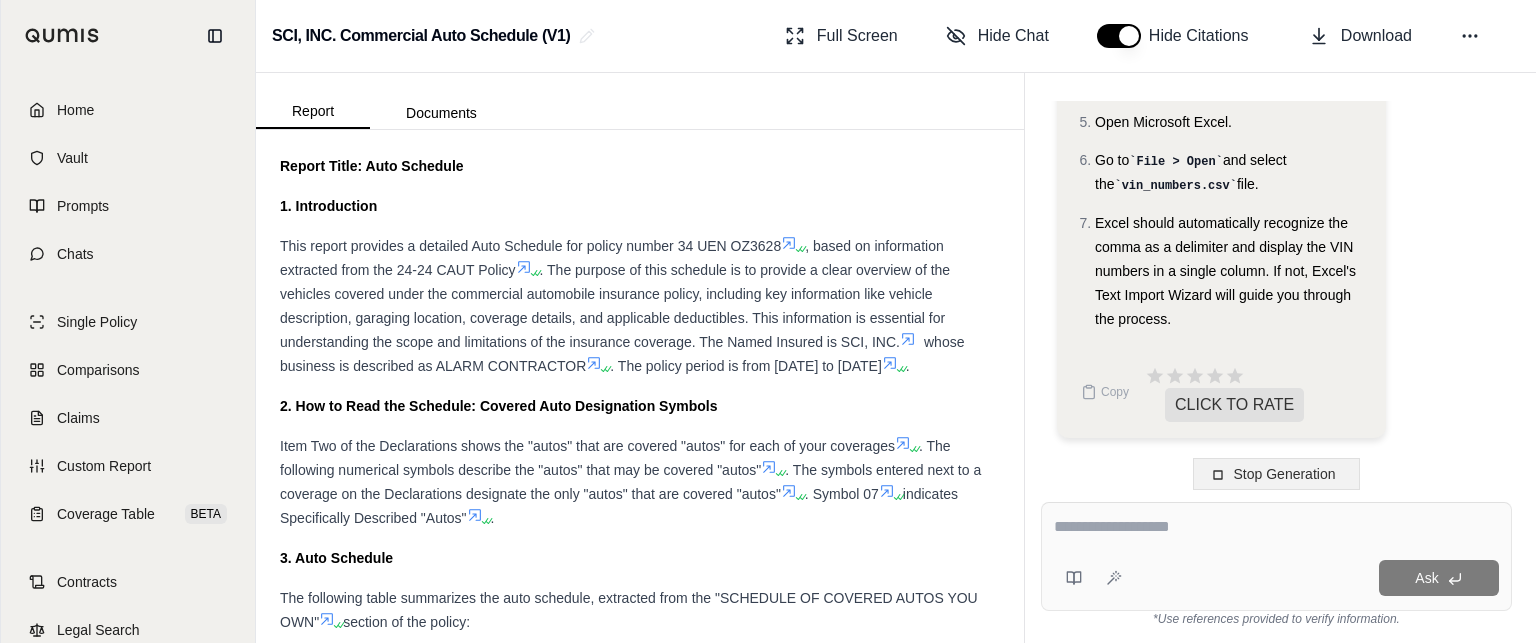 scroll, scrollTop: 3575, scrollLeft: 0, axis: vertical 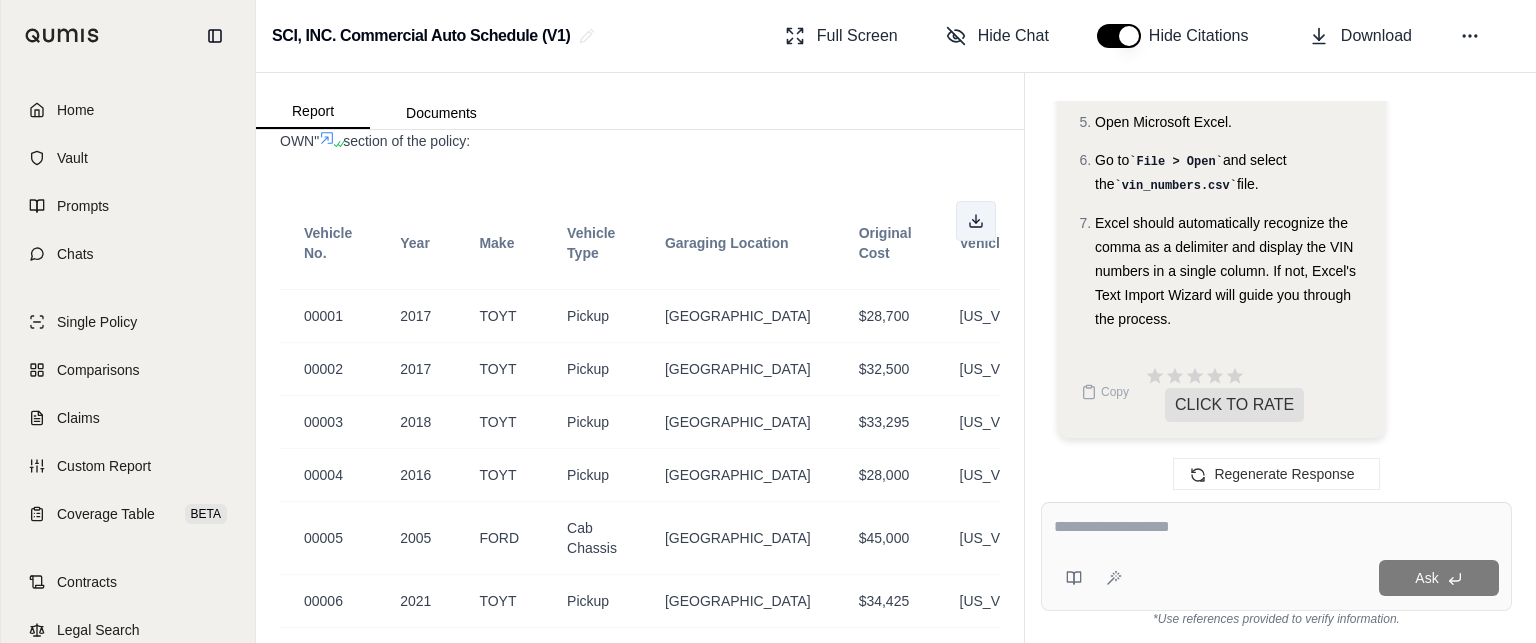 click 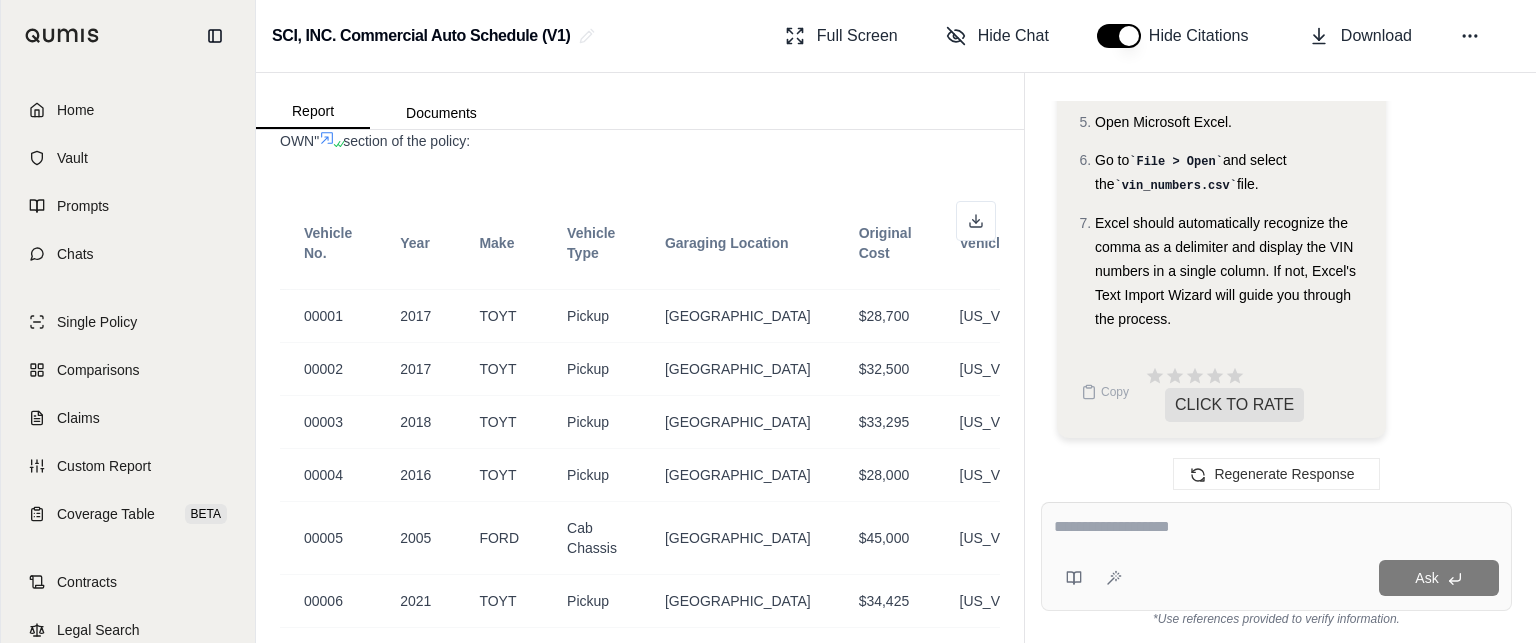 click on "Home Vault Prompts Chats Single Policy Comparisons Claims Custom Report Coverage Table BETA Contracts Legal Search C [PERSON_NAME]" at bounding box center [128, 357] 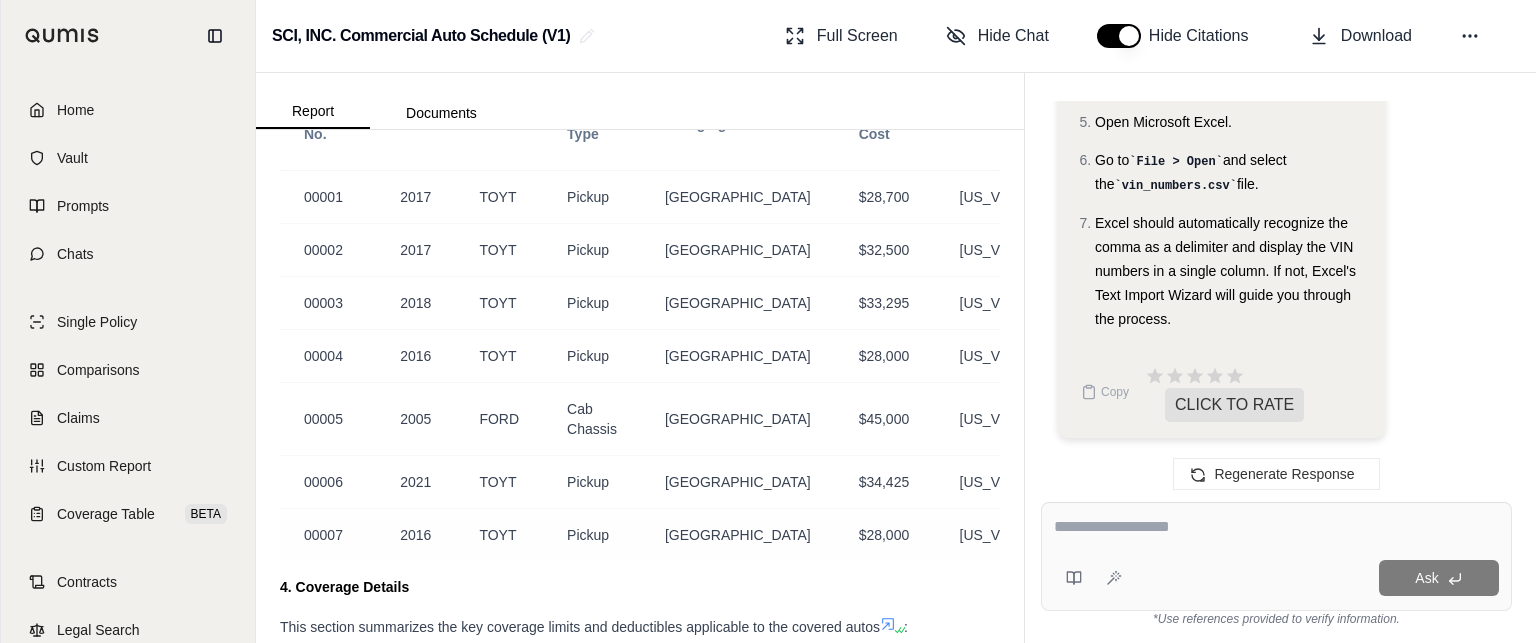 scroll, scrollTop: 612, scrollLeft: 0, axis: vertical 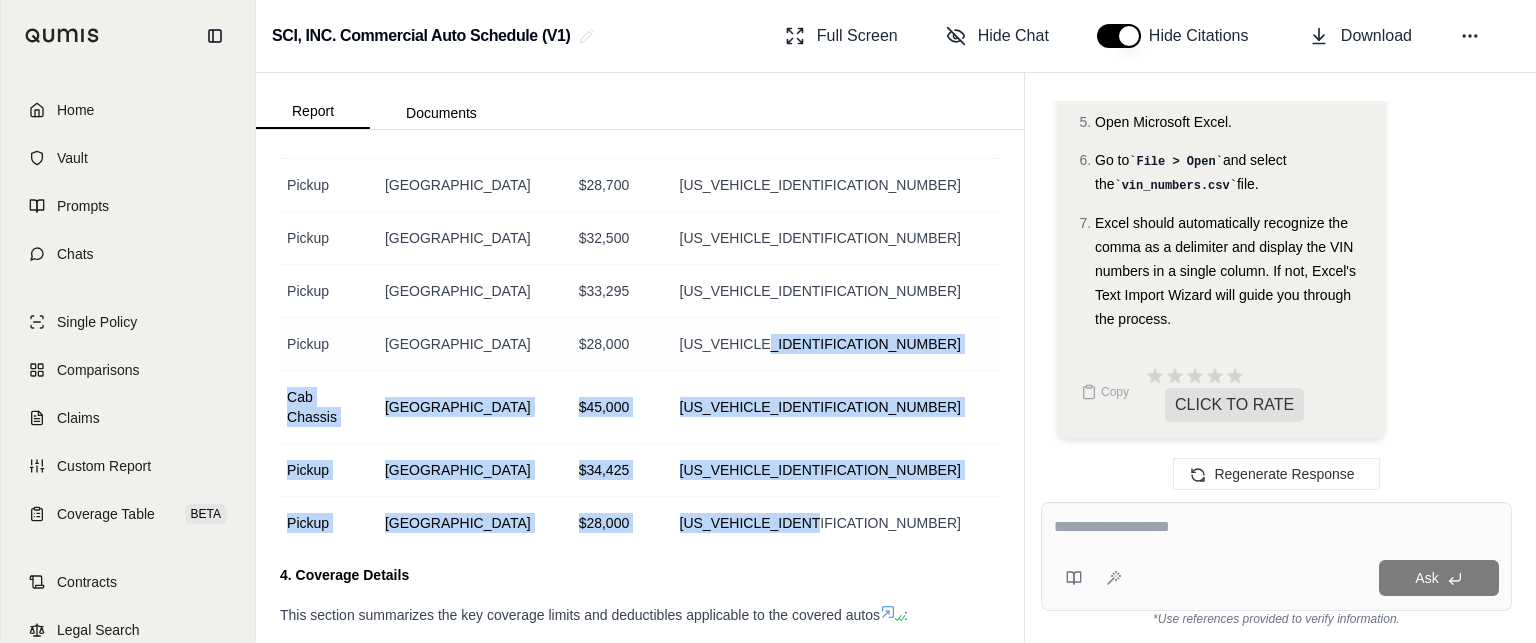 drag, startPoint x: 764, startPoint y: 519, endPoint x: 716, endPoint y: 367, distance: 159.39886 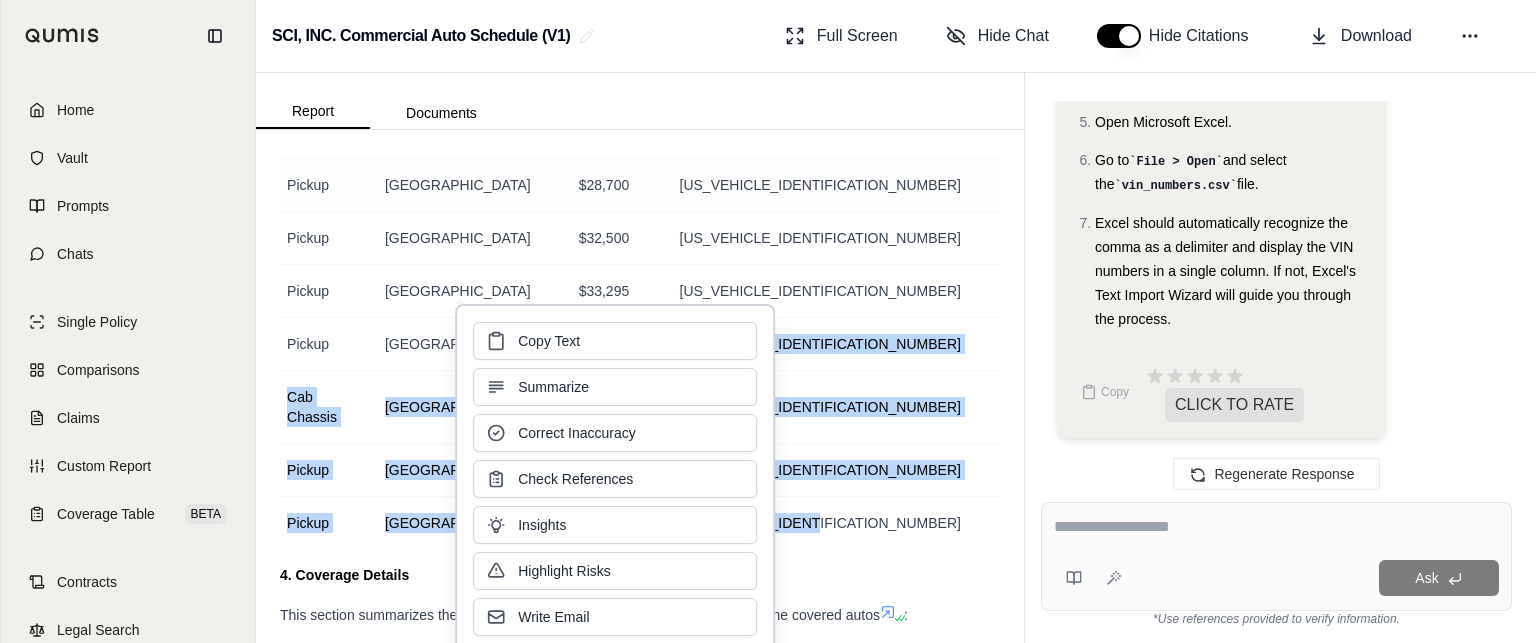 click on "[US_VEHICLE_IDENTIFICATION_NUMBER]" at bounding box center (820, 185) 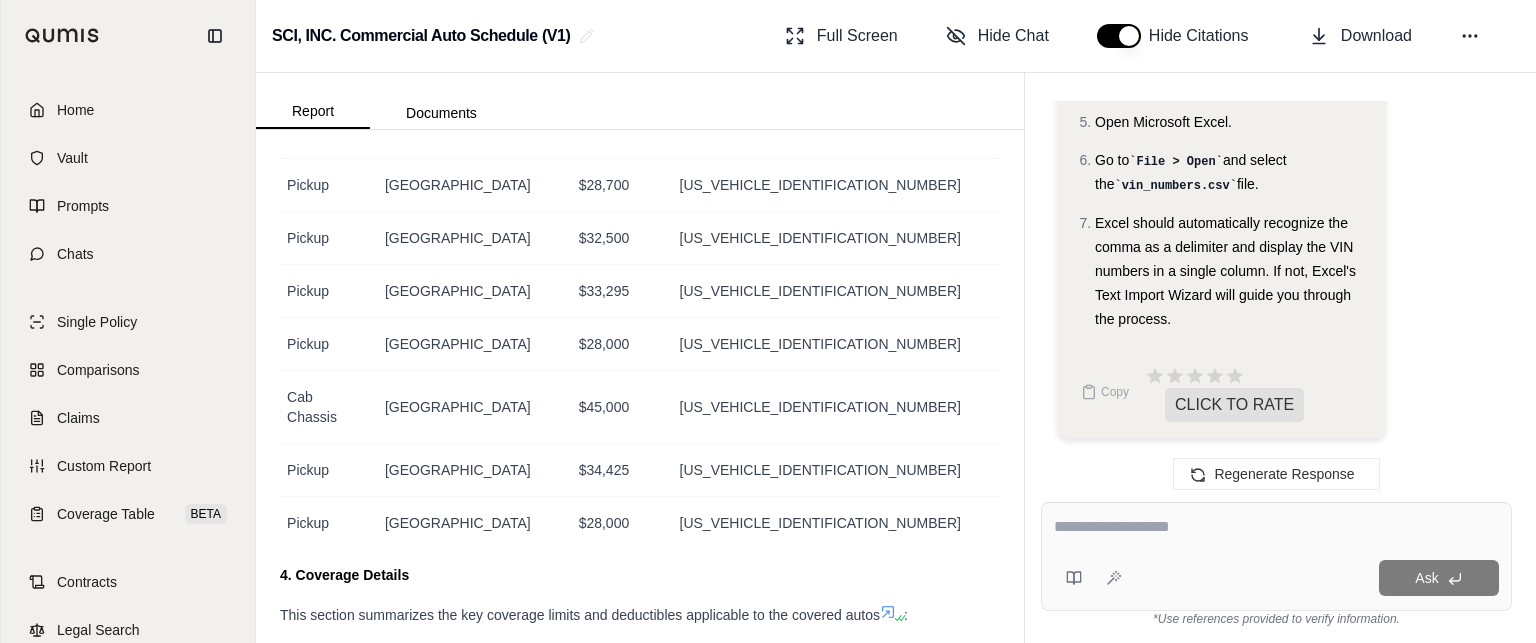 click on "Excel should automatically recognize the comma as a delimiter and display the VIN numbers in a single column. If not, Excel's Text Import Wizard will guide you through the process." at bounding box center [1232, 271] 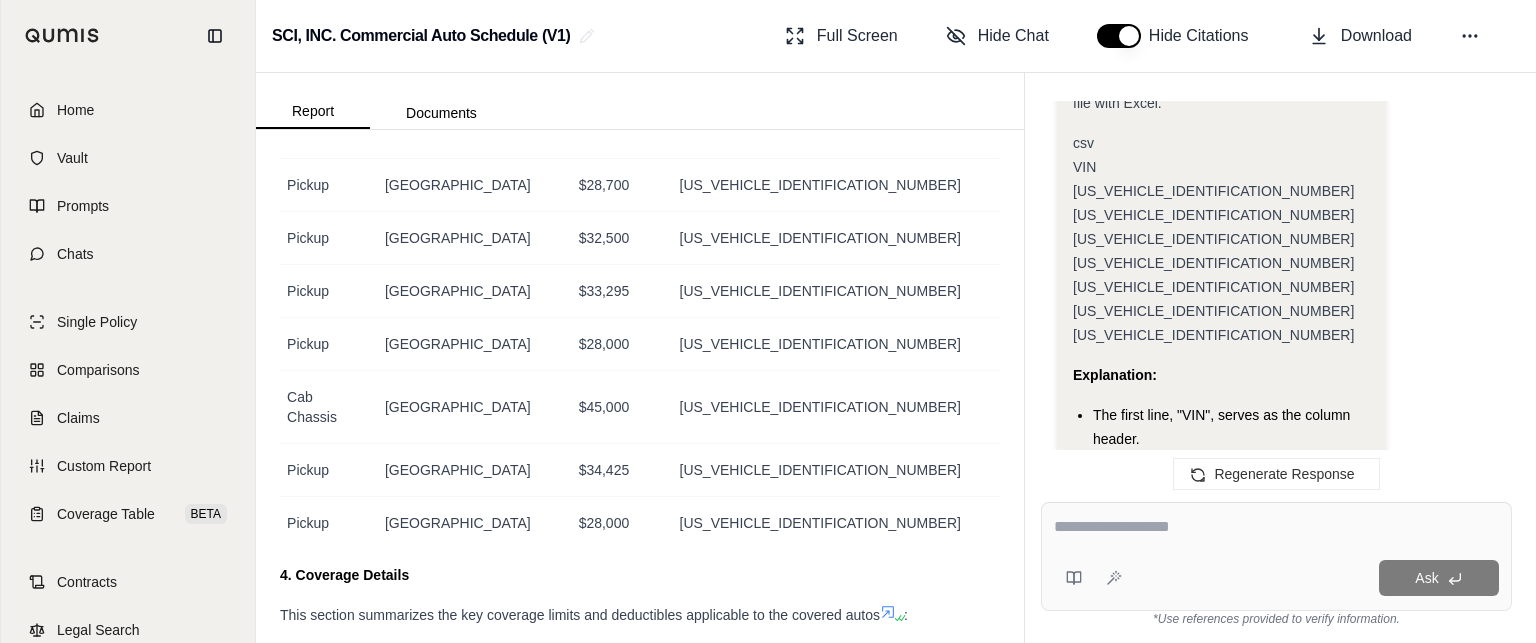 scroll, scrollTop: 2892, scrollLeft: 0, axis: vertical 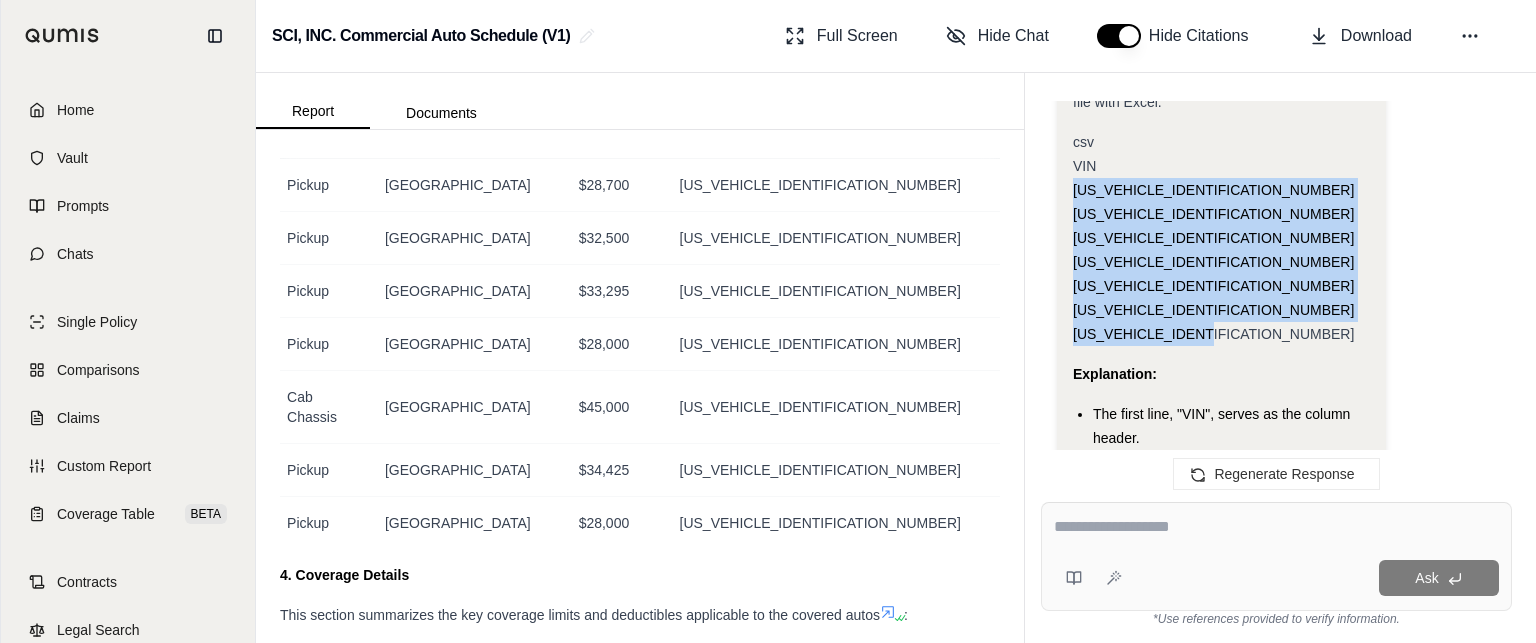 drag, startPoint x: 1223, startPoint y: 338, endPoint x: 1074, endPoint y: 195, distance: 206.51877 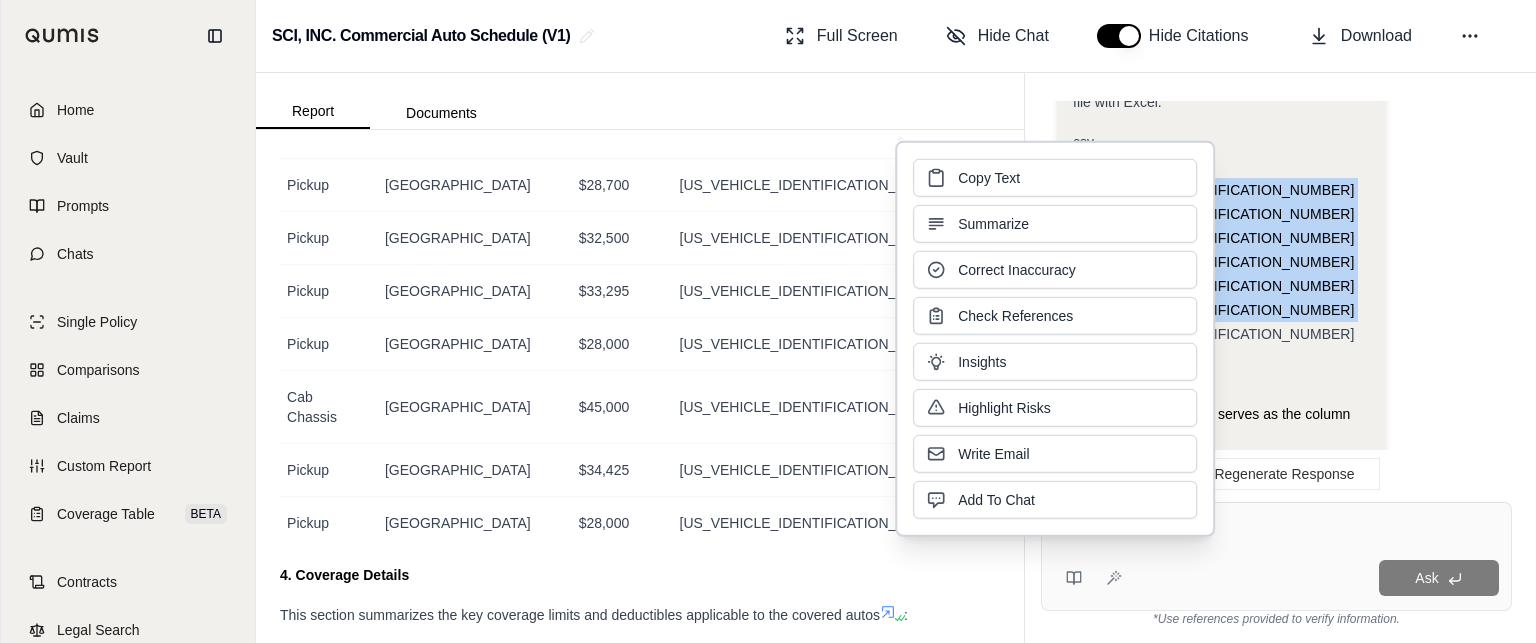 drag, startPoint x: 1156, startPoint y: 204, endPoint x: 1009, endPoint y: 171, distance: 150.65855 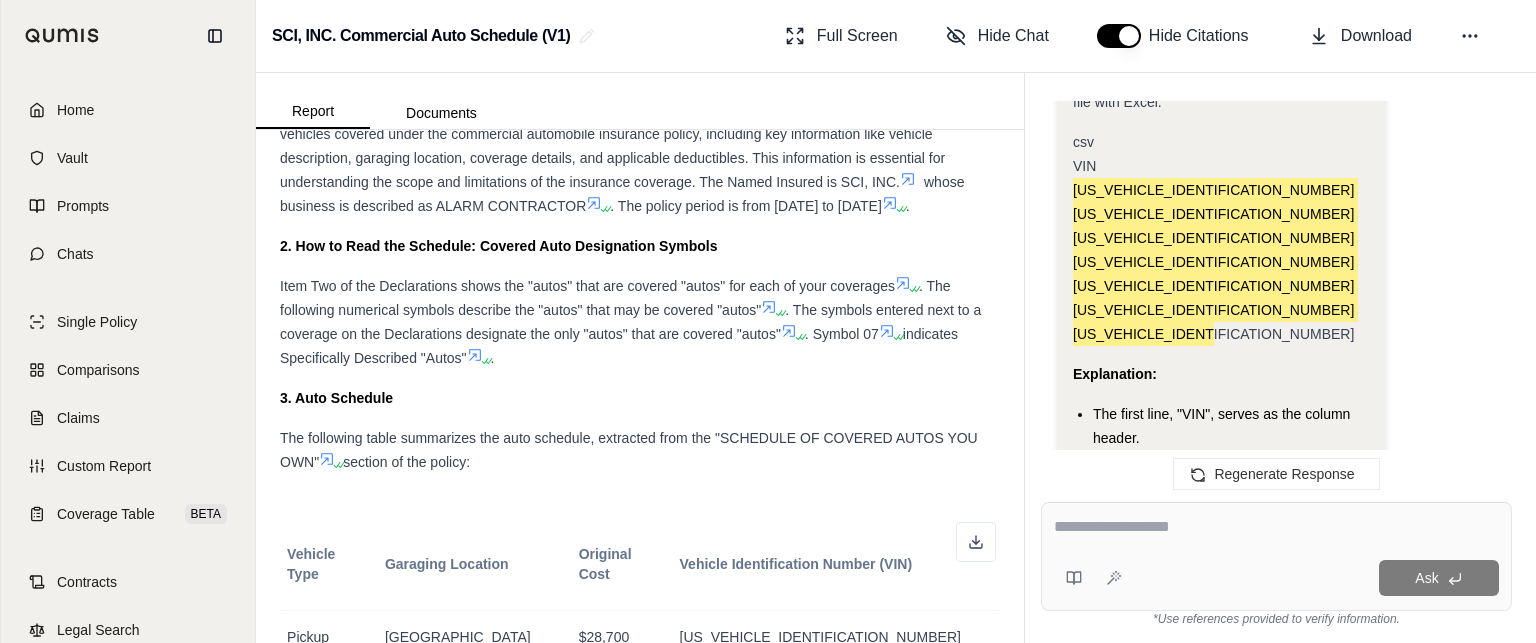 scroll, scrollTop: 0, scrollLeft: 0, axis: both 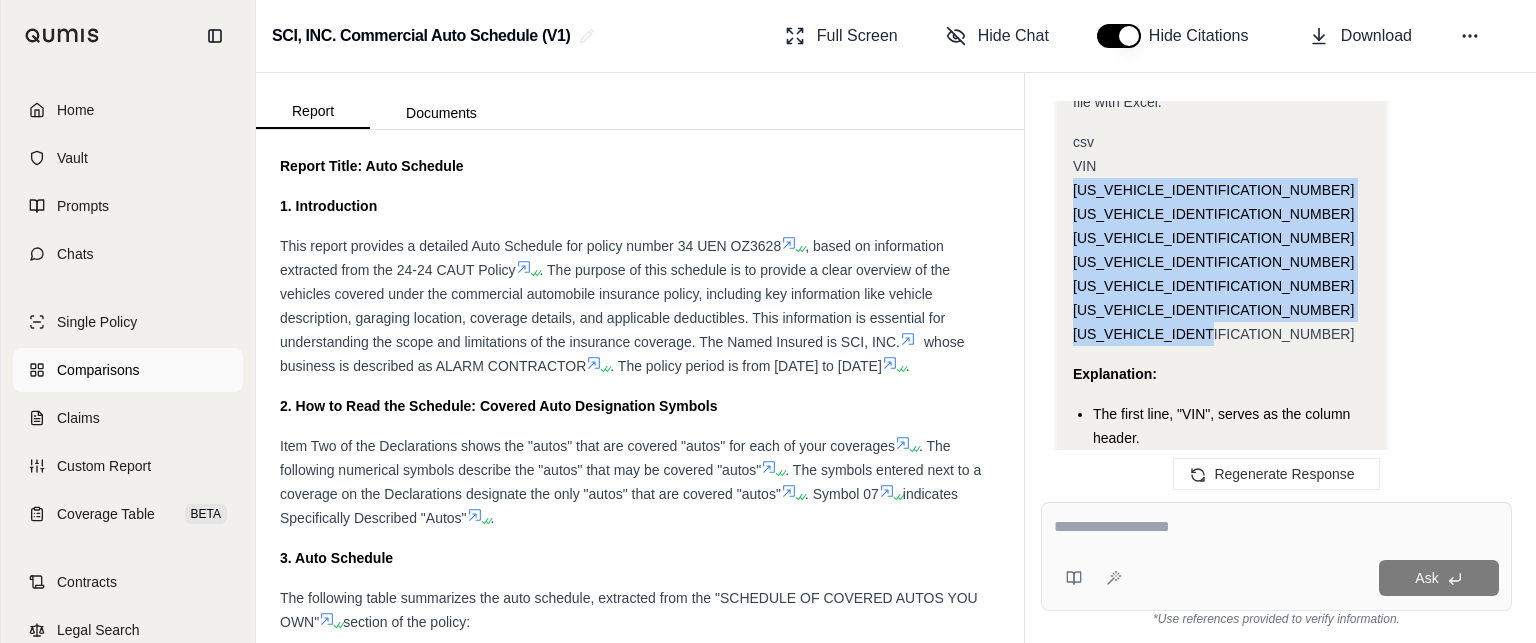 click on "Comparisons" at bounding box center (98, 370) 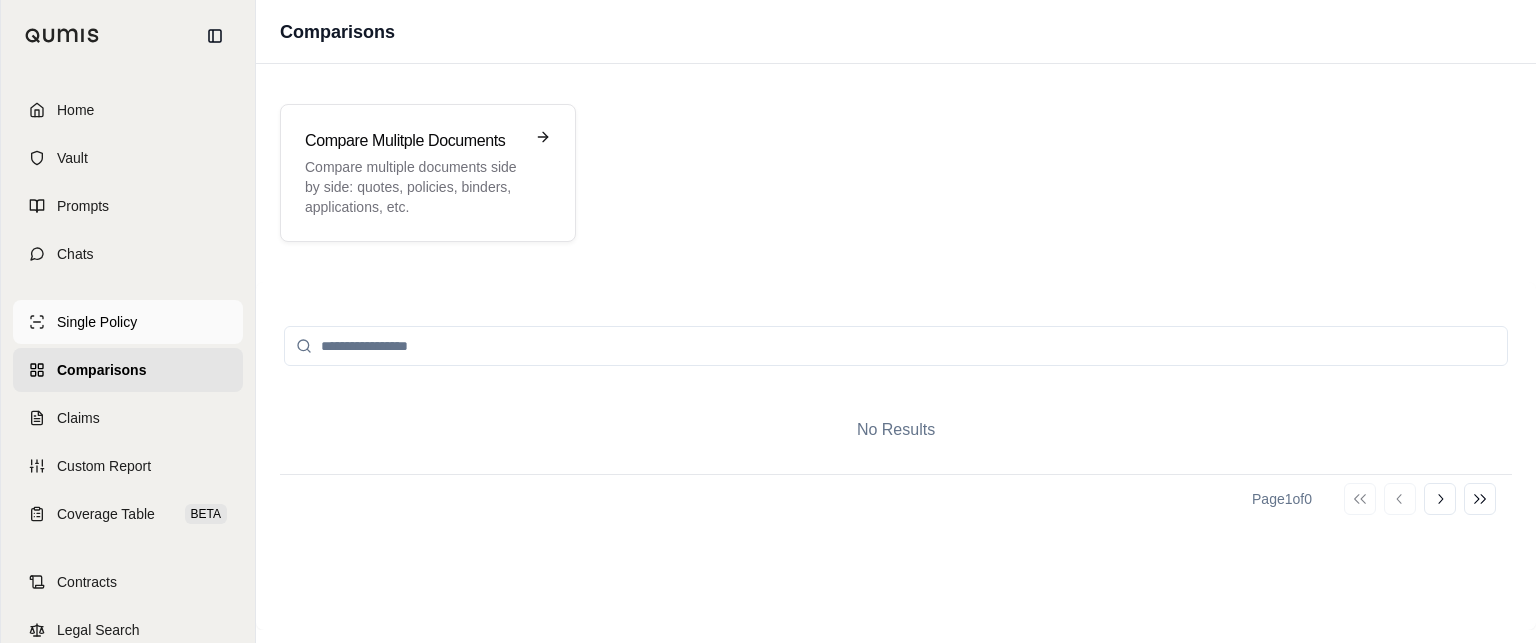 click on "Single Policy" at bounding box center (97, 322) 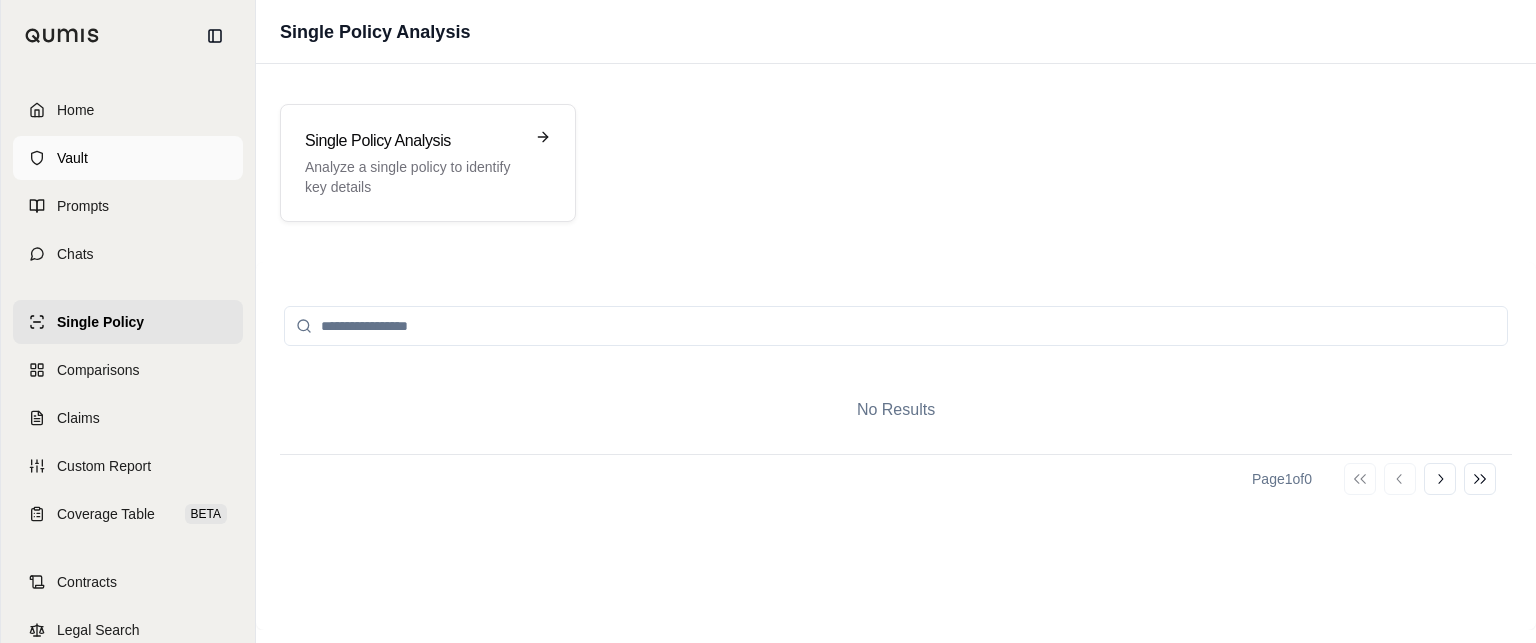 click on "Vault" at bounding box center [128, 158] 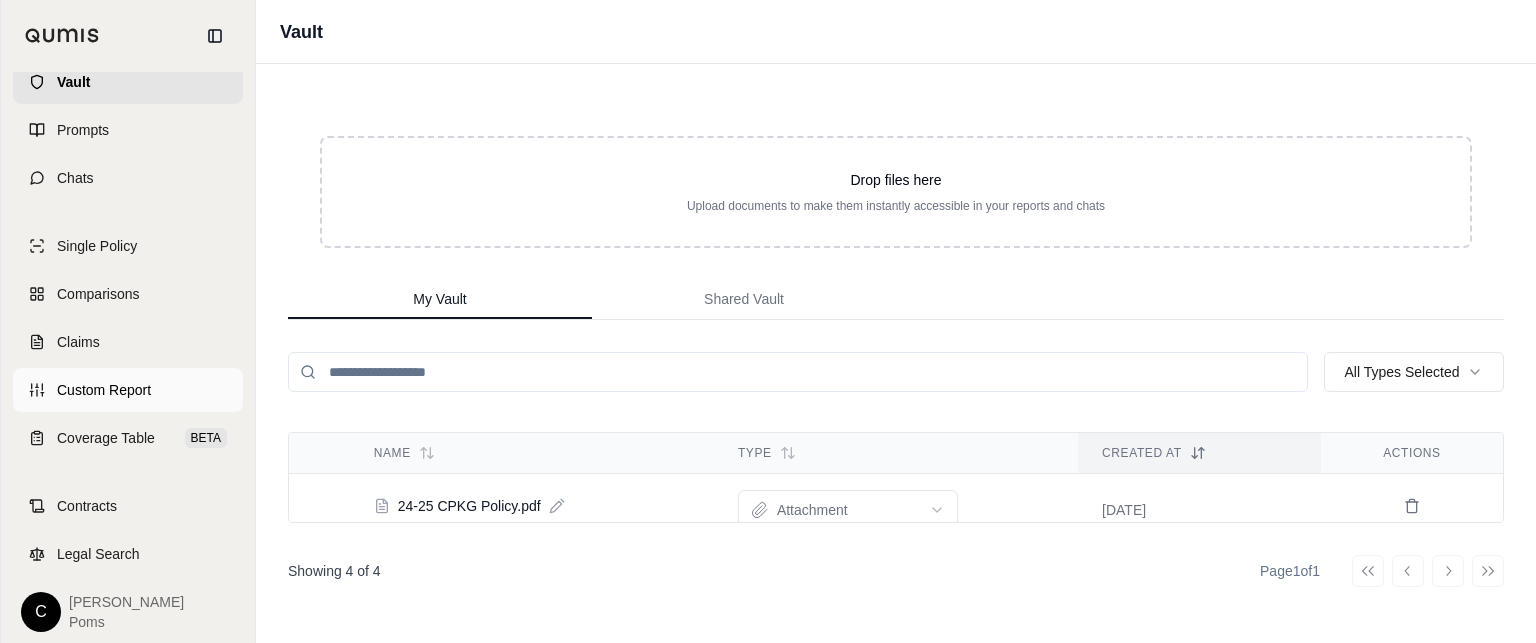 scroll, scrollTop: 80, scrollLeft: 0, axis: vertical 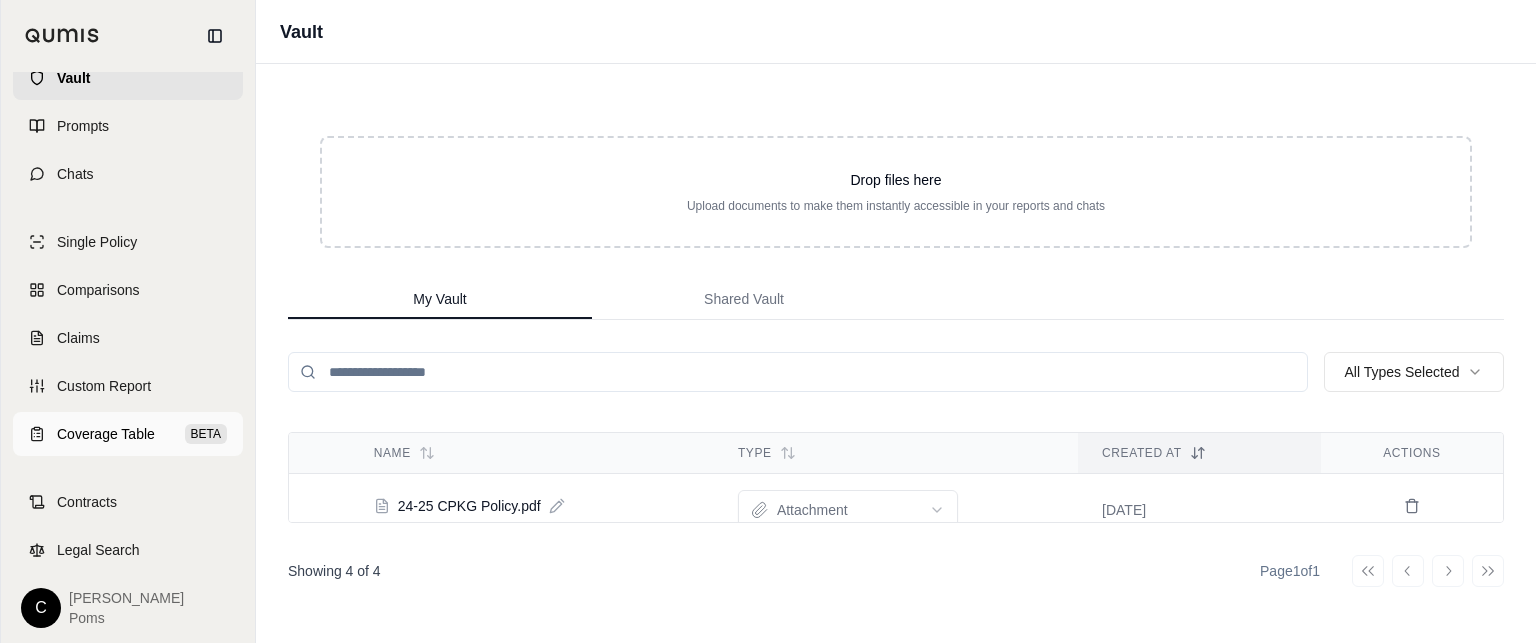 click on "Coverage Table" at bounding box center (106, 434) 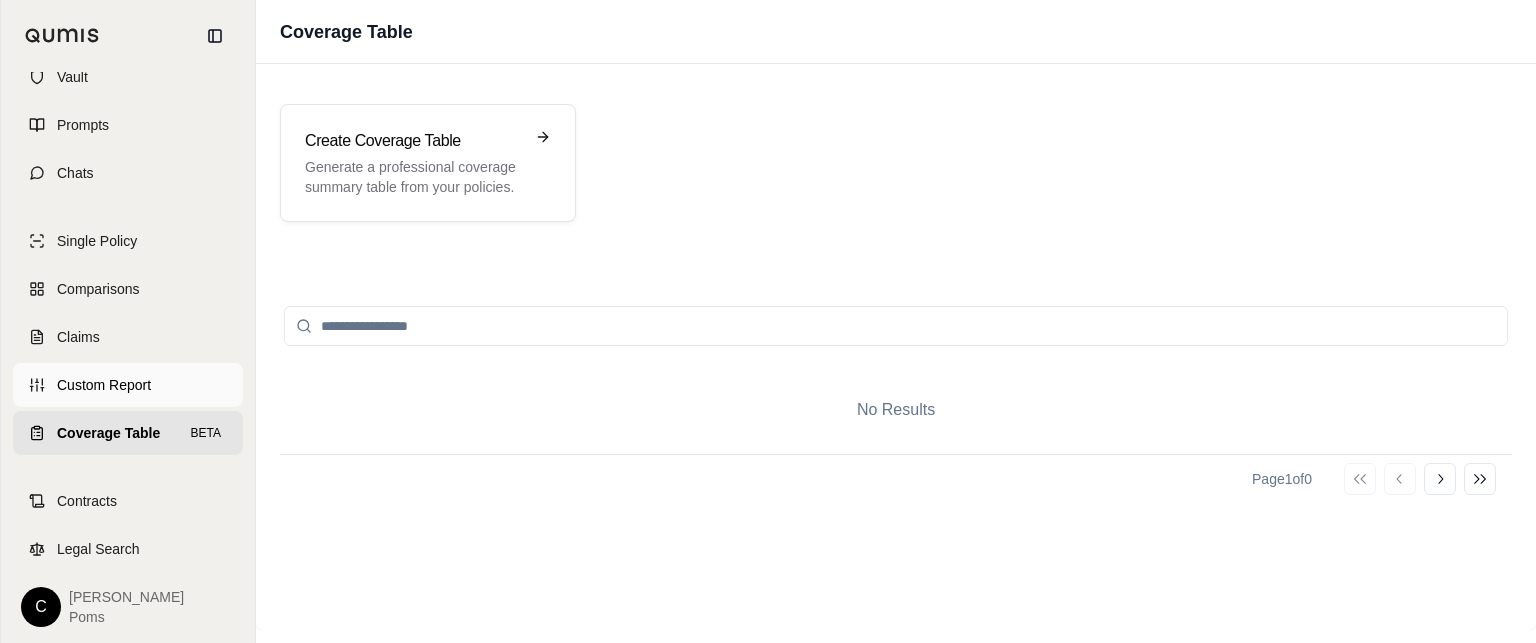 scroll, scrollTop: 99, scrollLeft: 0, axis: vertical 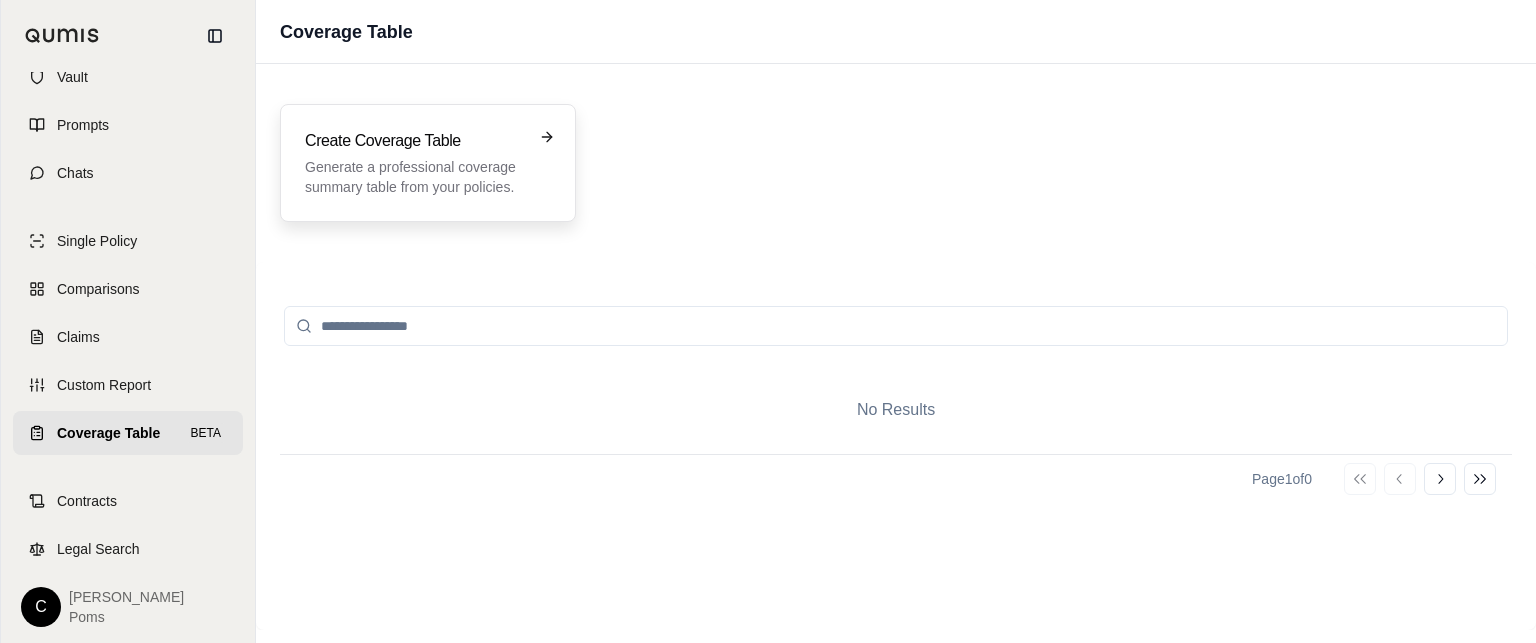 click on "Generate a professional coverage summary table from your policies." at bounding box center [414, 177] 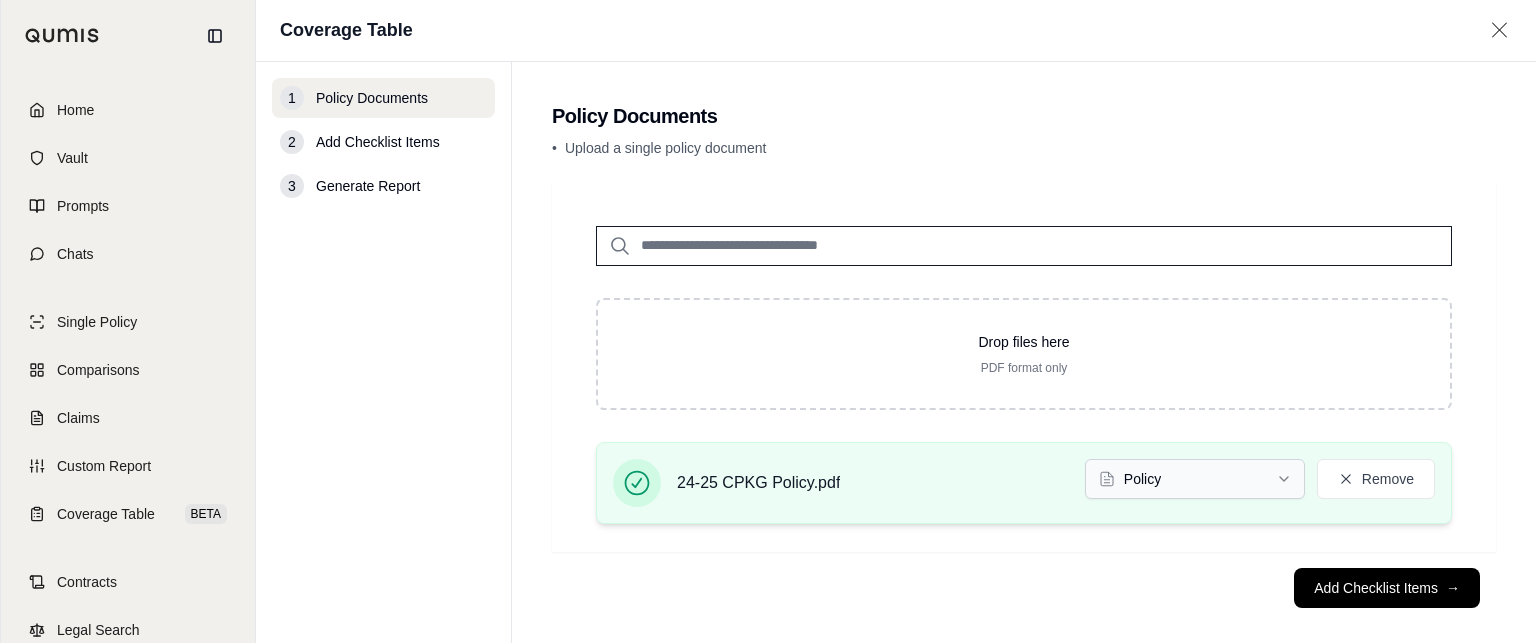 click on "Home Vault Prompts Chats Single Policy Comparisons Claims Custom Report Coverage Table BETA Contracts Legal Search C [PERSON_NAME] Poms Coverage Table 1 Policy Documents 2 Add Checklist Items 3 Generate Report Policy Documents • Upload a single policy document Drop files here PDF format only 24-25 CPKG Policy.pdf Policy Remove Add Checklist Items →" at bounding box center (768, 321) 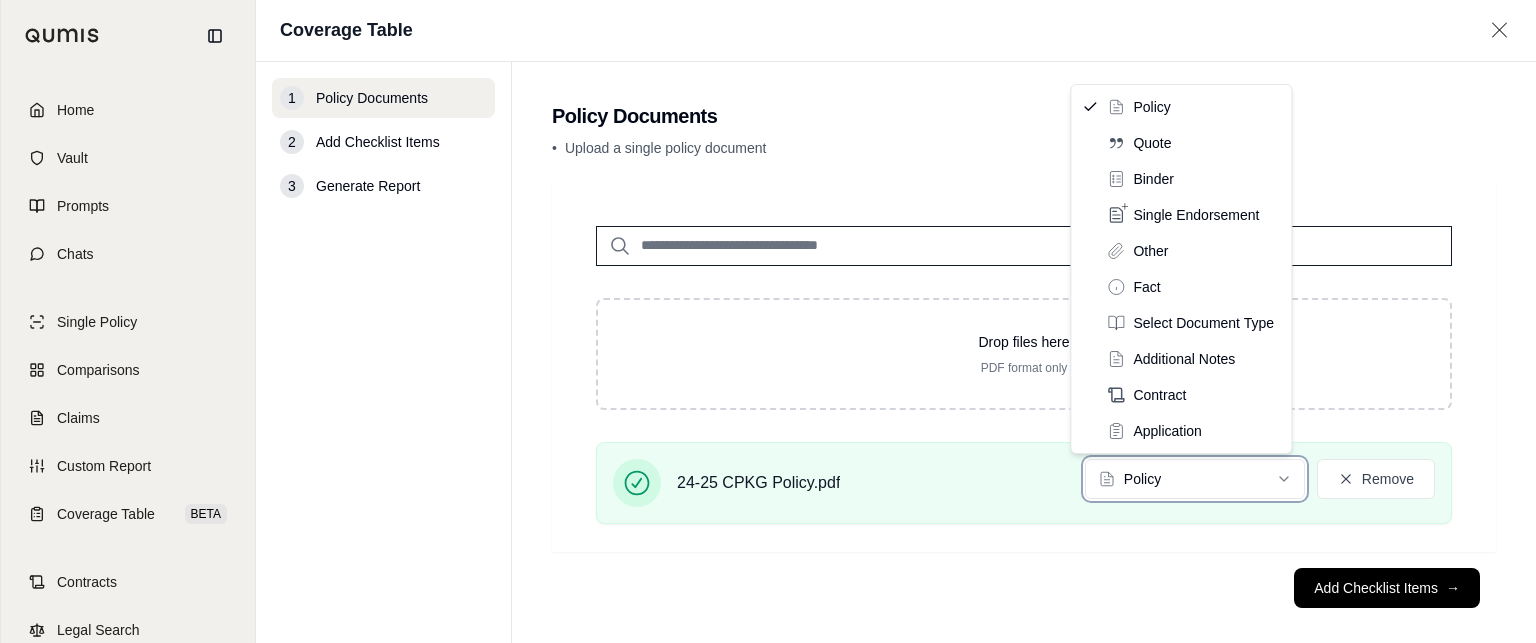 click on "Home Vault Prompts Chats Single Policy Comparisons Claims Custom Report Coverage Table BETA Contracts Legal Search C [PERSON_NAME] Poms Coverage Table 1 Policy Documents 2 Add Checklist Items 3 Generate Report Policy Documents • Upload a single policy document Drop files here PDF format only 24-25 CPKG Policy.pdf Policy Remove Add Checklist Items →
Policy Quote Binder Single Endorsement Other Fact Select Document Type Additional Notes Contract Application" at bounding box center (768, 321) 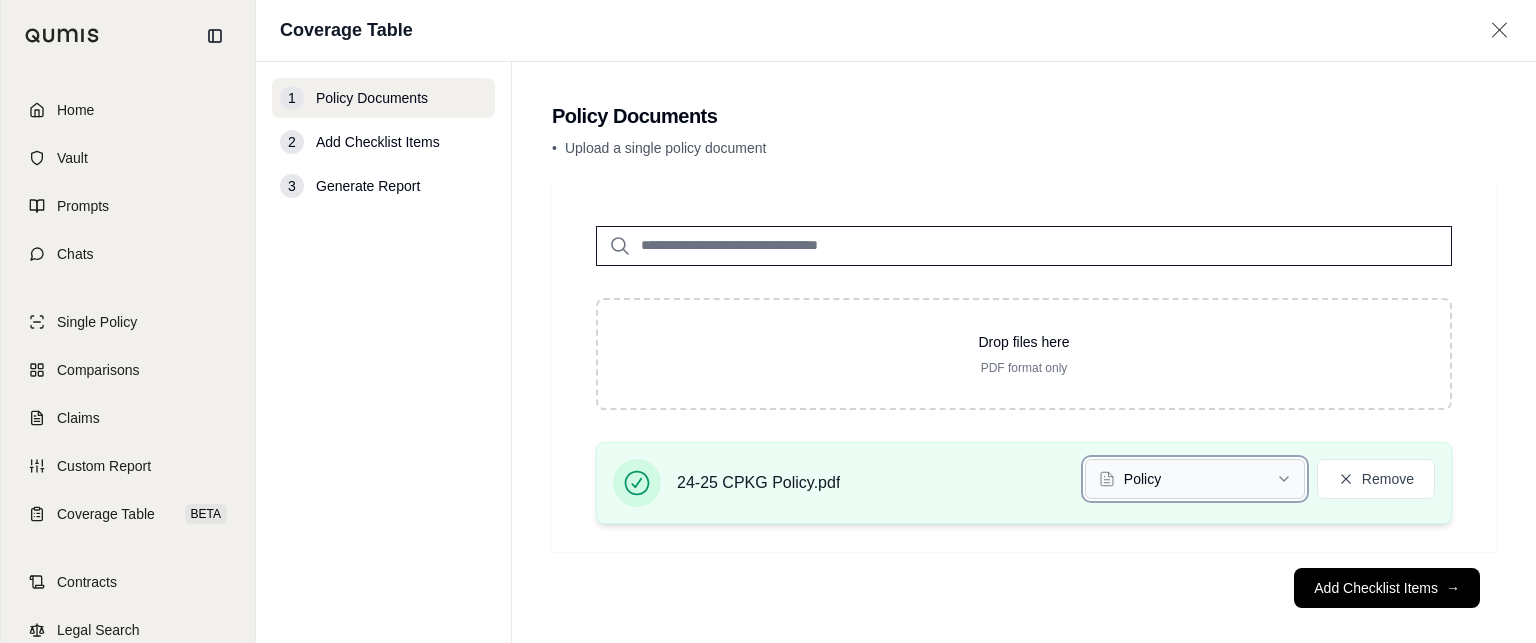 scroll, scrollTop: 19, scrollLeft: 0, axis: vertical 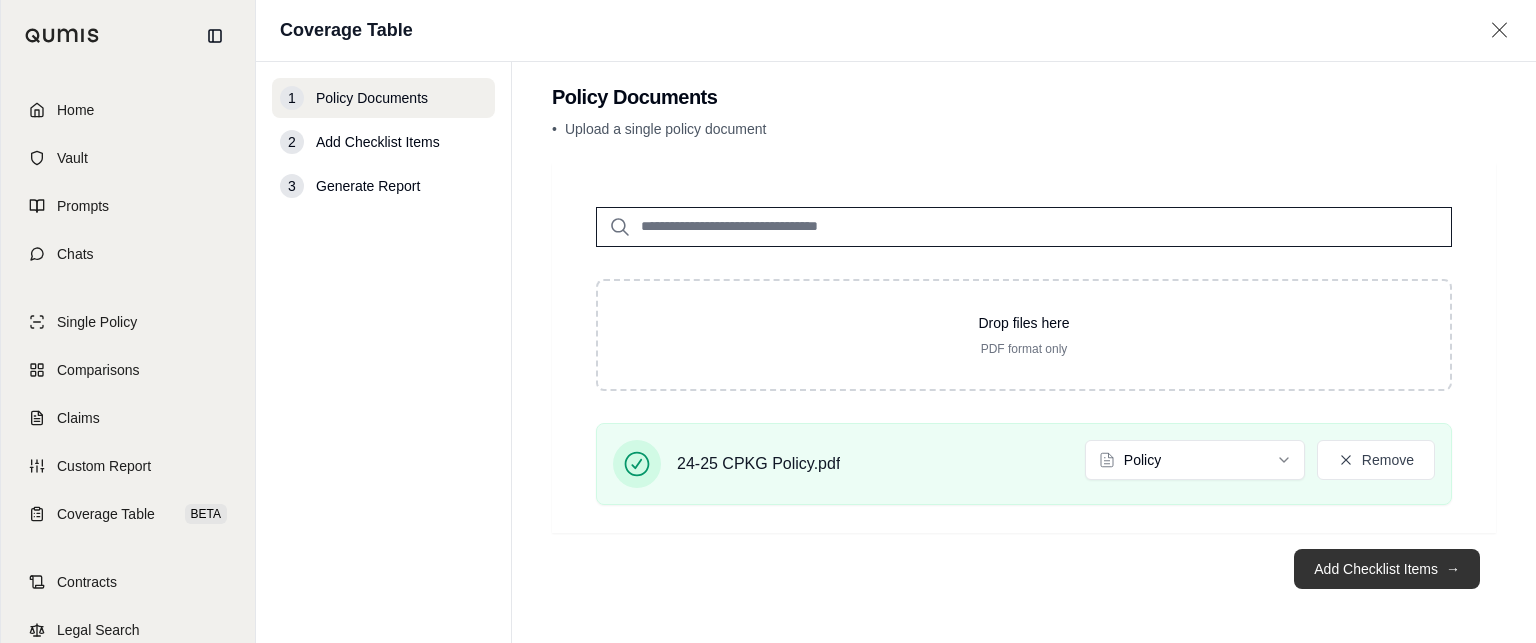 click on "Add Checklist Items →" at bounding box center [1387, 569] 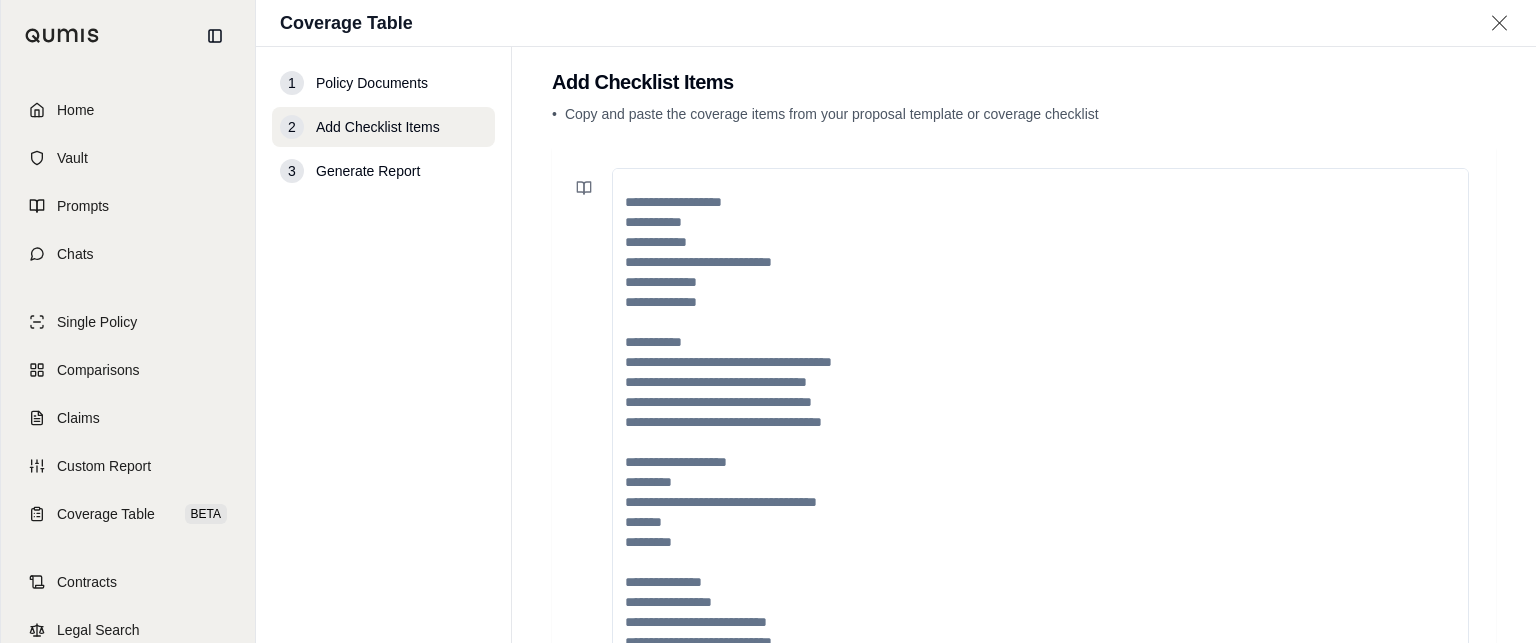 scroll, scrollTop: 340, scrollLeft: 0, axis: vertical 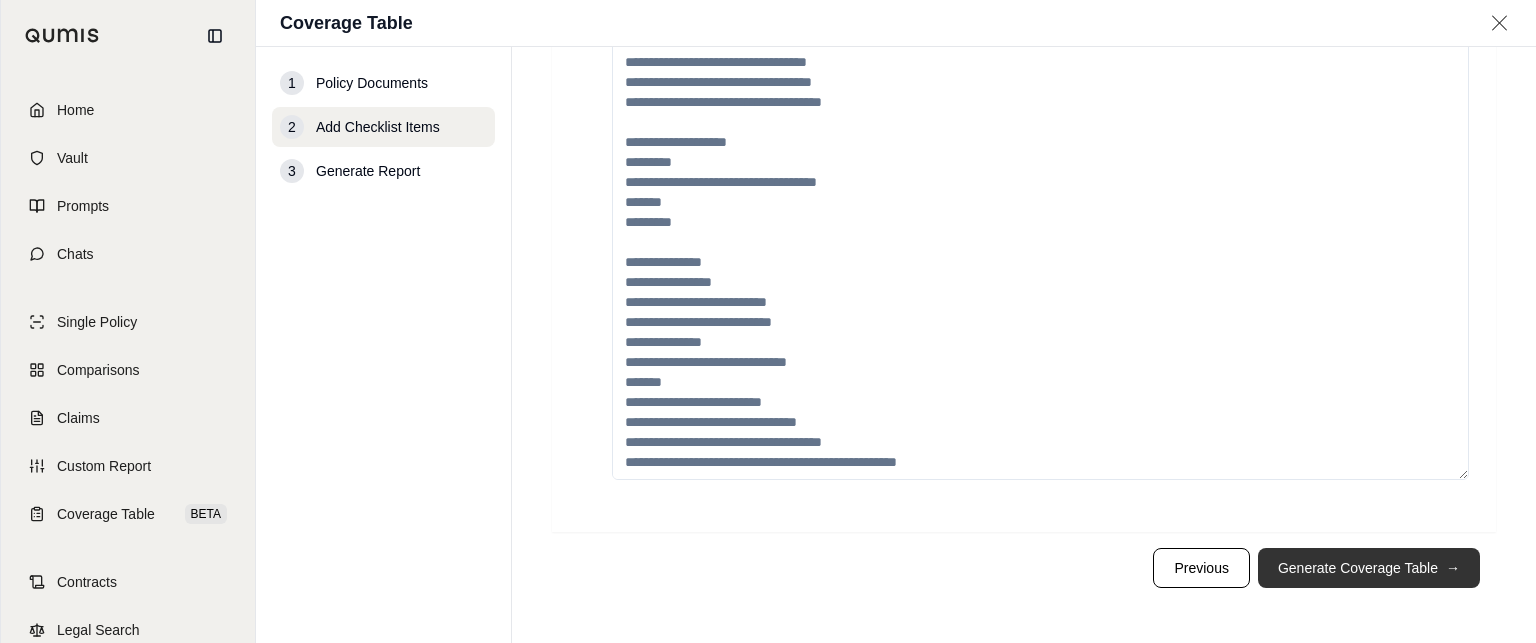 click on "Generate Coverage Table →" at bounding box center [1369, 568] 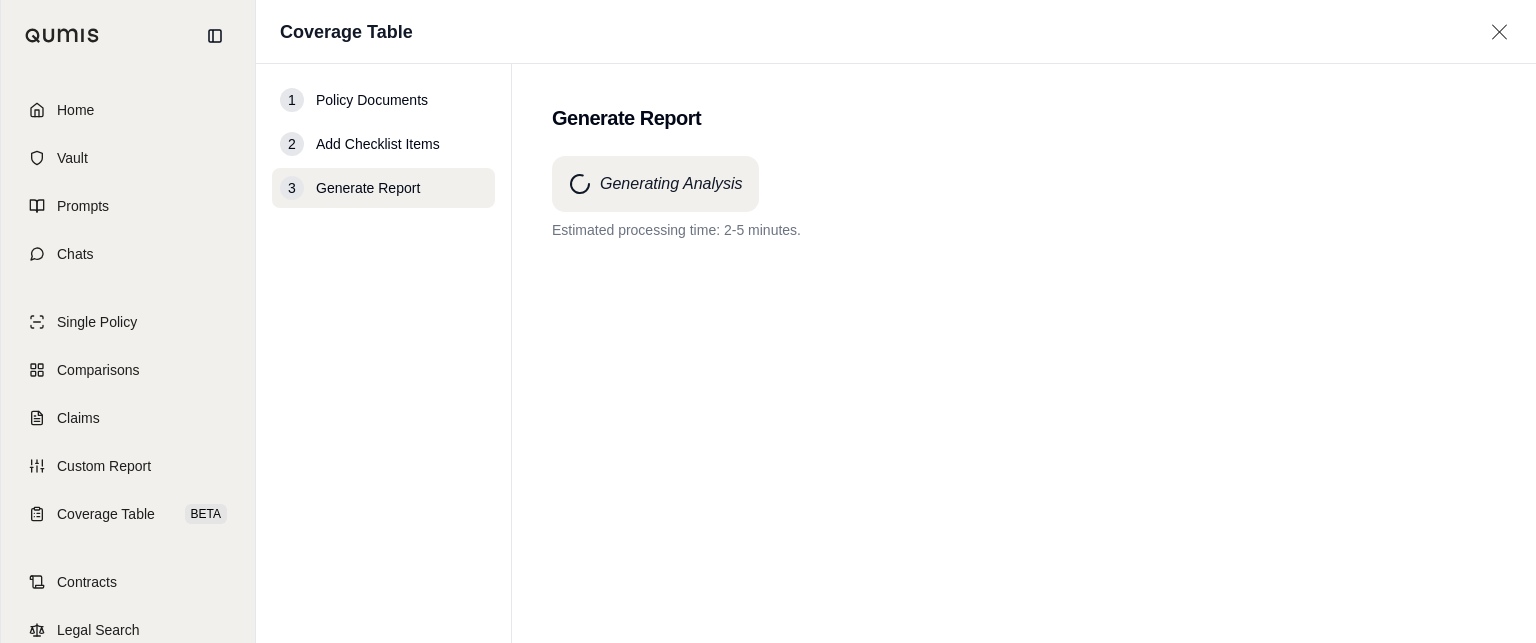 scroll, scrollTop: 0, scrollLeft: 0, axis: both 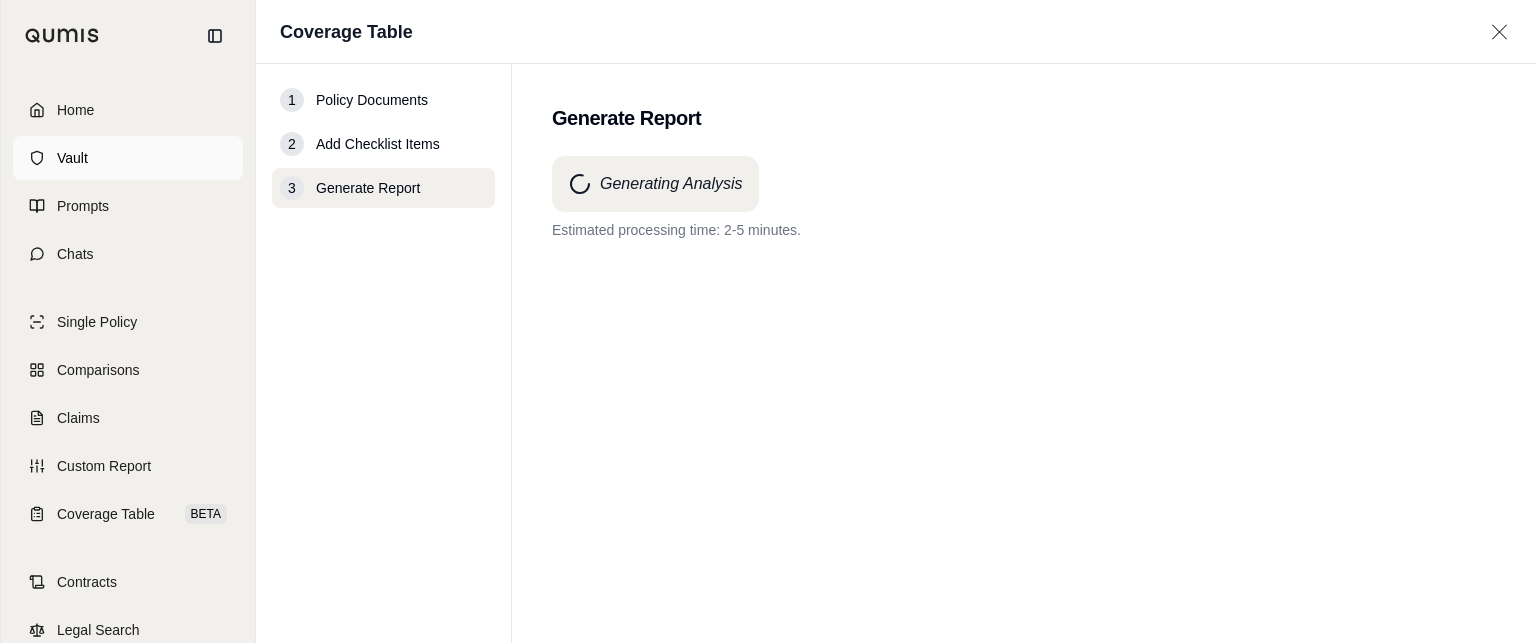click on "Vault" at bounding box center (72, 158) 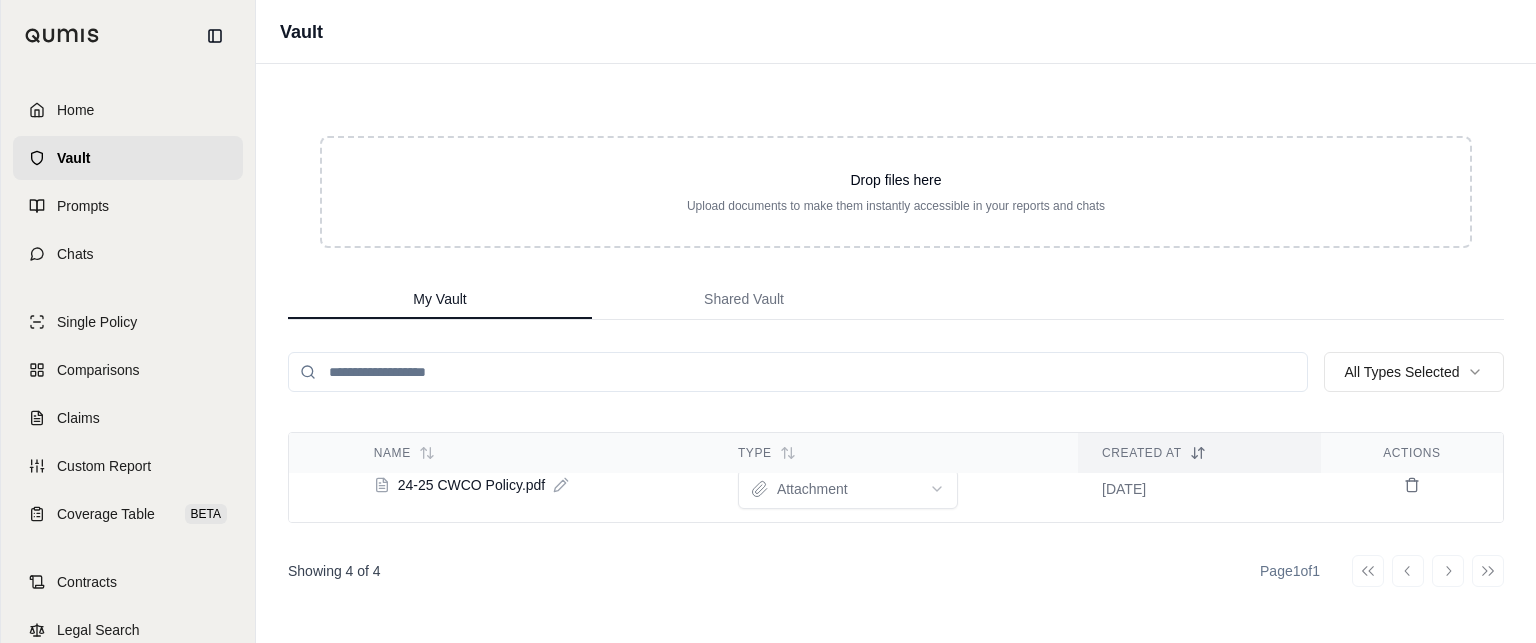 scroll, scrollTop: 240, scrollLeft: 0, axis: vertical 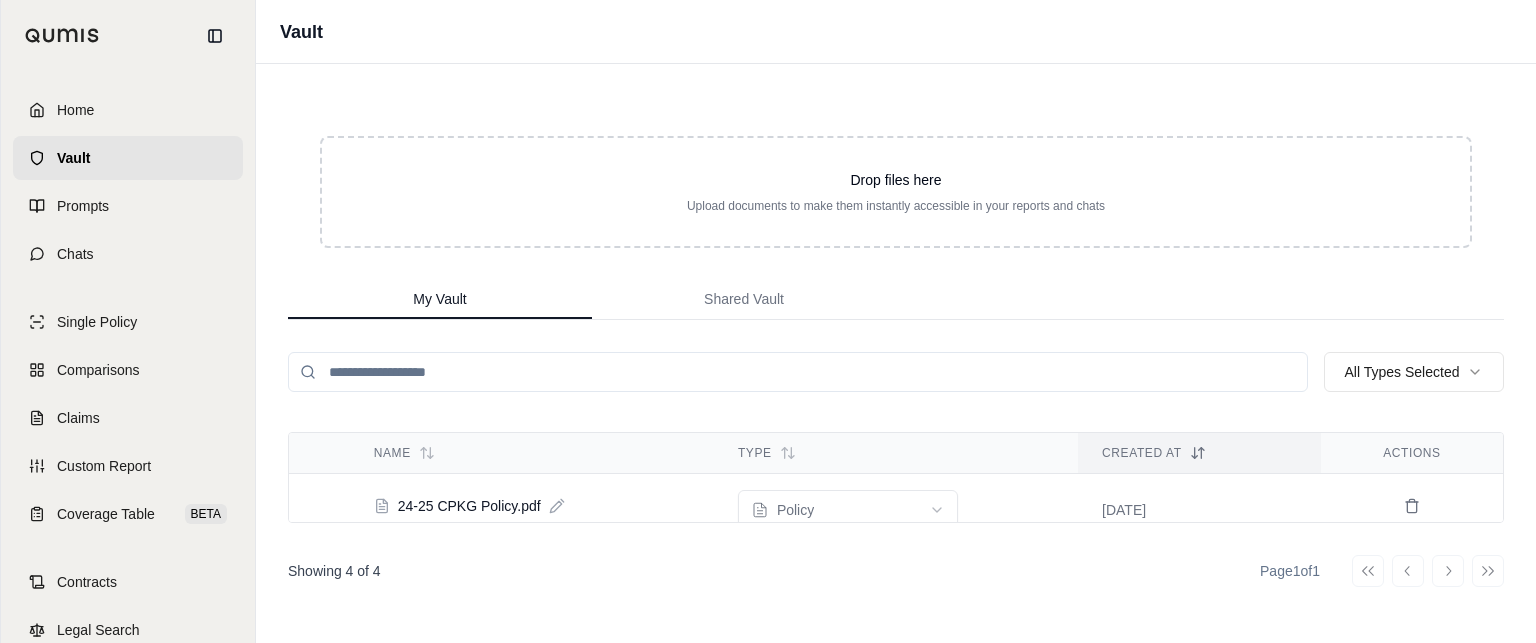 click on "Go to first page Go to previous page Go to next page Go to last page" at bounding box center [1428, 571] 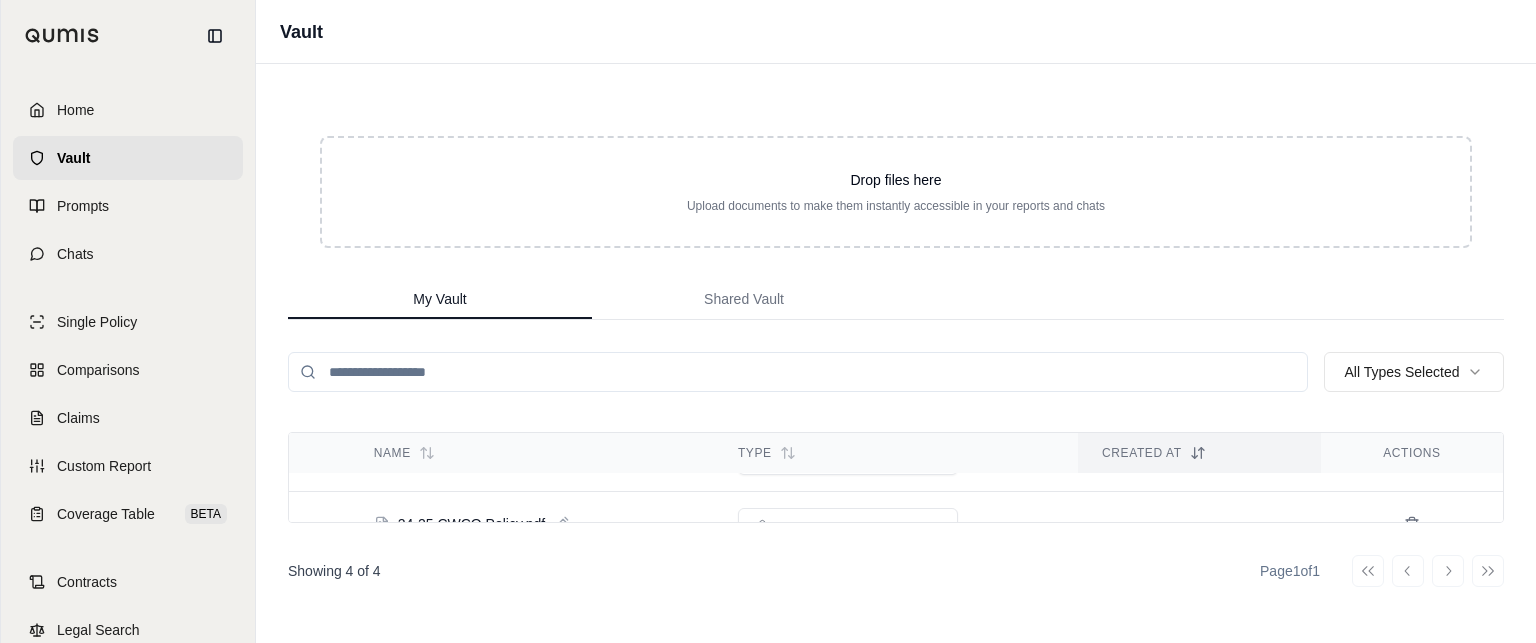 scroll, scrollTop: 240, scrollLeft: 0, axis: vertical 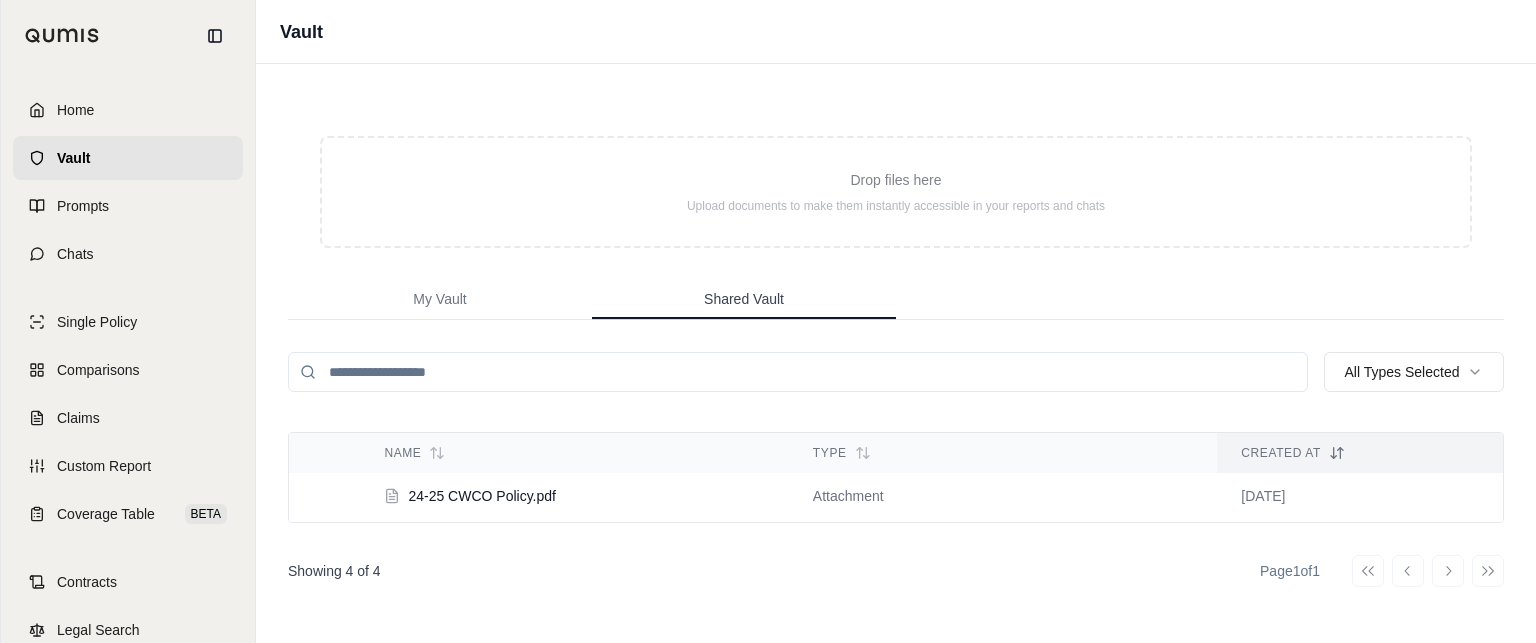click on "Shared Vault" at bounding box center [744, 299] 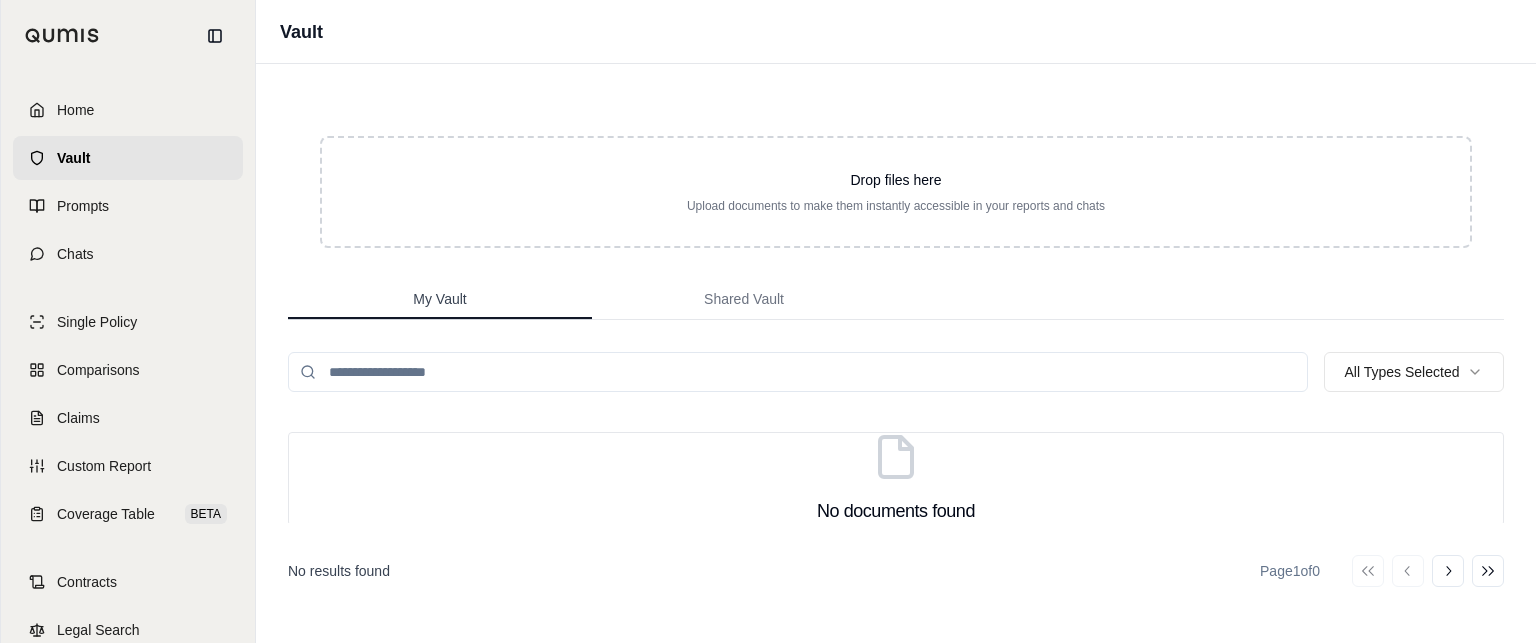 click on "My Vault" at bounding box center (439, 299) 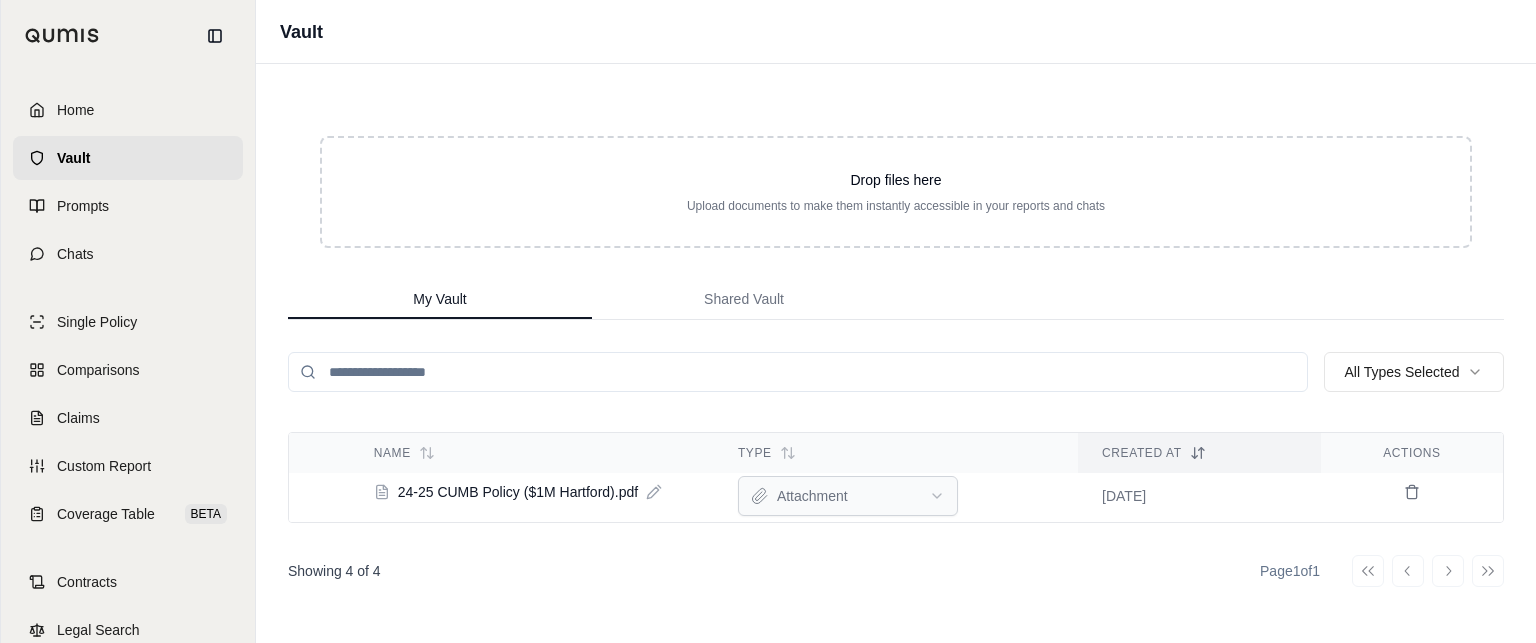 click on "Home Vault Prompts Chats Single Policy Comparisons Claims Custom Report Coverage Table BETA Contracts Legal Search C [PERSON_NAME] Poms Vault Drop files here Upload documents to make them instantly accessible in your reports and chats My Vault Shared Vault All Types Selected Name Type Created At Actions 24-25 CPKG Policy.pdf policy [DATE] 24-24 CAUT Policy.pdf attachment [DATE] 24-25 CUMB Policy ($1M Hartford).pdf attachment [DATE] 24-25 CWCO Policy.pdf attachment [DATE] Showing 4 of 4 Page  1  of  1 Go to first page Go to previous page Go to next page Go to last page" at bounding box center (768, 321) 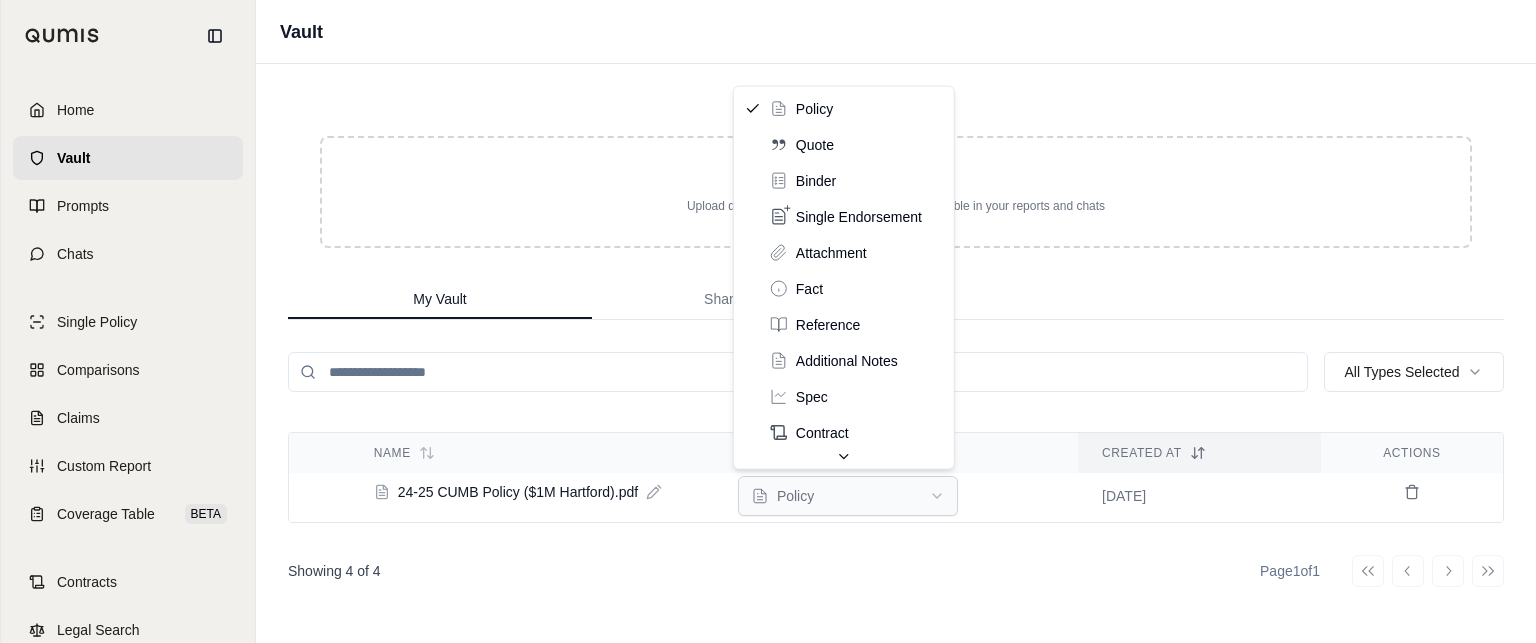 click on "Home Vault Prompts Chats Single Policy Comparisons Claims Custom Report Coverage Table BETA Contracts Legal Search C [PERSON_NAME] Poms Vault Drop files here Upload documents to make them instantly accessible in your reports and chats My Vault Shared Vault All Types Selected Name Type Created At Actions 24-25 CPKG Policy.pdf policy [DATE] 24-24 CAUT Policy.pdf attachment [DATE] 24-25 CUMB Policy ($1M Hartford).pdf policy [DATE] 24-25 CWCO Policy.pdf attachment [DATE] Showing 4 of 4 Page  1  of  1 Go to first page Go to previous page Go to next page Go to last page
policy quote binder single endorsement attachment fact reference additional notes spec contract application checklist" at bounding box center [768, 321] 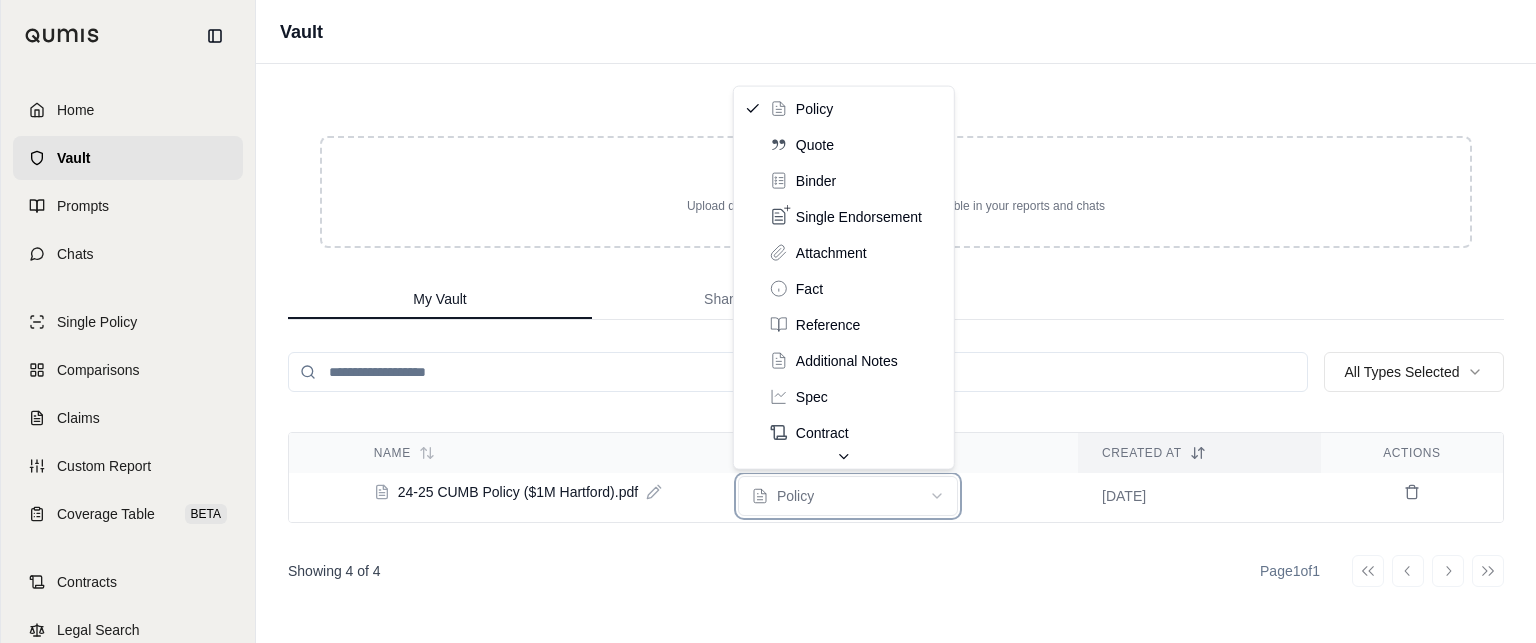 click on "Home Vault Prompts Chats Single Policy Comparisons Claims Custom Report Coverage Table BETA Contracts Legal Search C [PERSON_NAME] Poms Vault Drop files here Upload documents to make them instantly accessible in your reports and chats My Vault Shared Vault All Types Selected Name Type Created At Actions 24-25 CPKG Policy.pdf policy [DATE] 24-24 CAUT Policy.pdf attachment [DATE] 24-25 CUMB Policy ($1M Hartford).pdf policy [DATE] 24-25 CWCO Policy.pdf attachment [DATE] Showing 4 of 4 Page  1  of  1 Go to first page Go to previous page Go to next page Go to last page
policy quote binder single endorsement attachment fact reference additional notes spec contract application checklist" at bounding box center (768, 321) 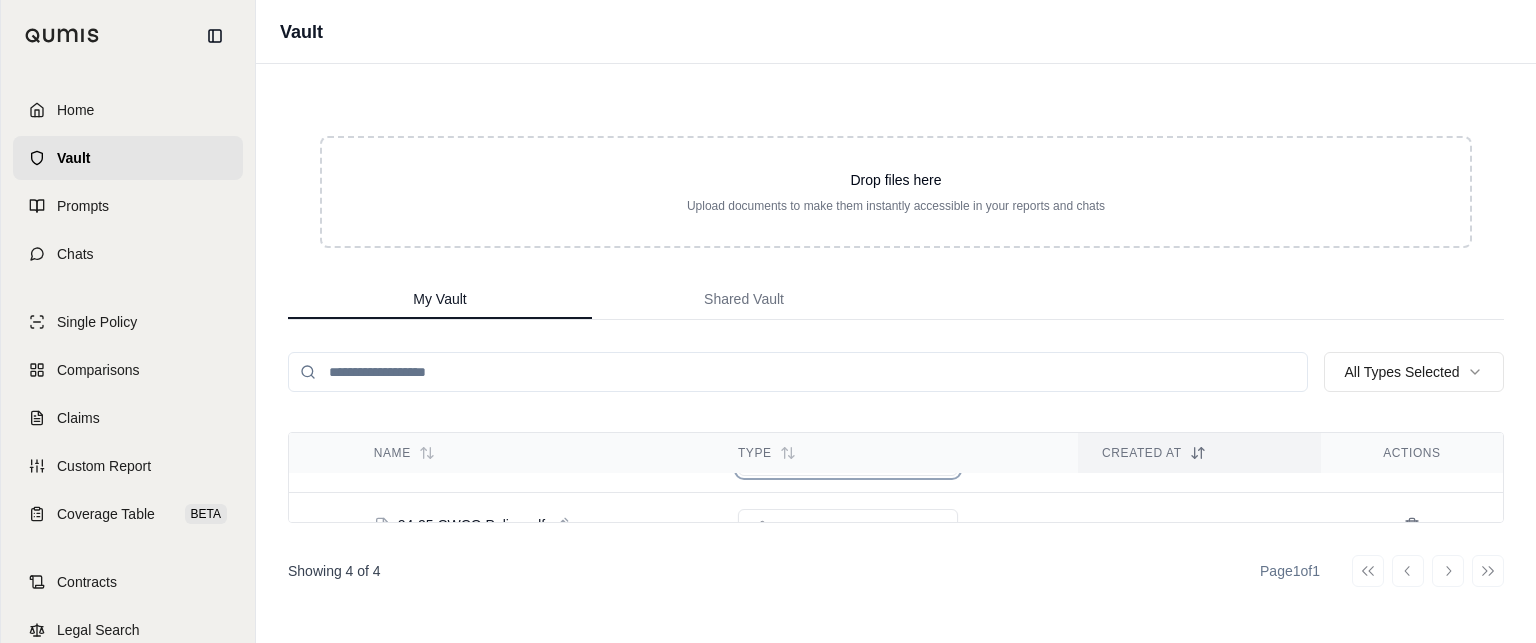 scroll, scrollTop: 240, scrollLeft: 0, axis: vertical 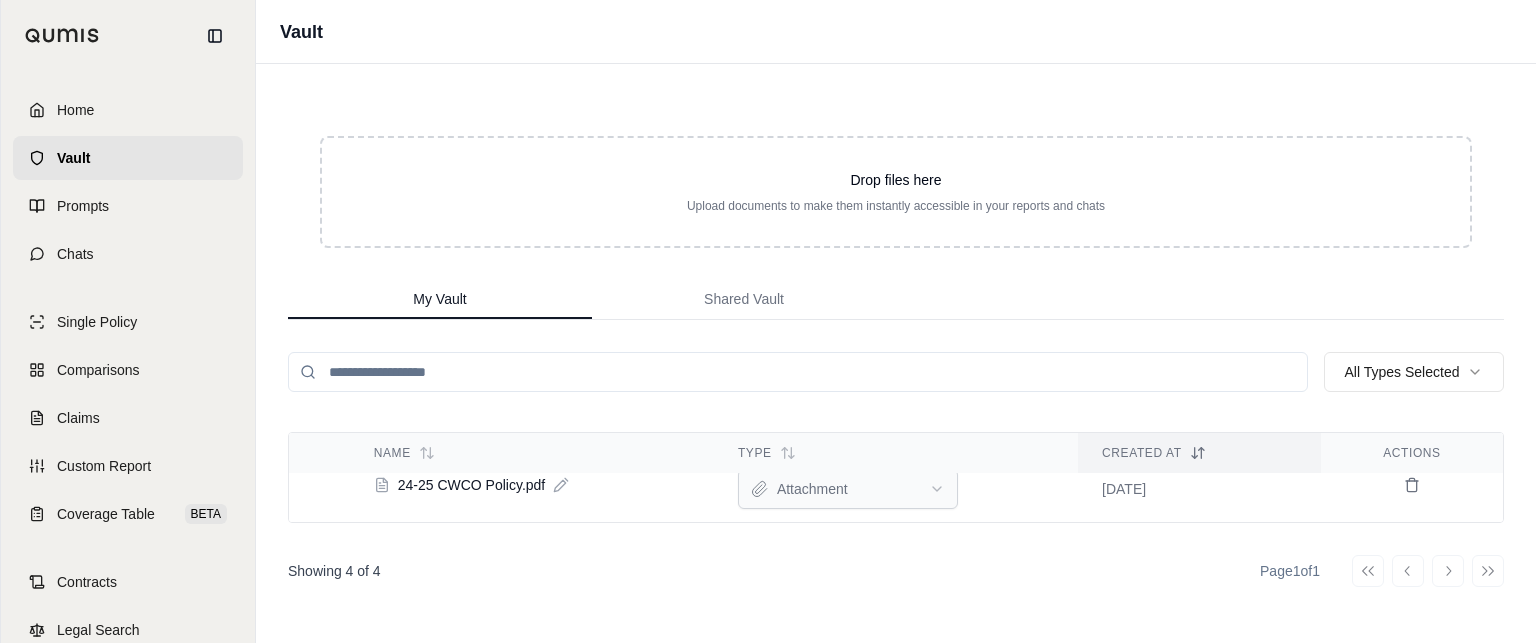 click on "Home Vault Prompts Chats Single Policy Comparisons Claims Custom Report Coverage Table BETA Contracts Legal Search C [PERSON_NAME] Poms Vault Drop files here Upload documents to make them instantly accessible in your reports and chats My Vault Shared Vault All Types Selected Name Type Created At Actions 24-25 CPKG Policy.pdf policy [DATE] 24-24 CAUT Policy.pdf attachment [DATE] 24-25 CUMB Policy ($1M Hartford).pdf policy [DATE] 24-25 CWCO Policy.pdf attachment [DATE] Showing 4 of 4 Page  1  of  1 Go to first page Go to previous page Go to next page Go to last page" at bounding box center (768, 321) 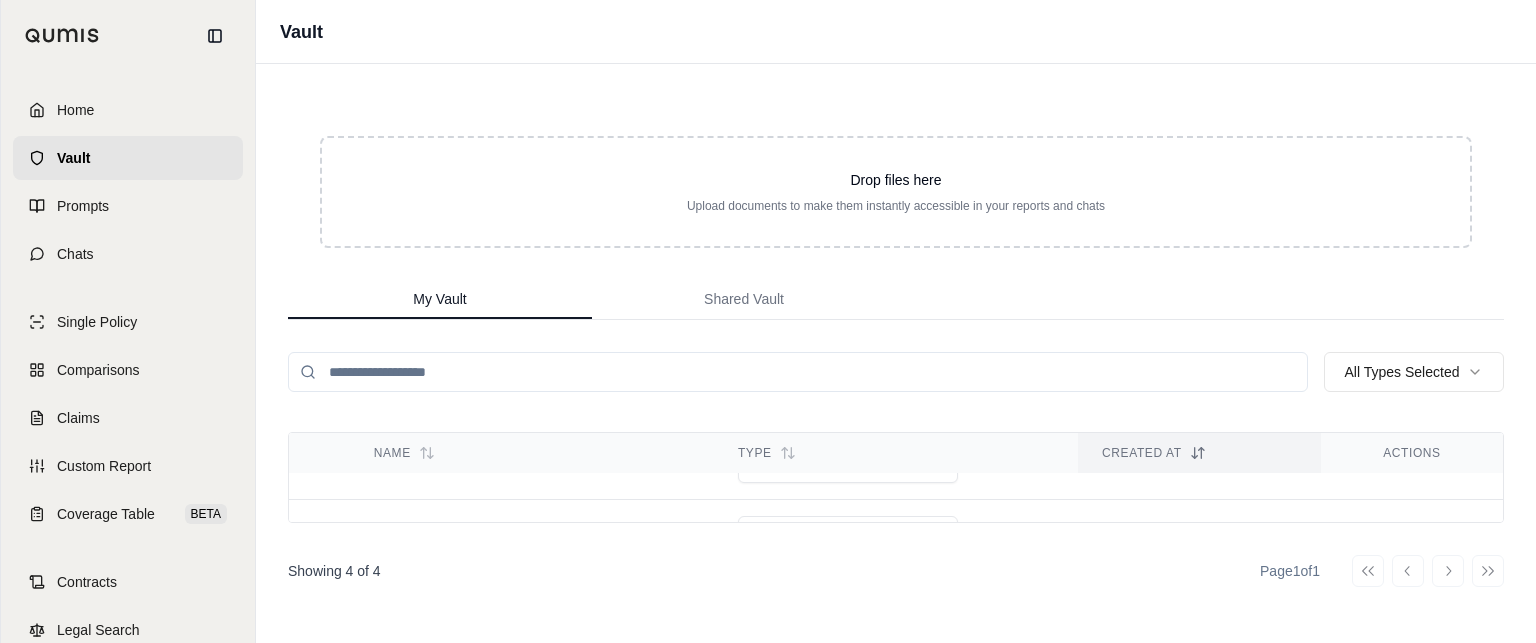 scroll, scrollTop: 80, scrollLeft: 0, axis: vertical 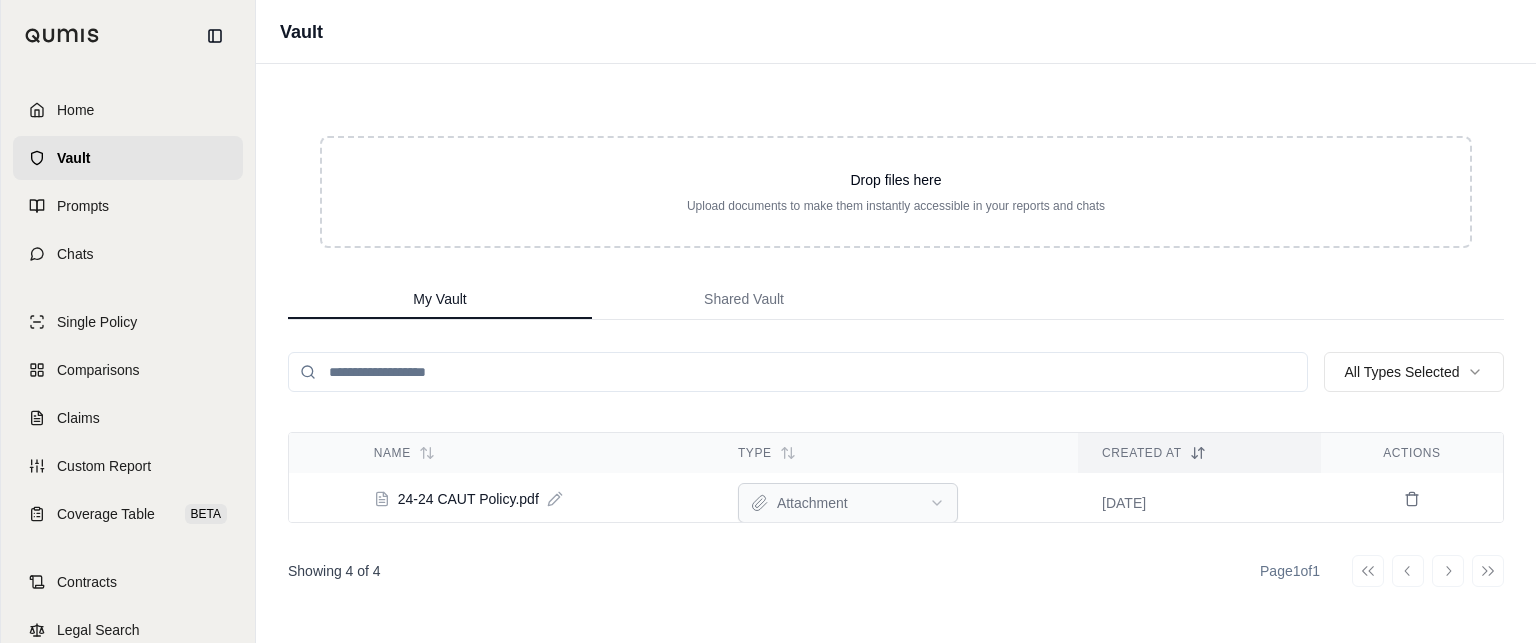 click on "Home Vault Prompts Chats Single Policy Comparisons Claims Custom Report Coverage Table BETA Contracts Legal Search C [PERSON_NAME] Poms Vault Drop files here Upload documents to make them instantly accessible in your reports and chats My Vault Shared Vault All Types Selected Name Type Created At Actions 24-25 CPKG Policy.pdf policy [DATE] 24-24 CAUT Policy.pdf attachment [DATE] 24-25 CUMB Policy ($1M Hartford).pdf policy [DATE] 24-25 CWCO Policy.pdf policy [DATE] Showing 4 of 4 Page  1  of  1 Go to first page Go to previous page Go to next page Go to last page" at bounding box center (768, 321) 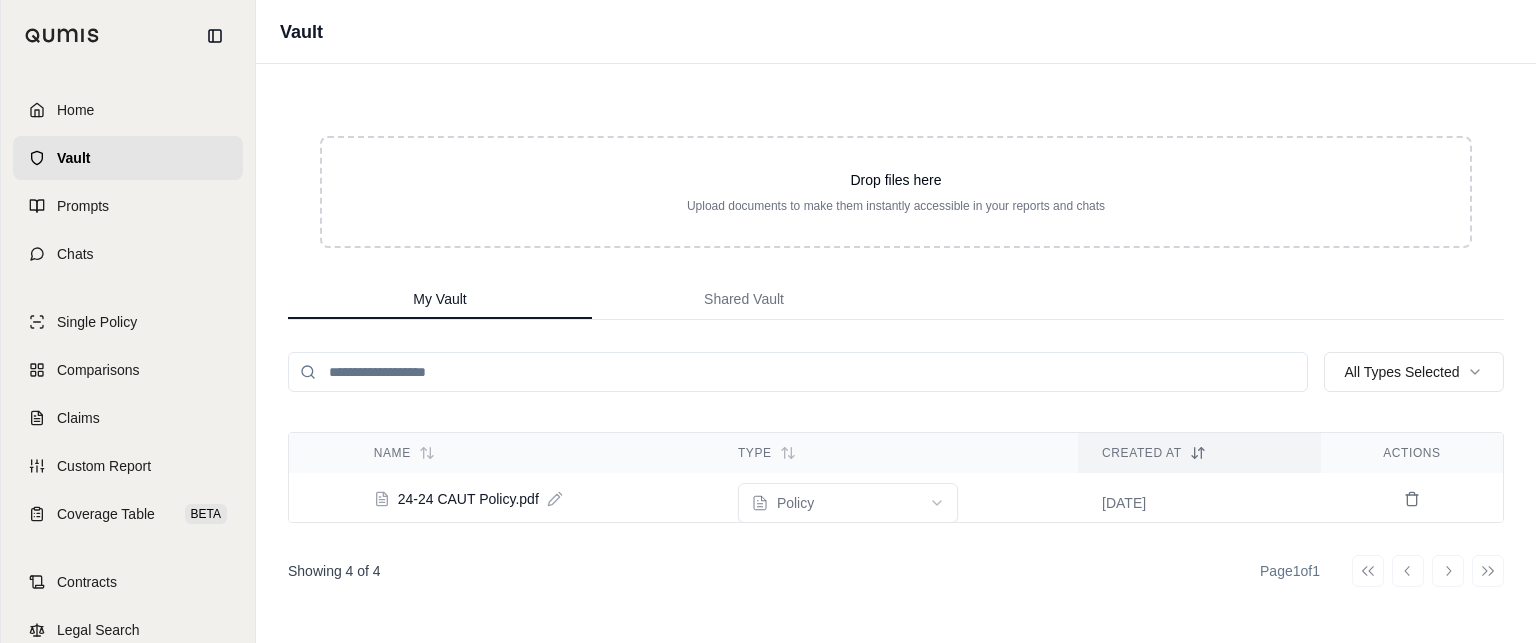 click on "Name Type Created At Actions 24-25 CPKG Policy.pdf policy [DATE] 24-24 CAUT Policy.pdf policy [DATE] 24-25 CUMB Policy ($1M Hartford).pdf policy [DATE] 24-25 CWCO Policy.pdf policy [DATE]" at bounding box center [896, 477] 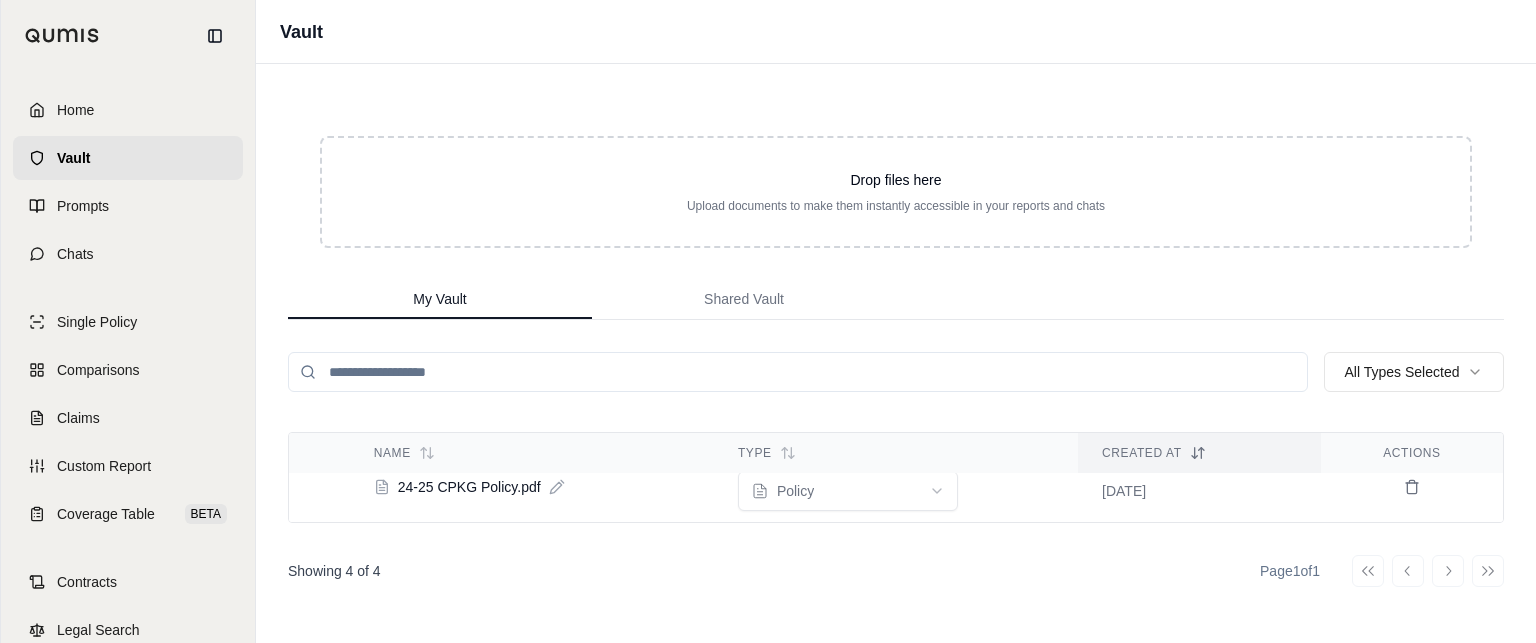 scroll, scrollTop: 0, scrollLeft: 0, axis: both 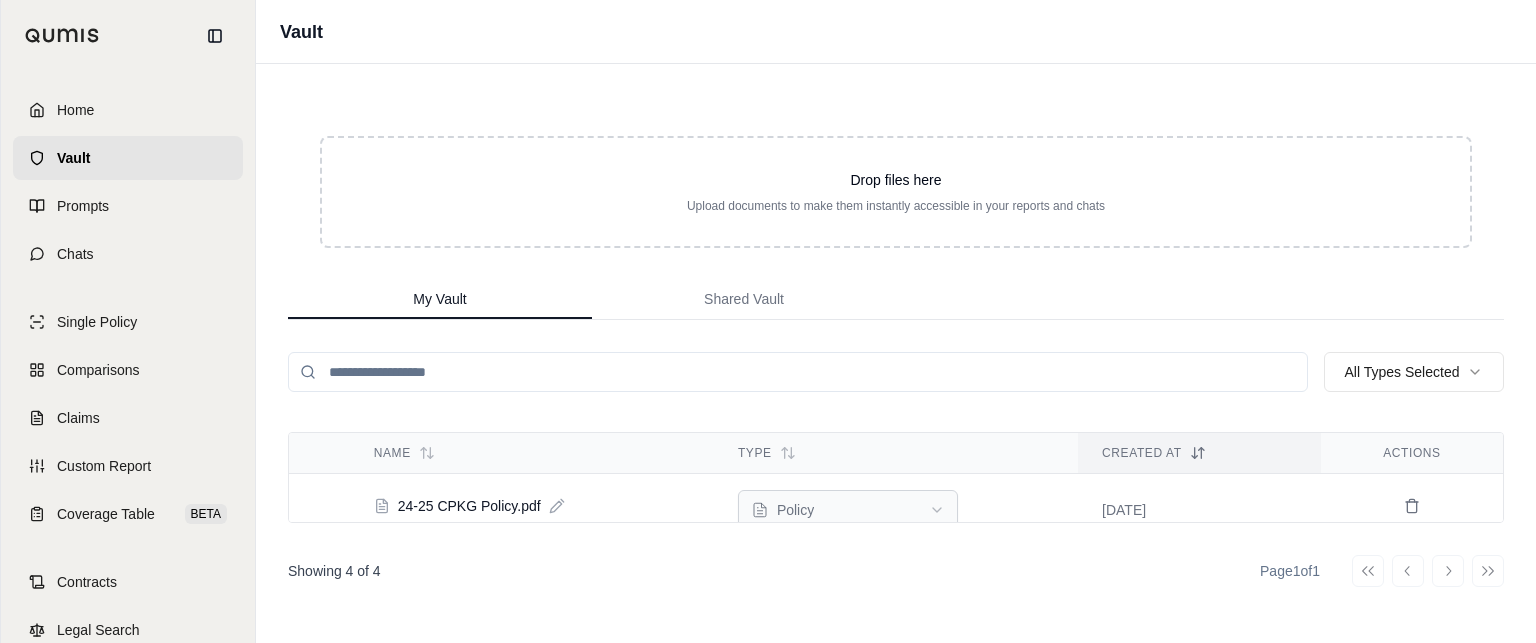 click on "Home Vault Prompts Chats Single Policy Comparisons Claims Custom Report Coverage Table BETA Contracts Legal Search C [PERSON_NAME] Poms Vault Drop files here Upload documents to make them instantly accessible in your reports and chats My Vault Shared Vault All Types Selected Name Type Created At Actions 24-25 CPKG Policy.pdf policy [DATE] 24-24 CAUT Policy.pdf policy [DATE] 24-25 CUMB Policy ($1M Hartford).pdf policy [DATE] 24-25 CWCO Policy.pdf policy [DATE] Showing 4 of 4 Page  1  of  1 Go to first page Go to previous page Go to next page Go to last page" at bounding box center [768, 321] 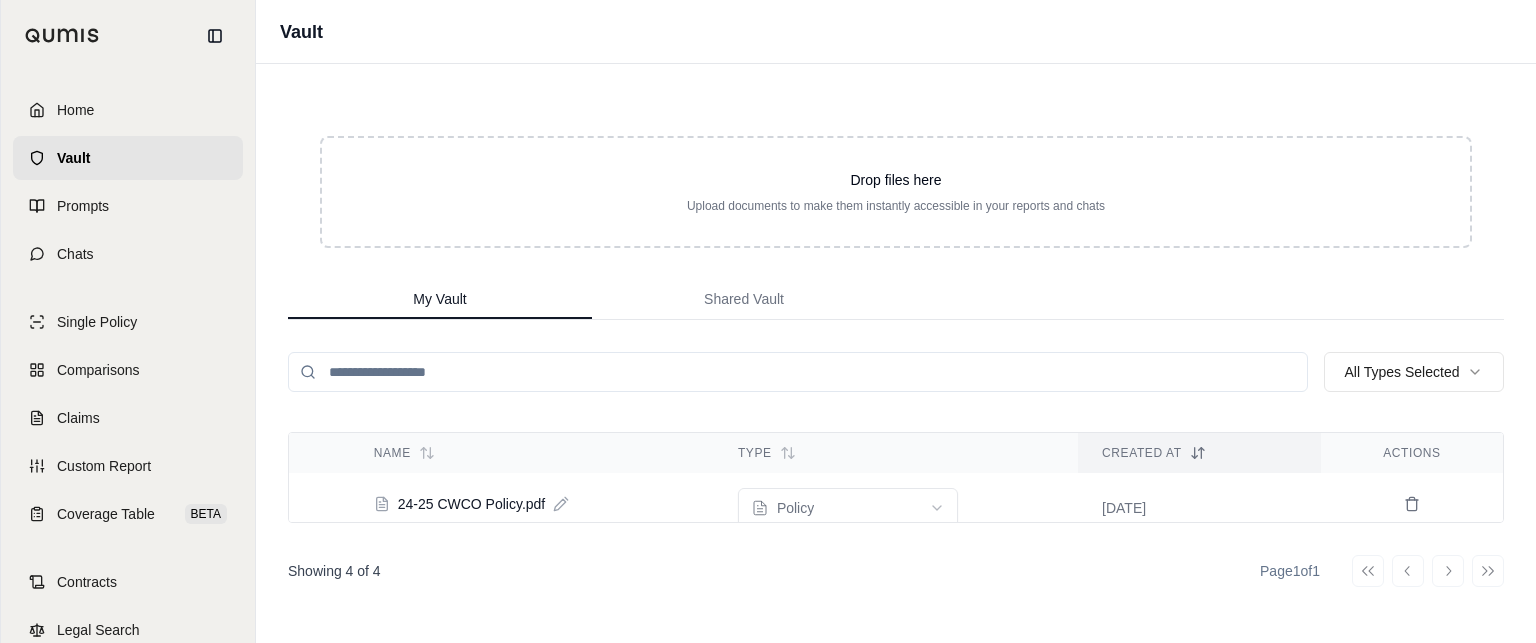 scroll, scrollTop: 240, scrollLeft: 0, axis: vertical 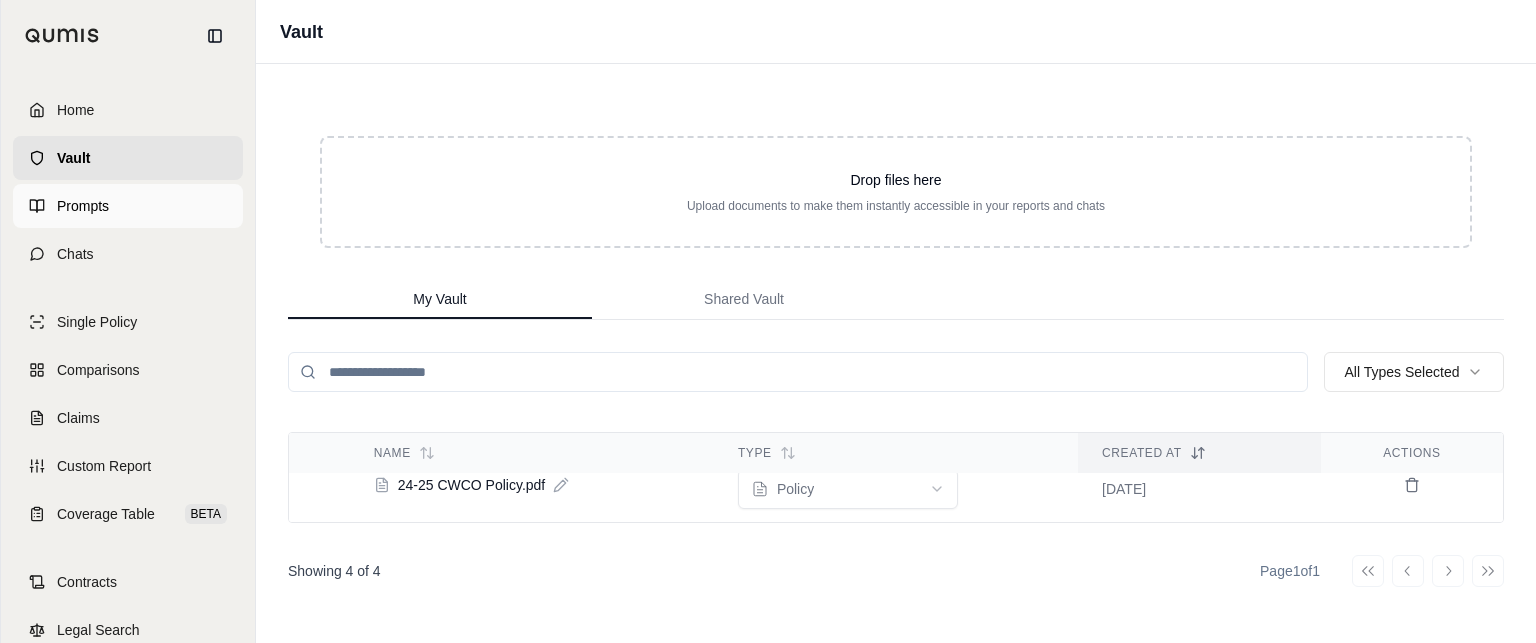 click on "Prompts" at bounding box center (83, 206) 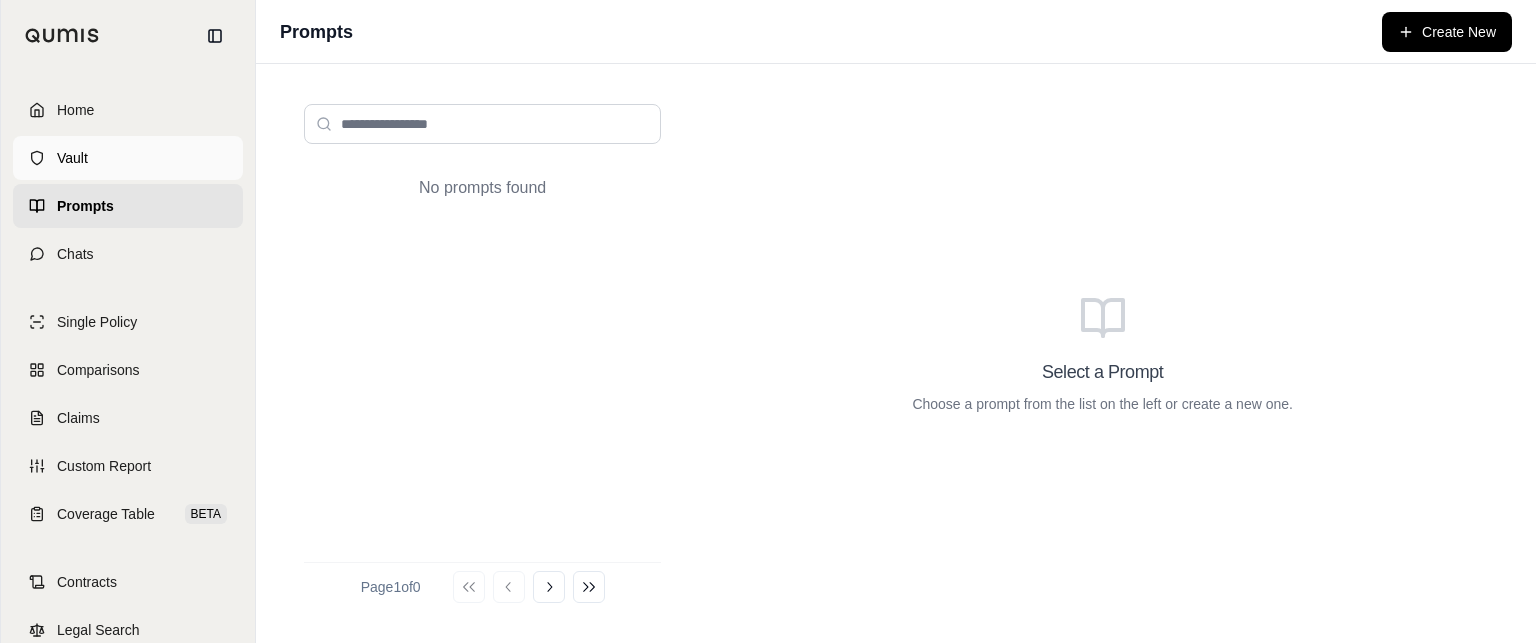 click on "Vault" at bounding box center (72, 158) 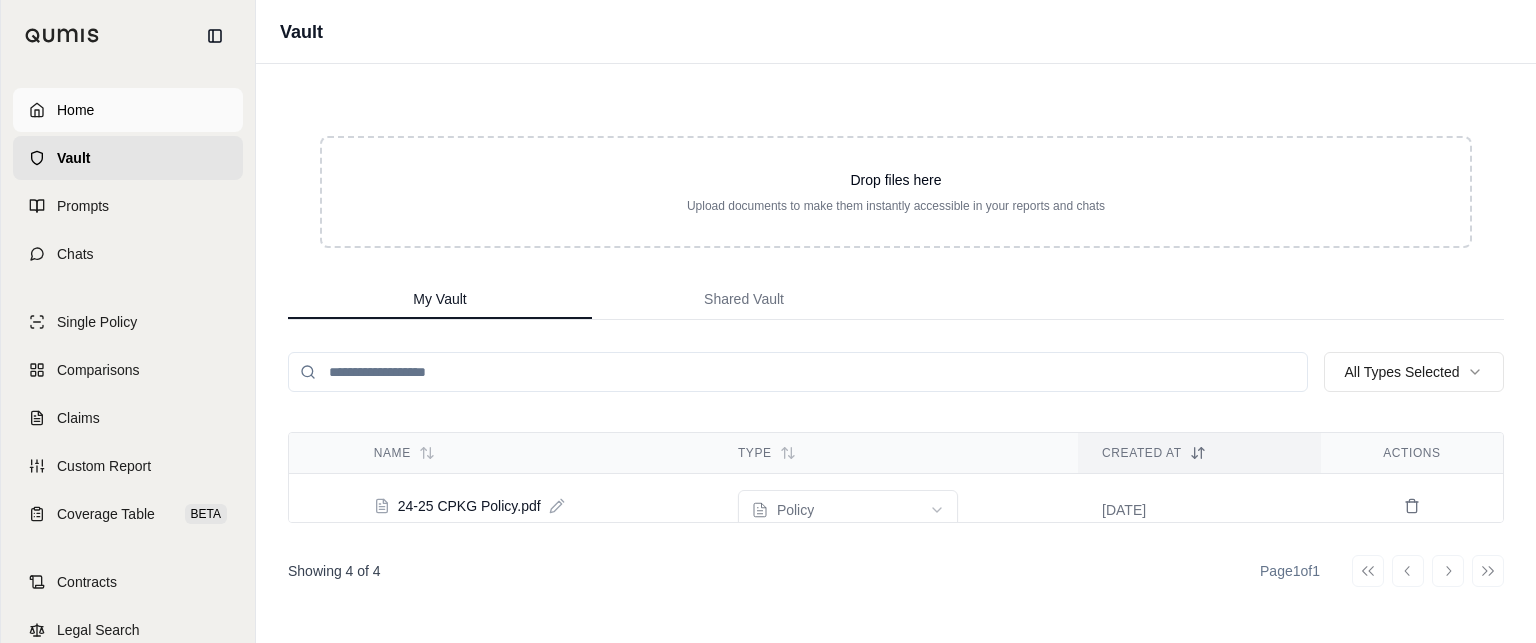 click on "Home" at bounding box center [75, 110] 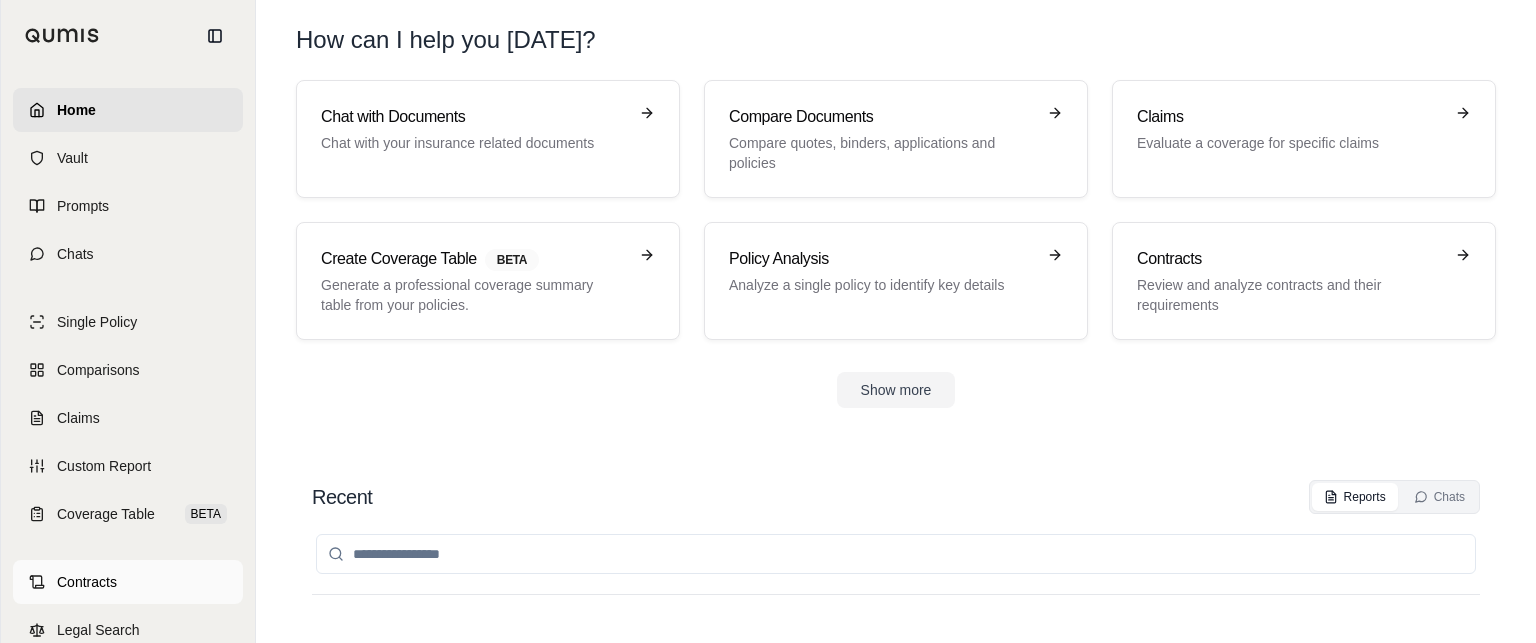 click on "Contracts" at bounding box center [87, 582] 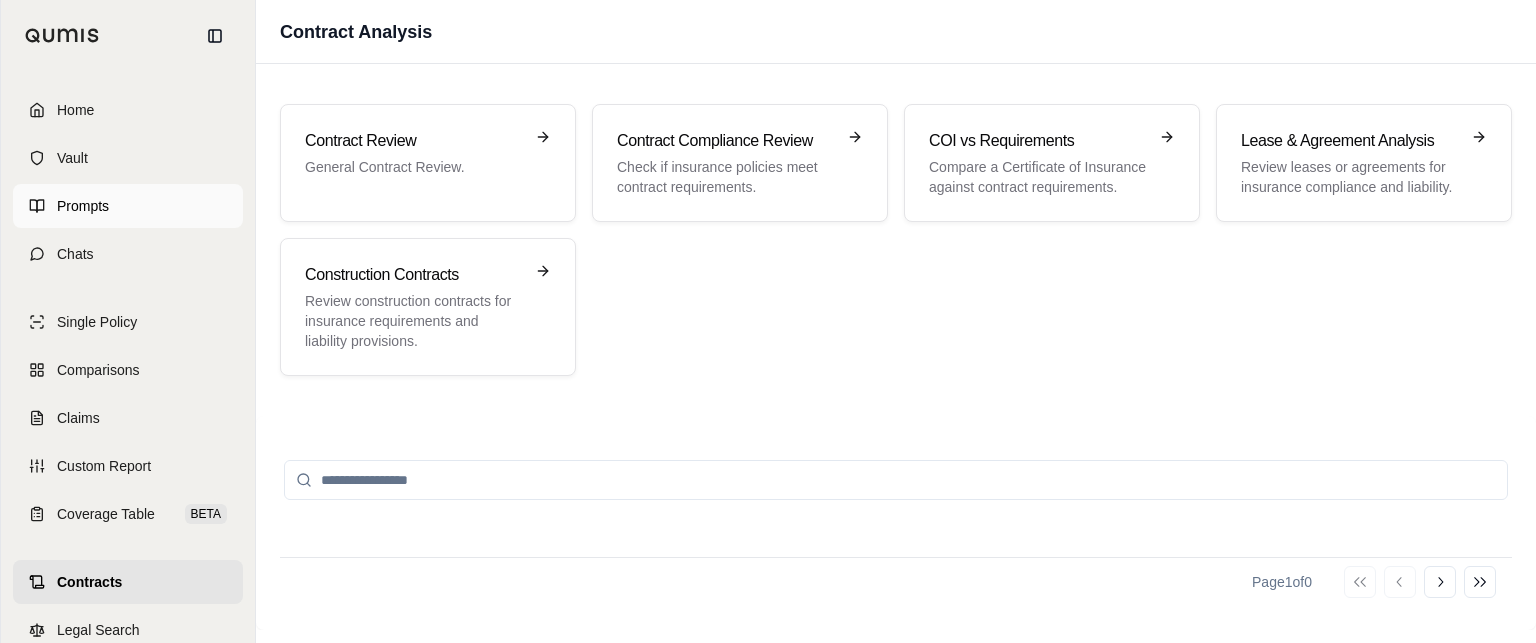 click on "Prompts" at bounding box center (83, 206) 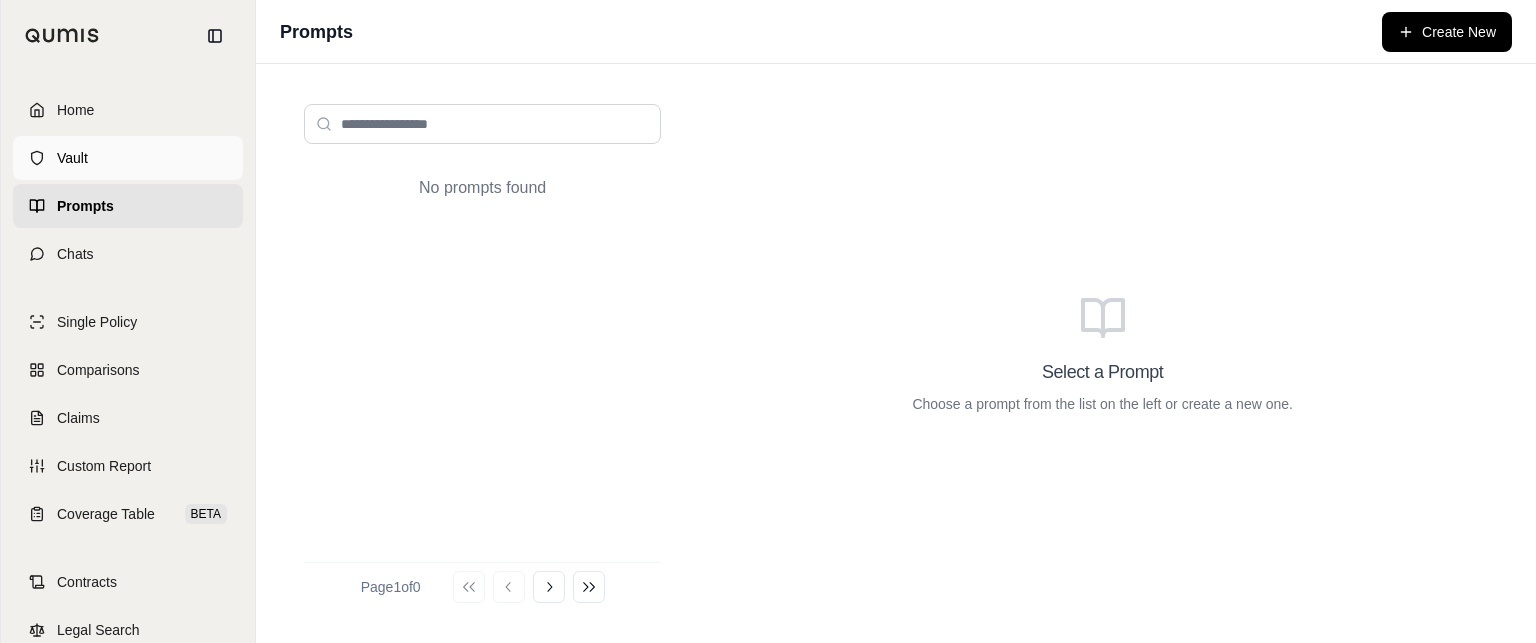 click on "Vault" at bounding box center (72, 158) 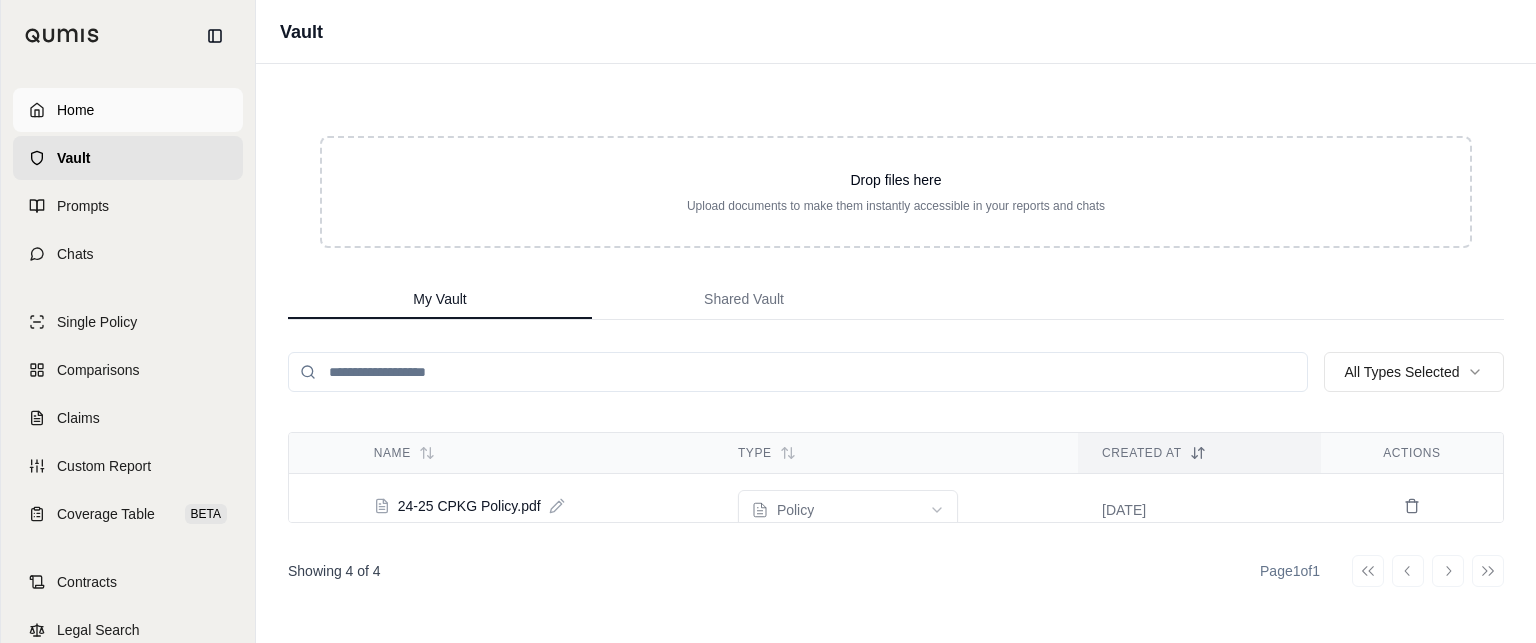 click on "Home" at bounding box center [75, 110] 